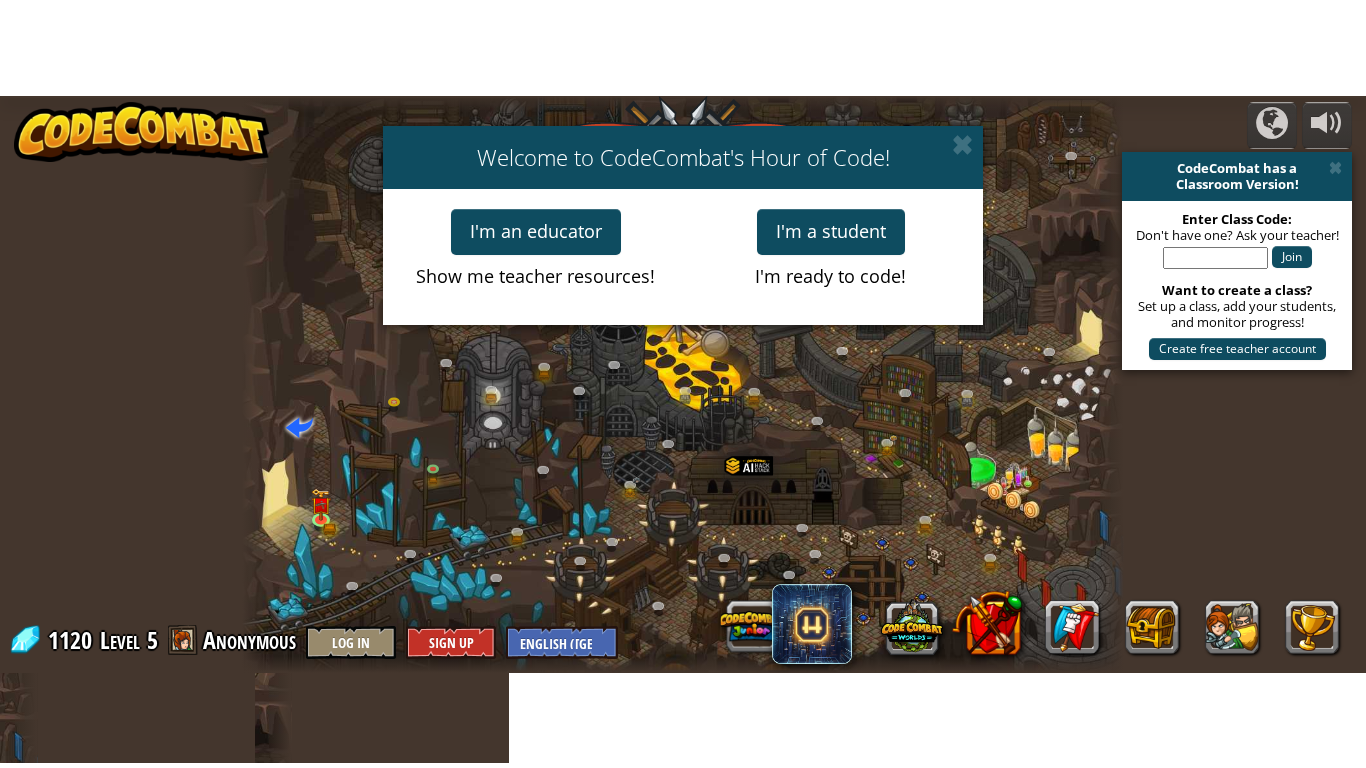scroll, scrollTop: 0, scrollLeft: 0, axis: both 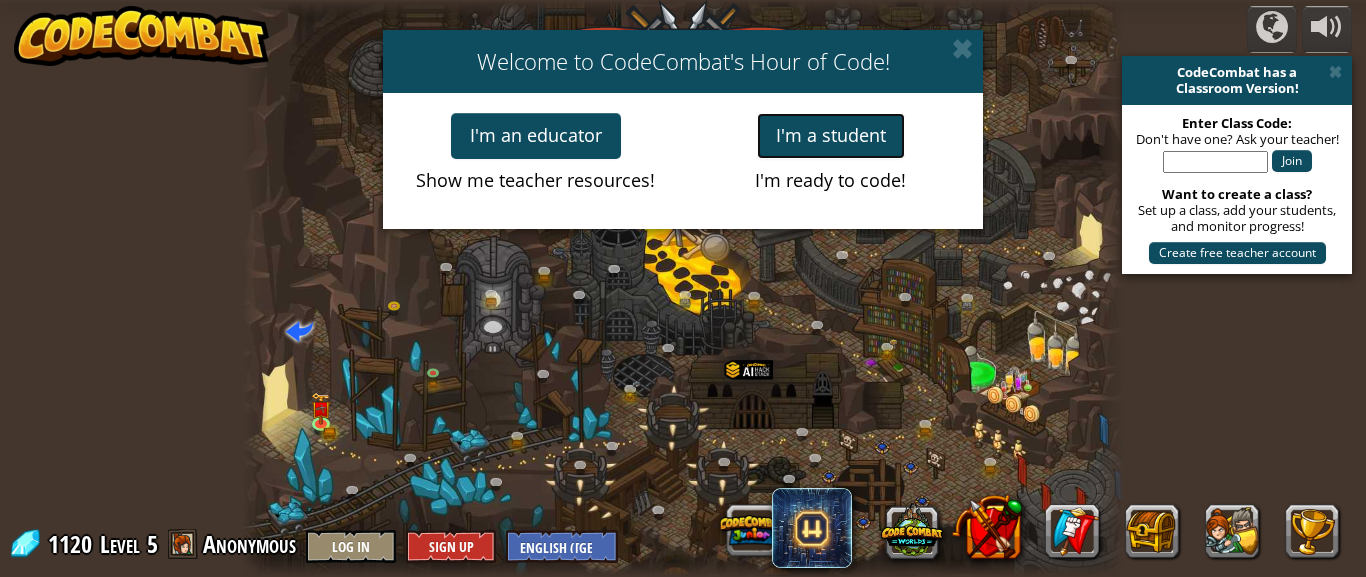 click on "I'm a student" at bounding box center [831, 136] 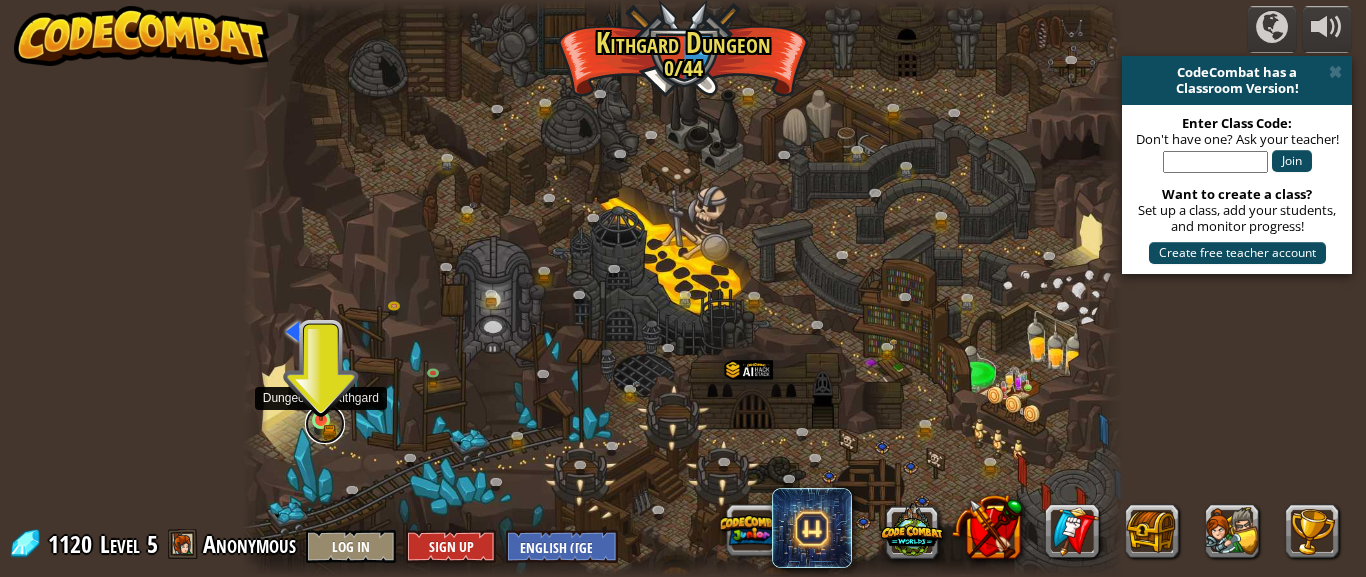 click at bounding box center [325, 424] 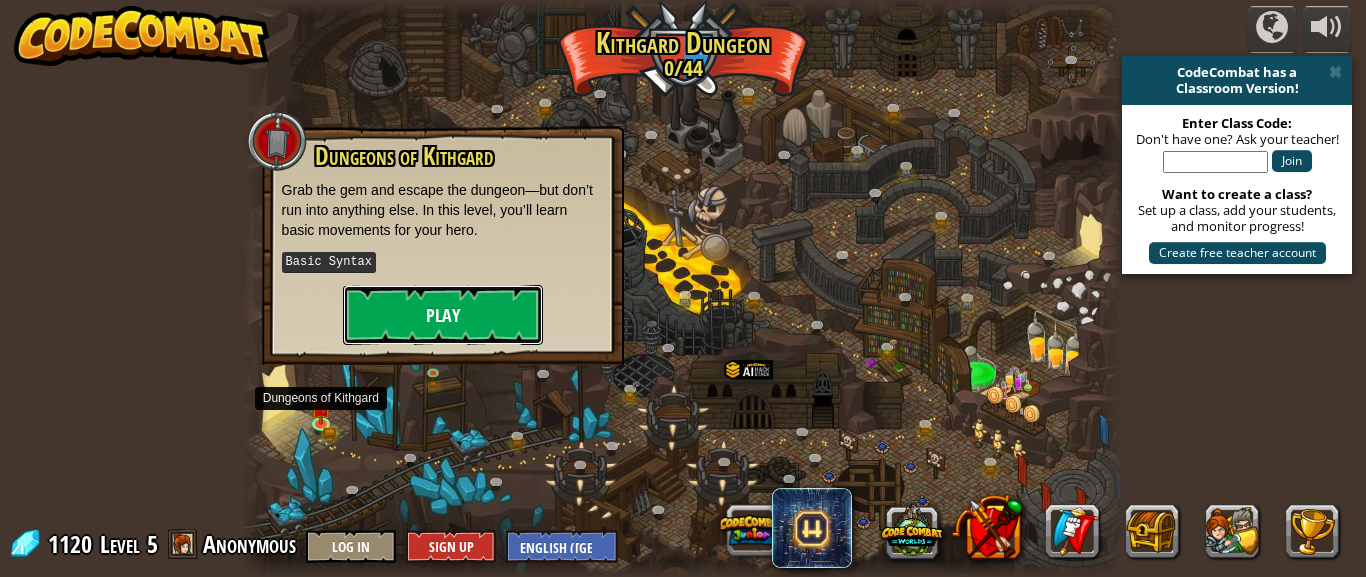click on "Play" at bounding box center (443, 315) 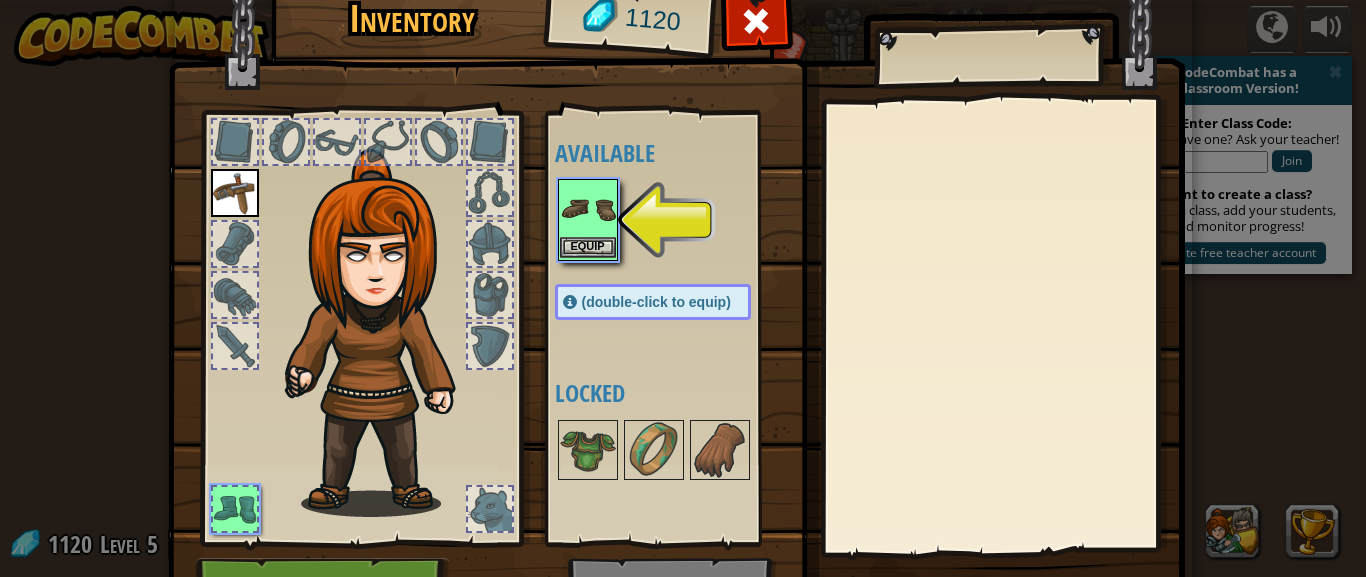 click at bounding box center [588, 209] 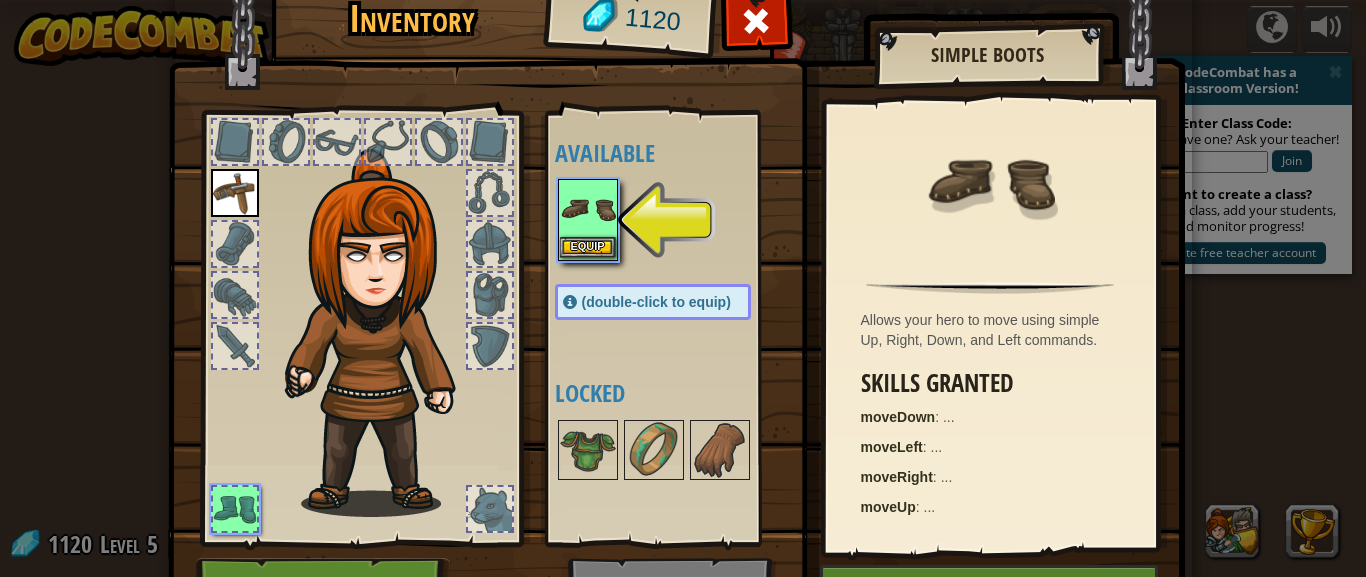 click at bounding box center (588, 209) 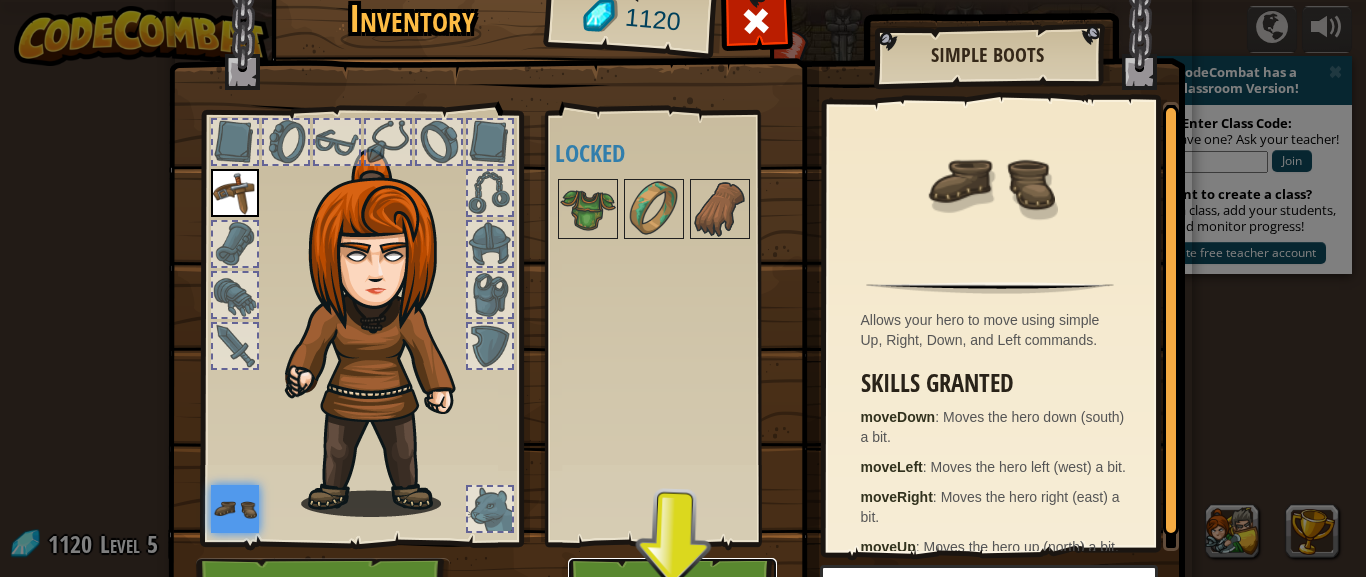 click on "Play" at bounding box center (672, 585) 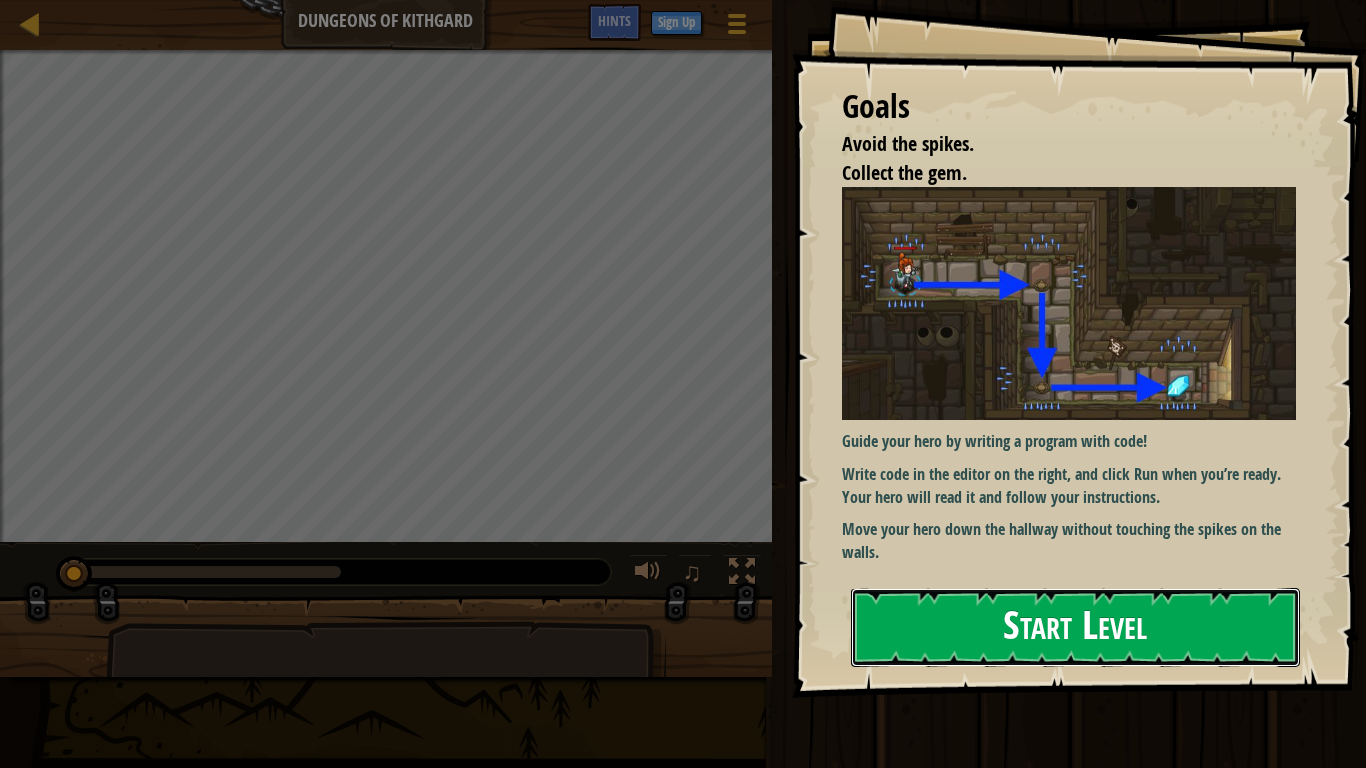 click on "Start Level" at bounding box center [1075, 627] 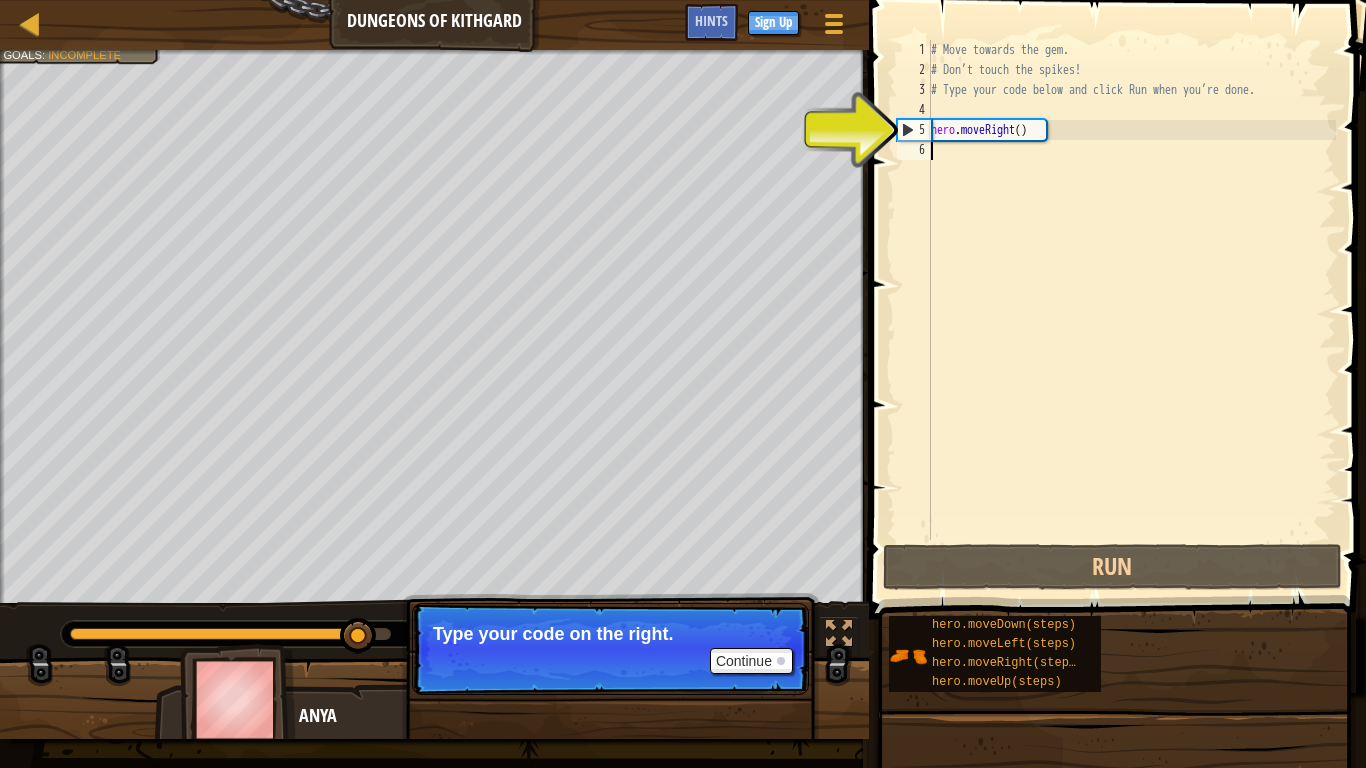 click on "# Move towards the gem. # Don’t touch the spikes! # Type your code below and click Run when you’re done. hero . moveRight ( )" at bounding box center (1131, 310) 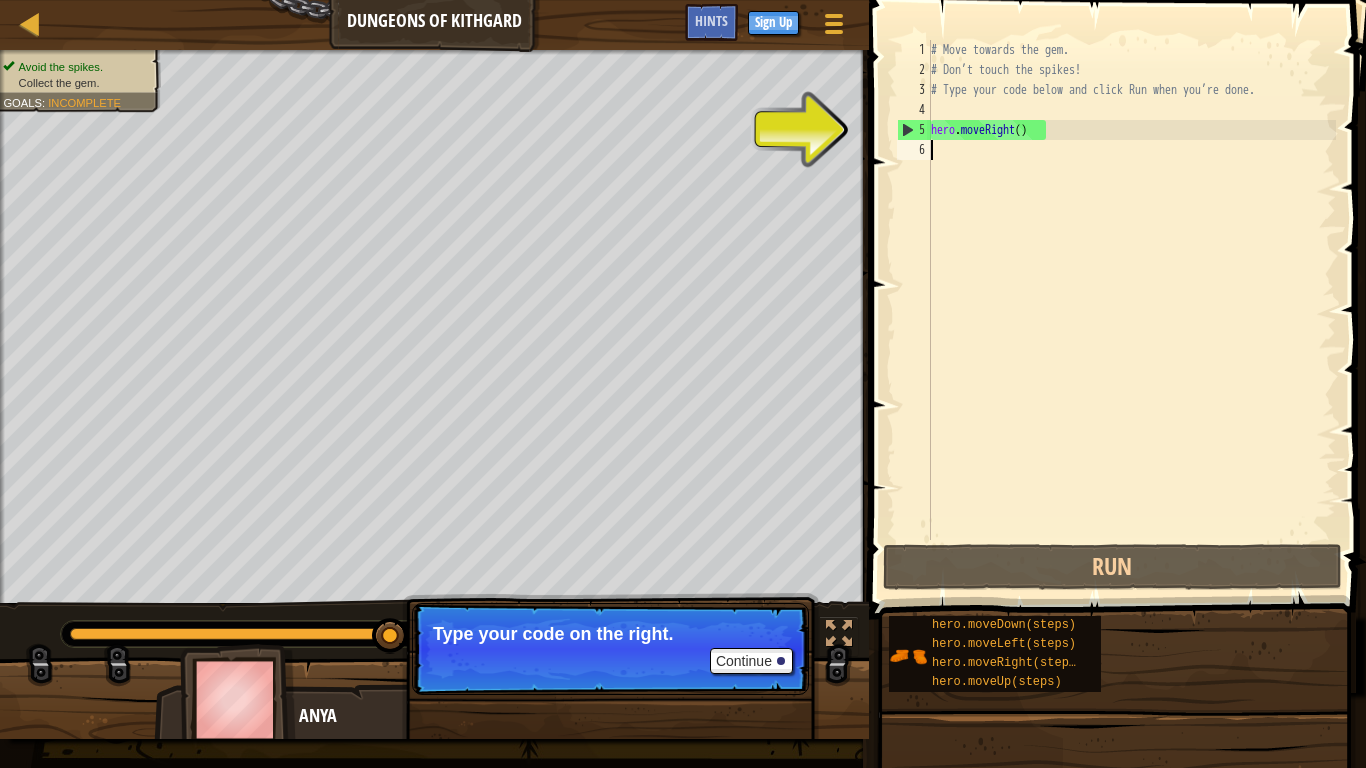 type on "m" 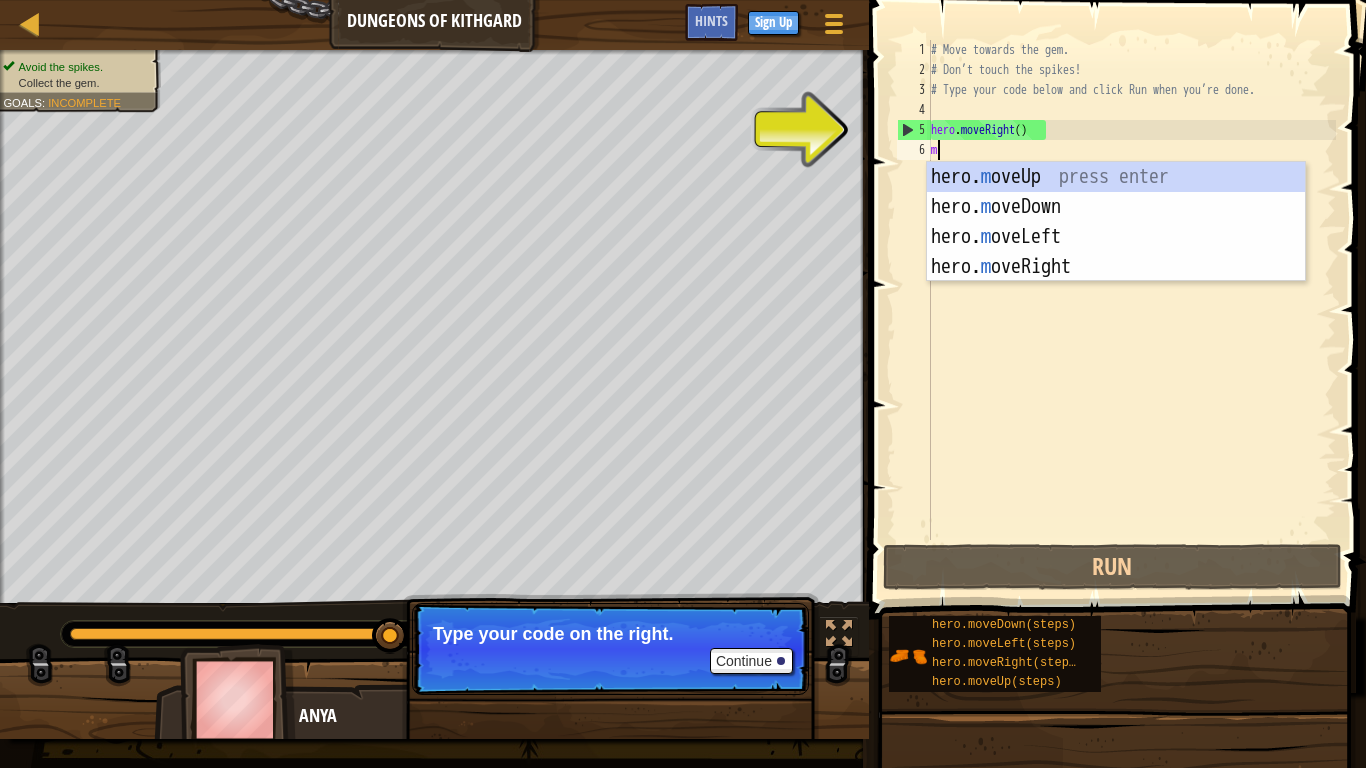 scroll, scrollTop: 9, scrollLeft: 0, axis: vertical 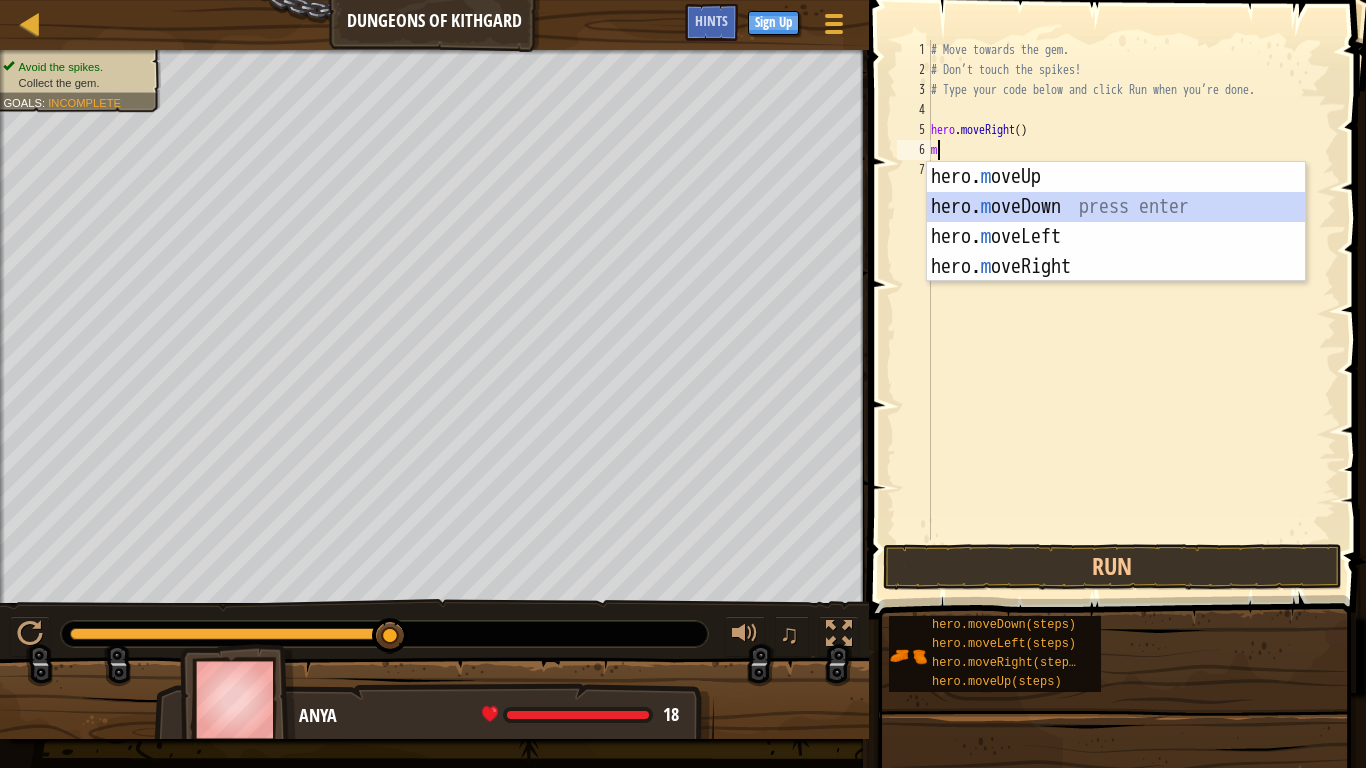 click on "hero. m oveUp press enter hero. m oveDown press enter hero. m oveLeft press enter hero. m oveRight press enter" at bounding box center (1116, 252) 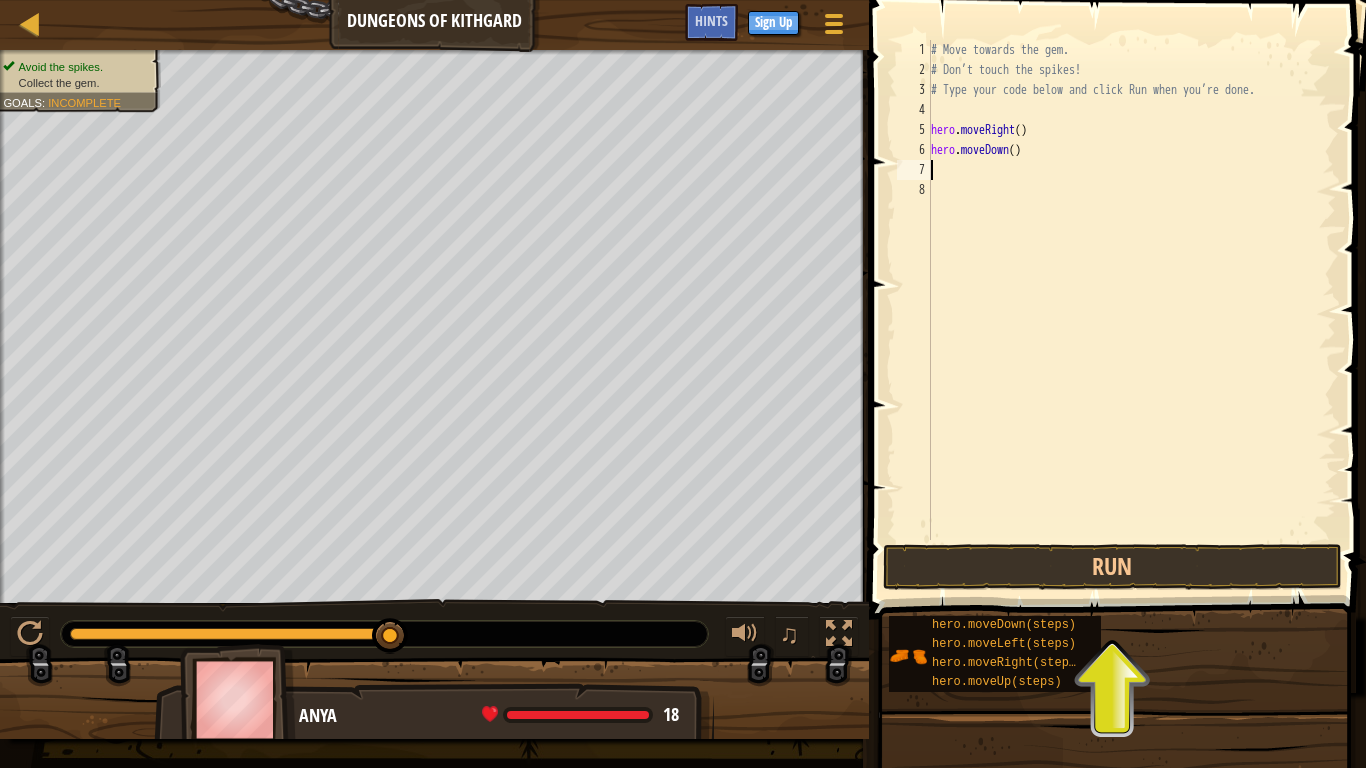 type on "m" 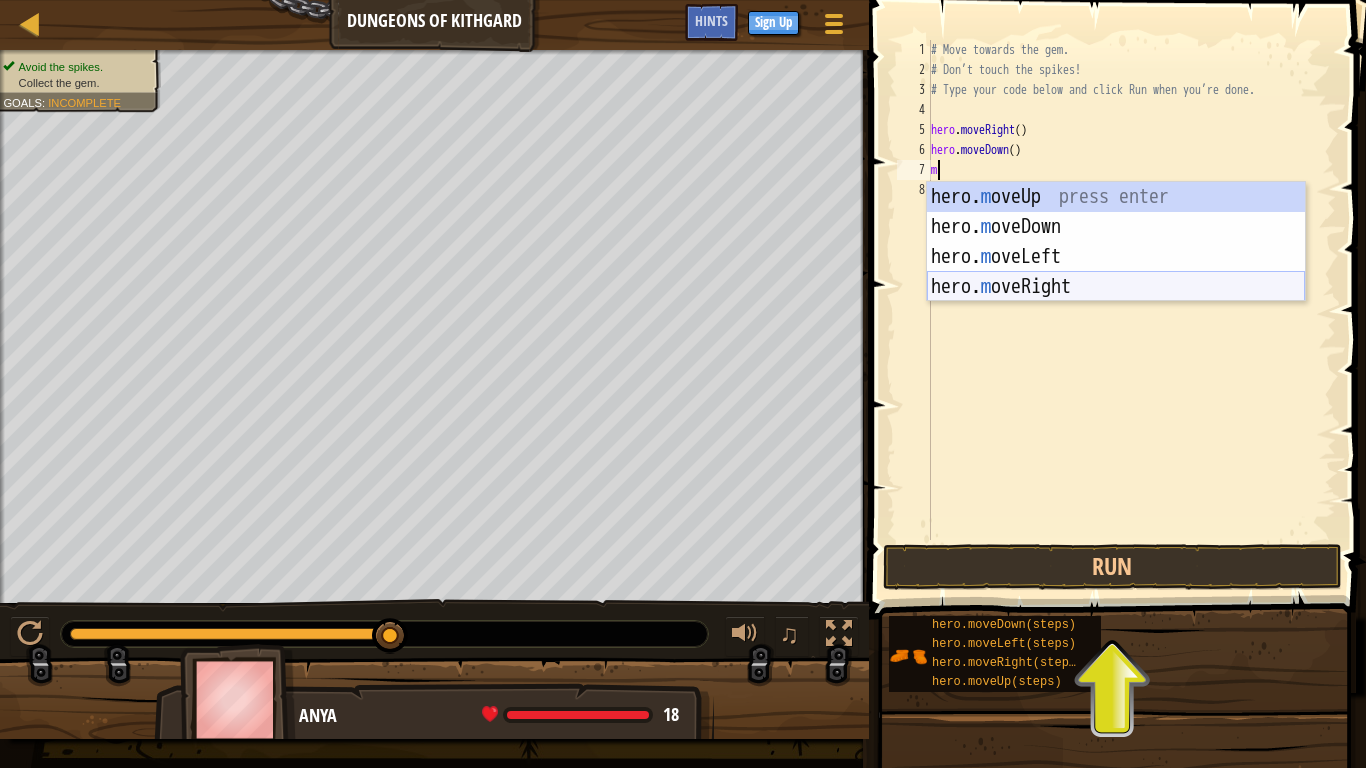 click on "hero. m oveUp press enter hero. m oveDown press enter hero. m oveLeft press enter hero. m oveRight press enter" at bounding box center [1116, 272] 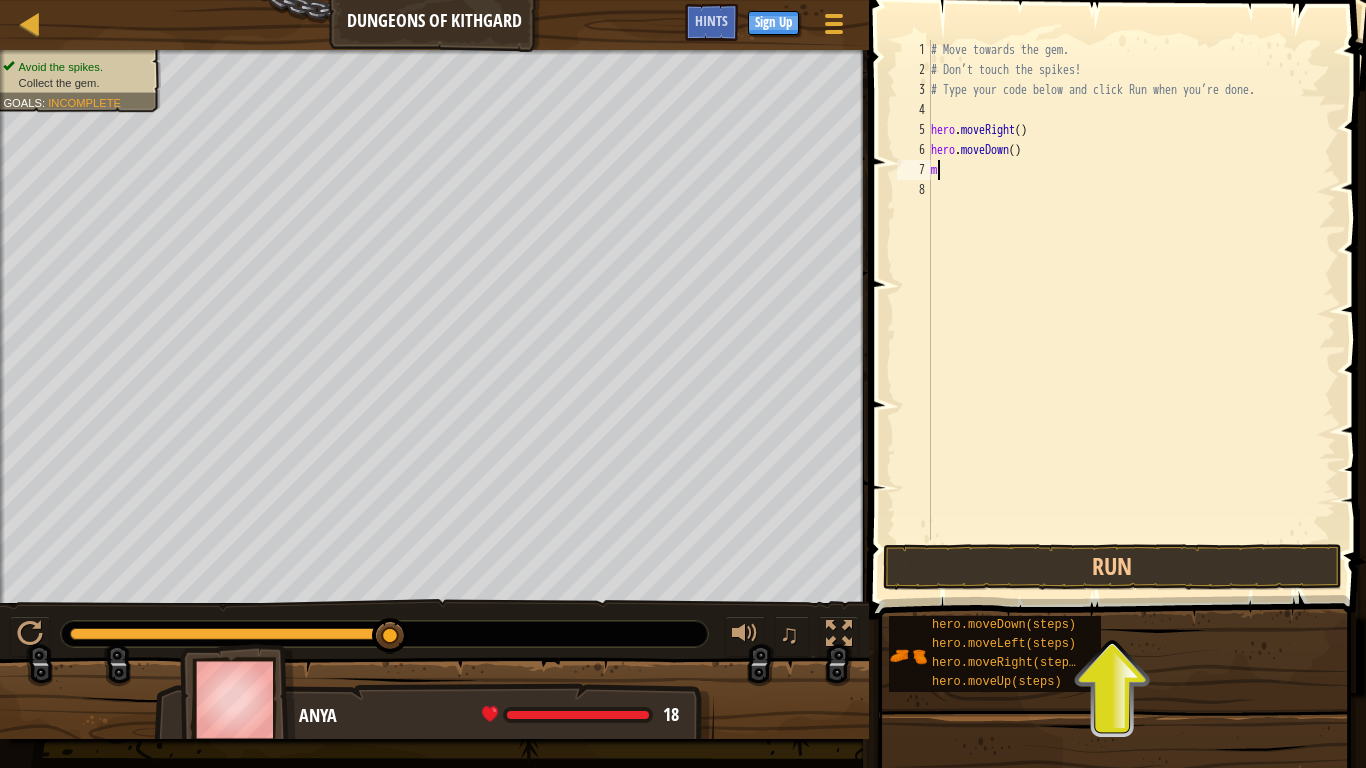 type 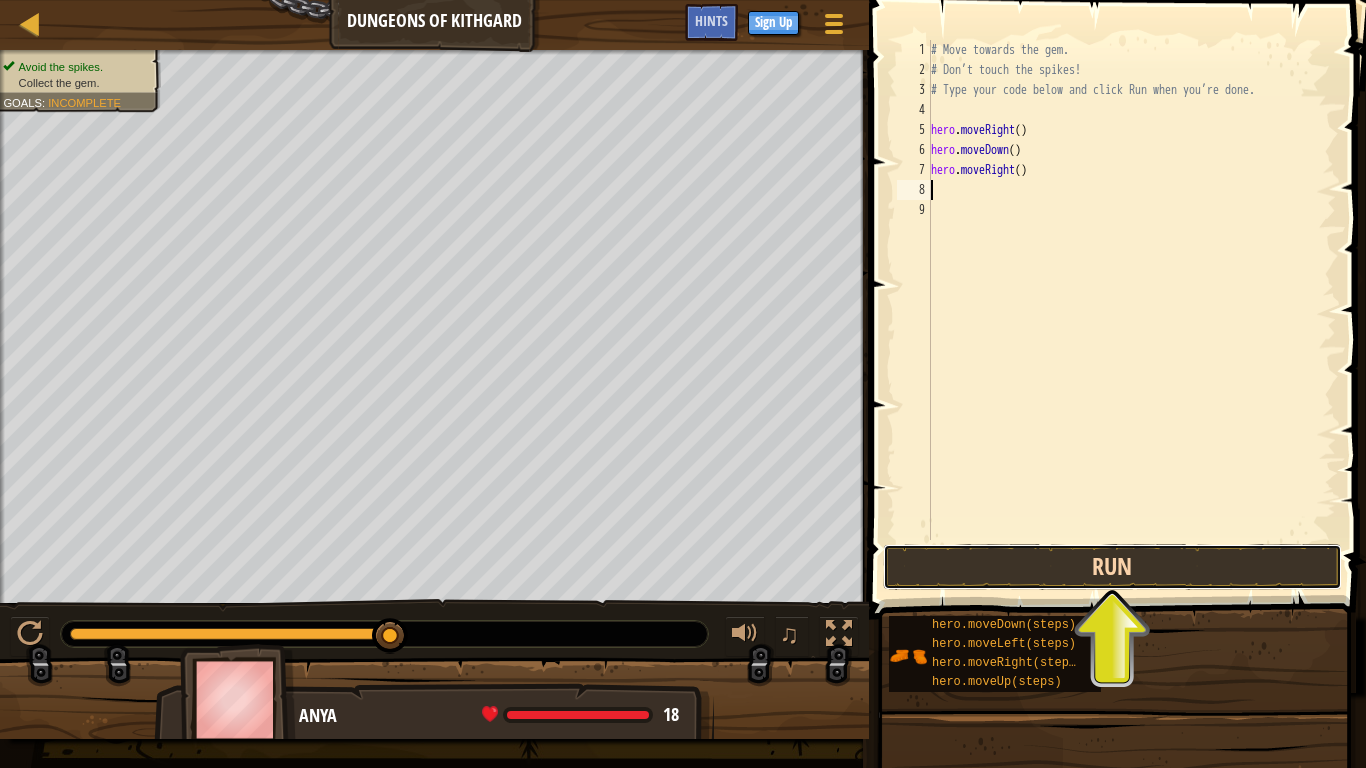 click on "Run" at bounding box center [1112, 567] 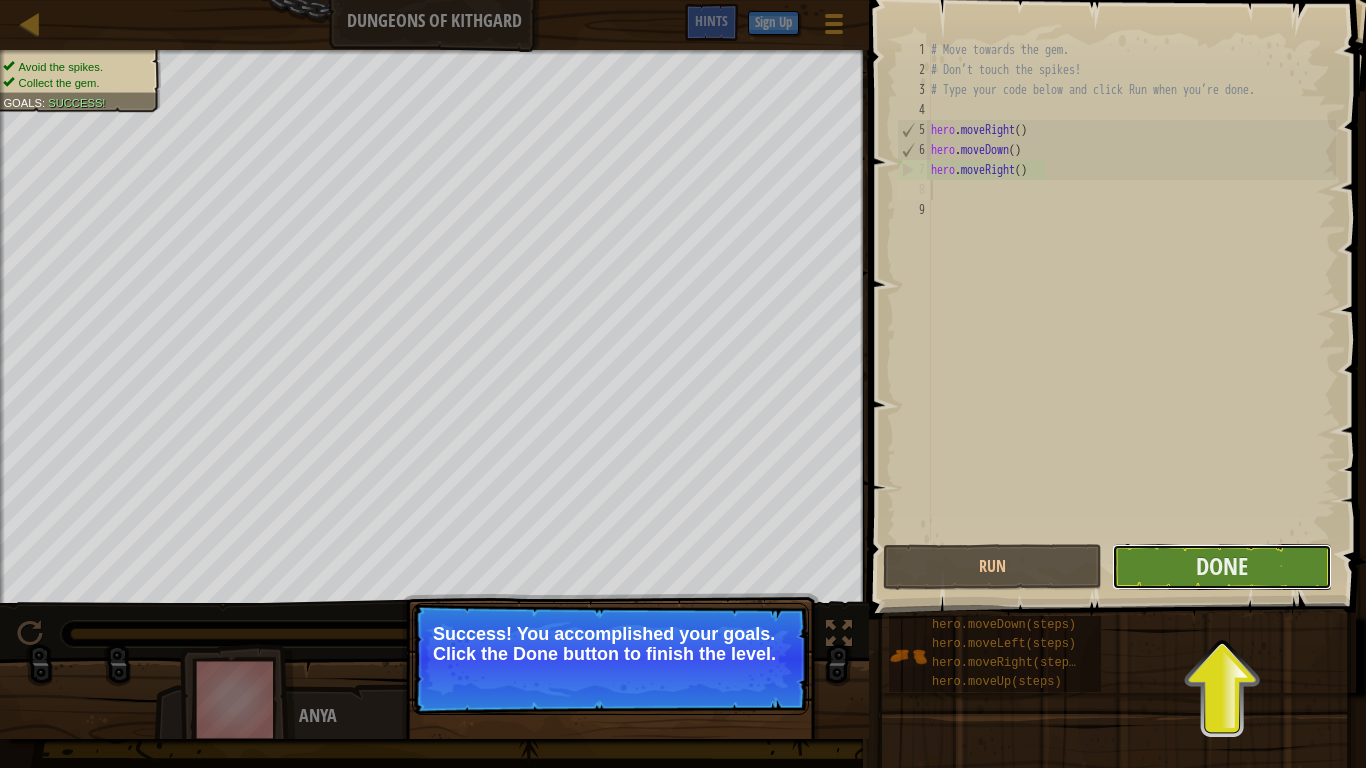 click on "Done" at bounding box center [1221, 567] 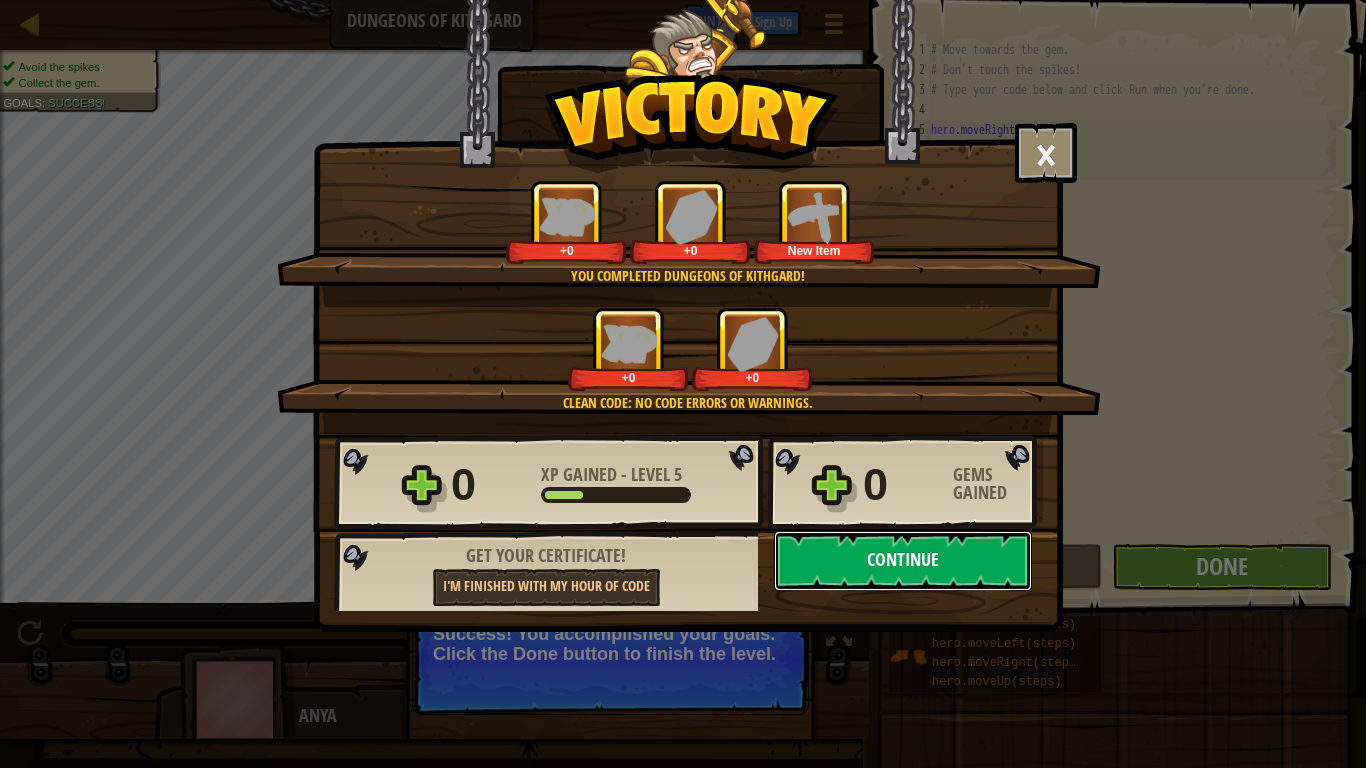 click on "Continue" at bounding box center (903, 561) 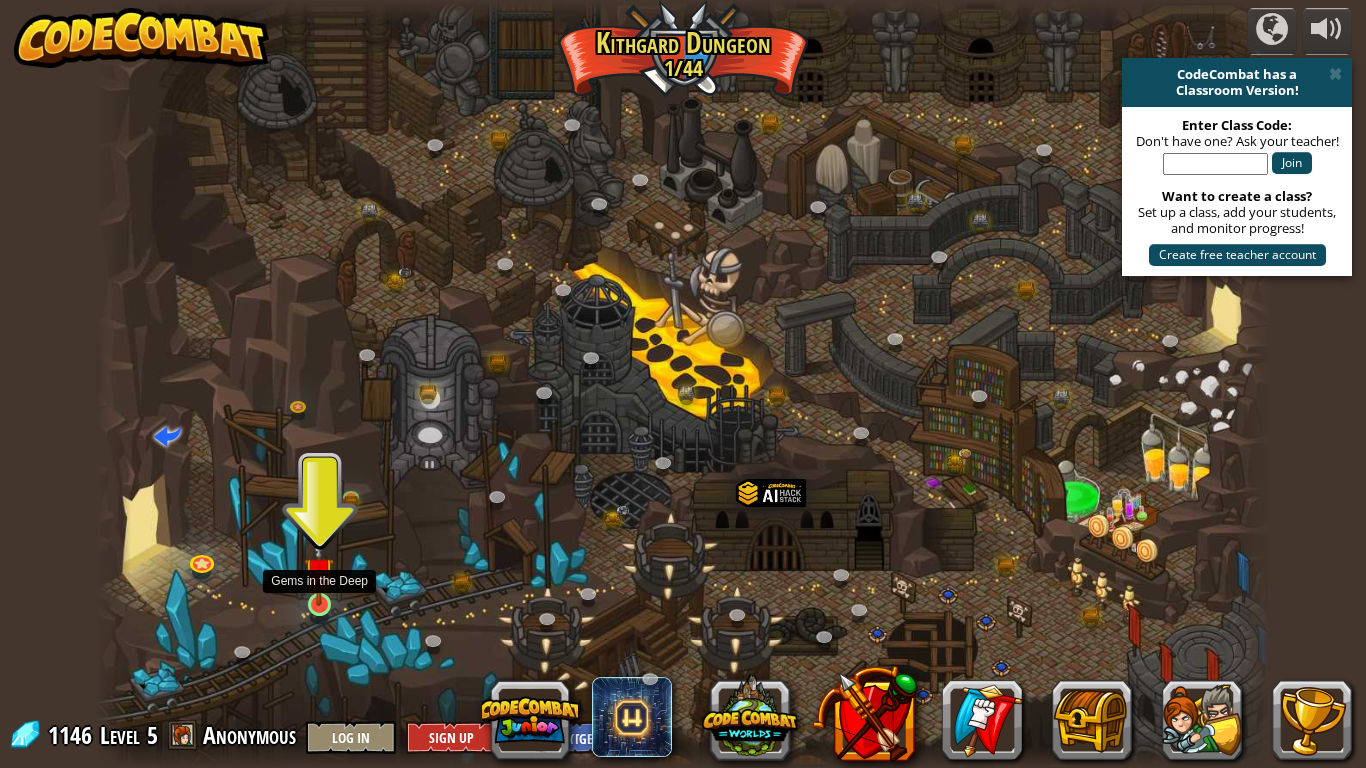click at bounding box center (319, 572) 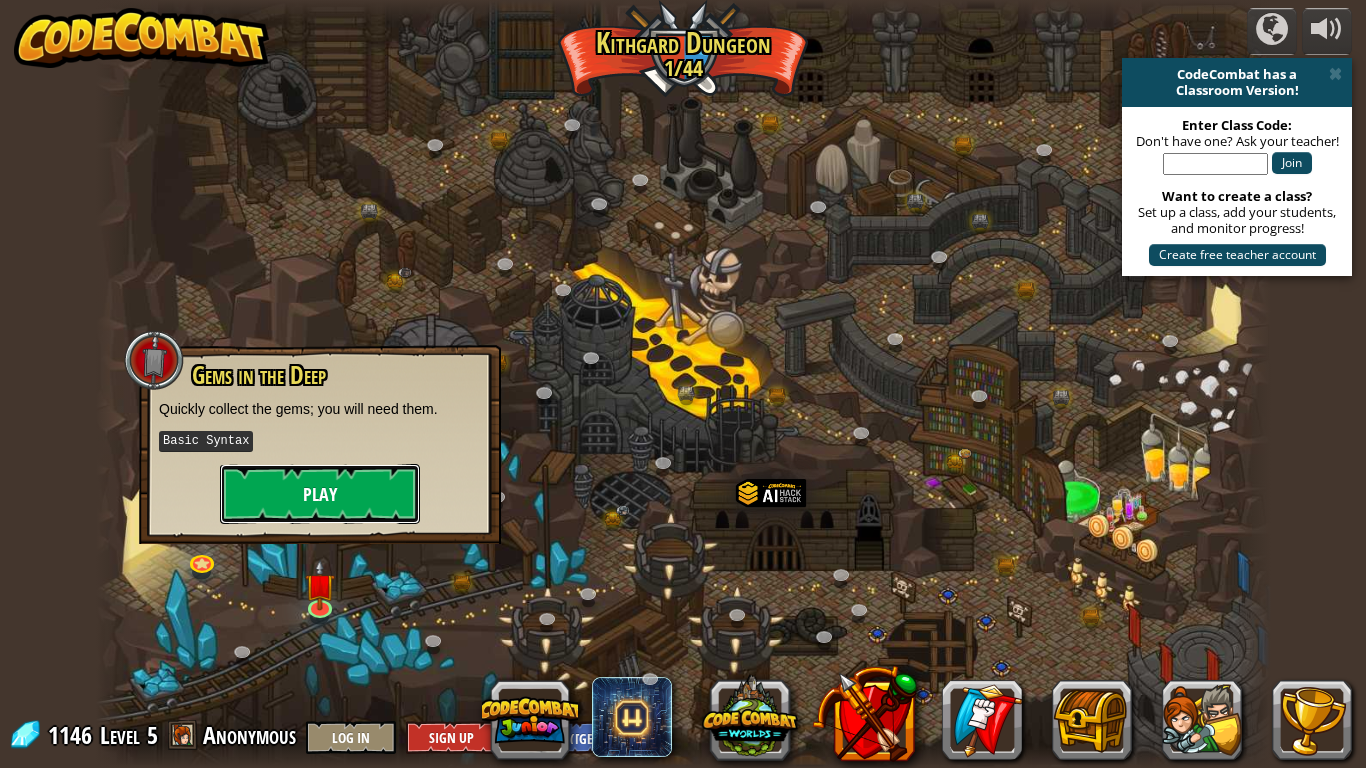 click on "Play" at bounding box center [320, 494] 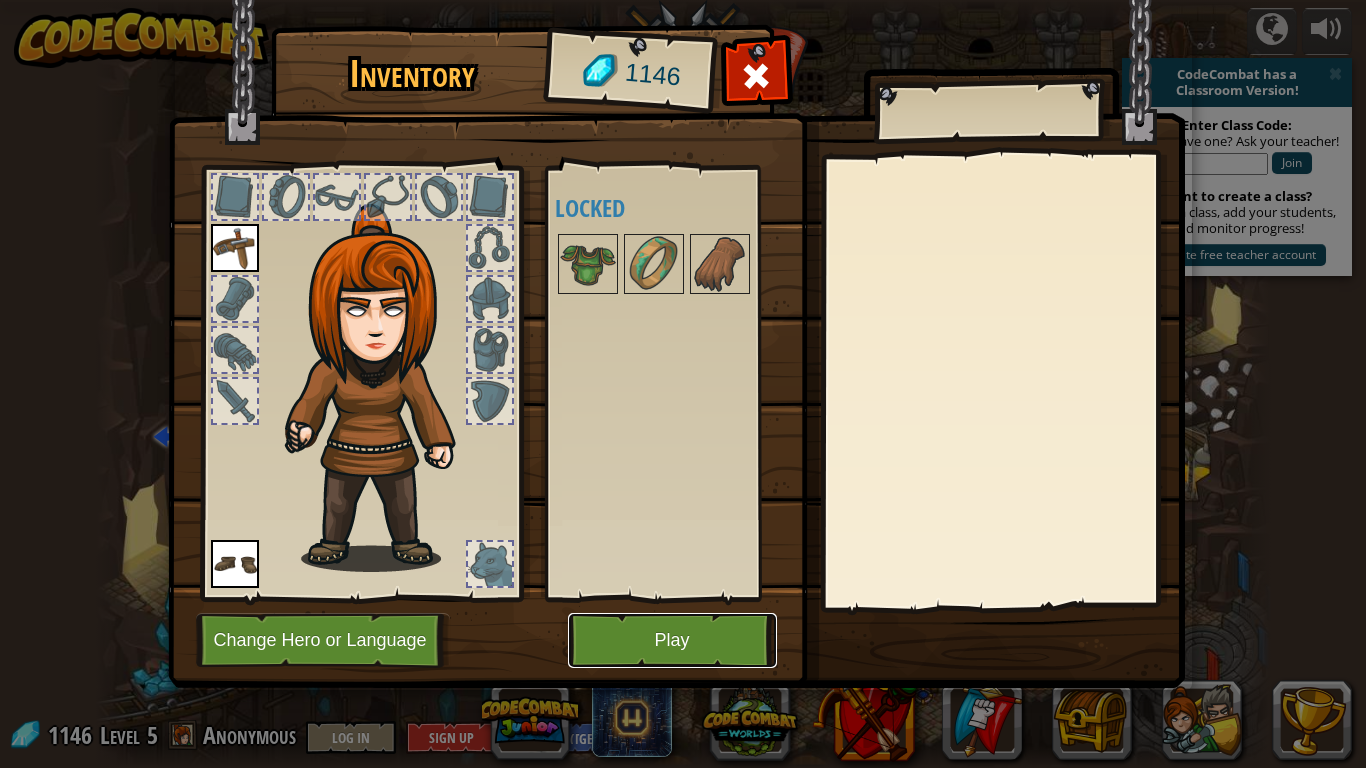 click on "Play" at bounding box center [672, 640] 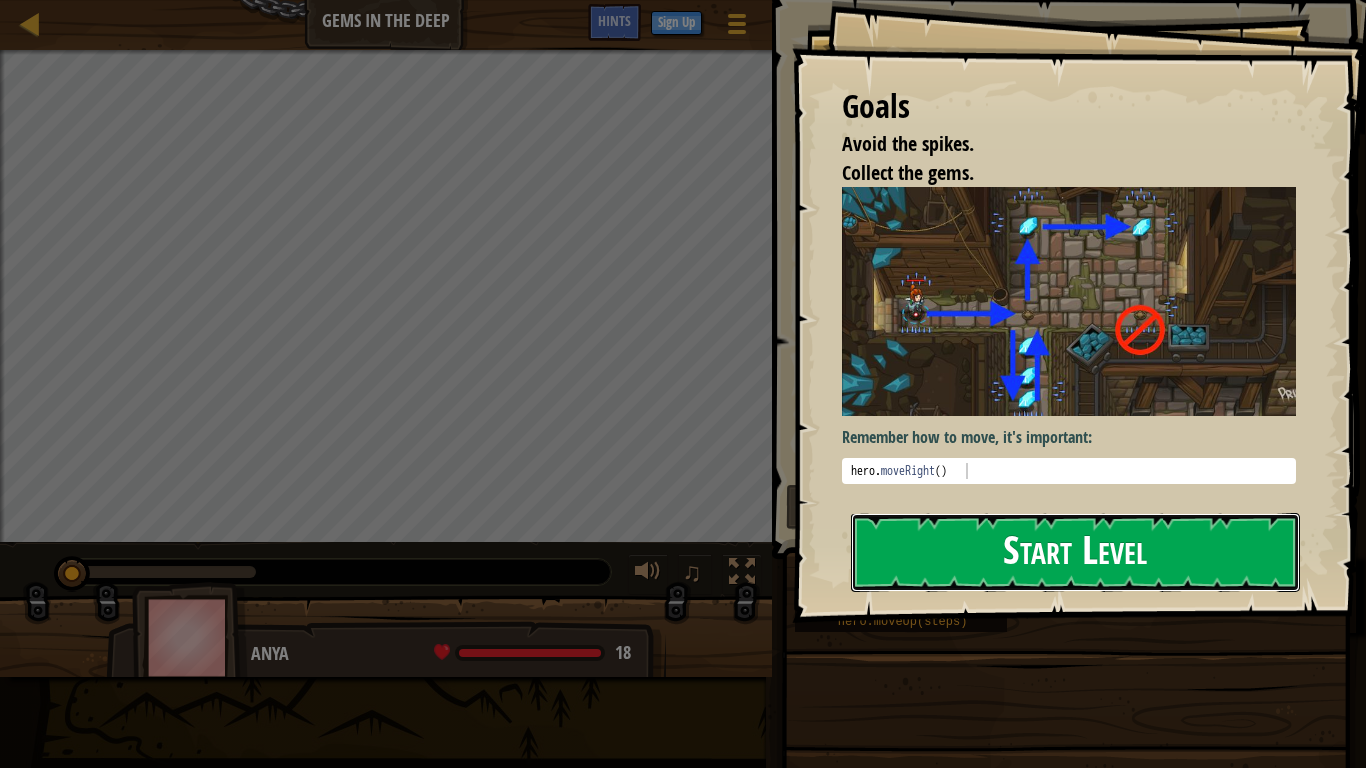 click on "Start Level" at bounding box center (1075, 552) 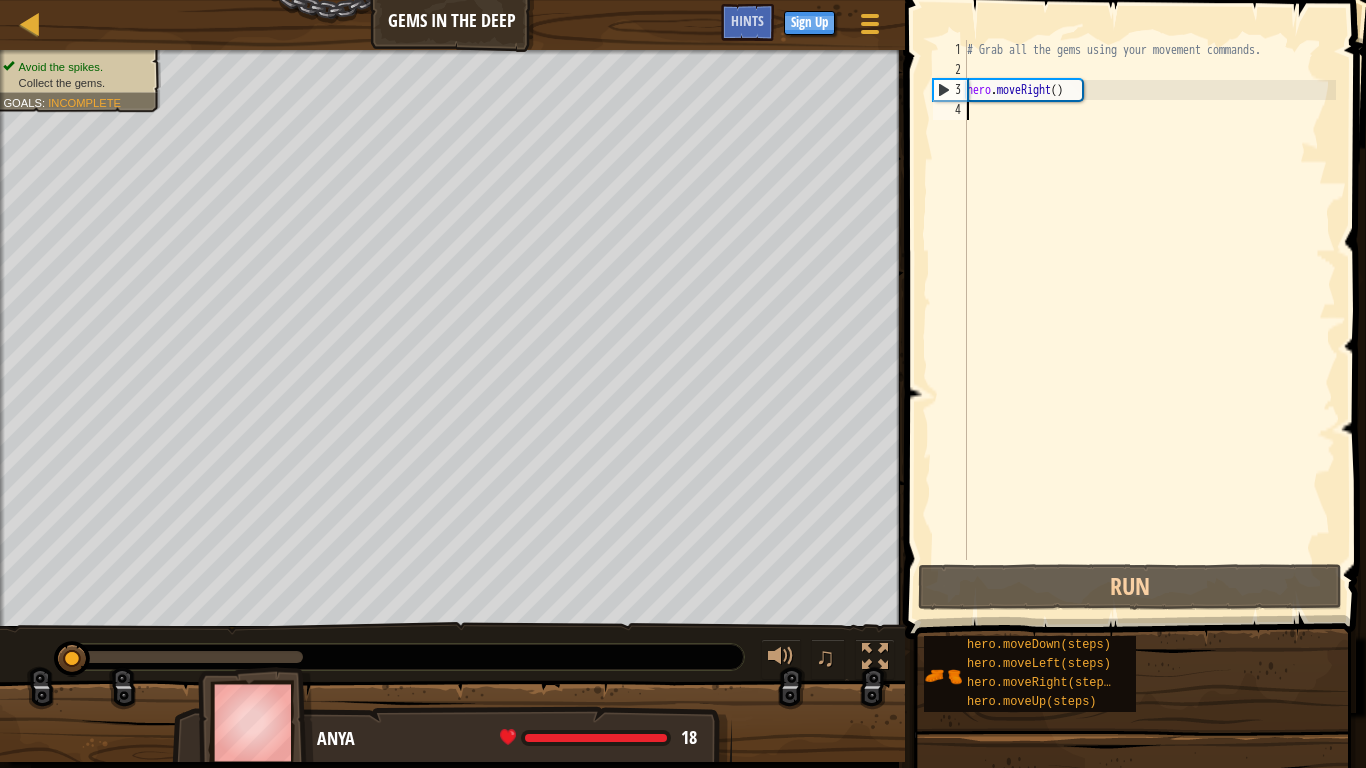 type on "m" 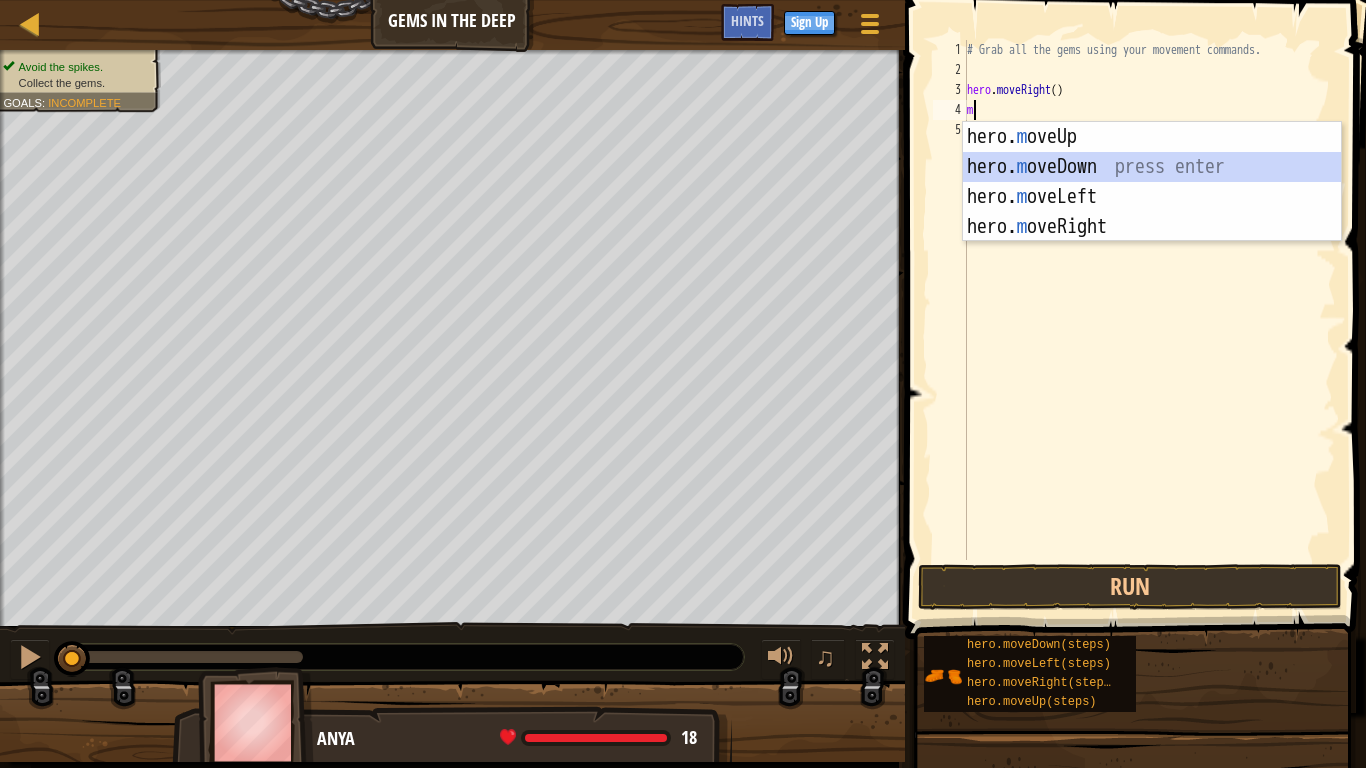 click on "hero. m oveUp press enter hero. m oveDown press enter hero. m oveLeft press enter hero. m oveRight press enter" at bounding box center [1152, 212] 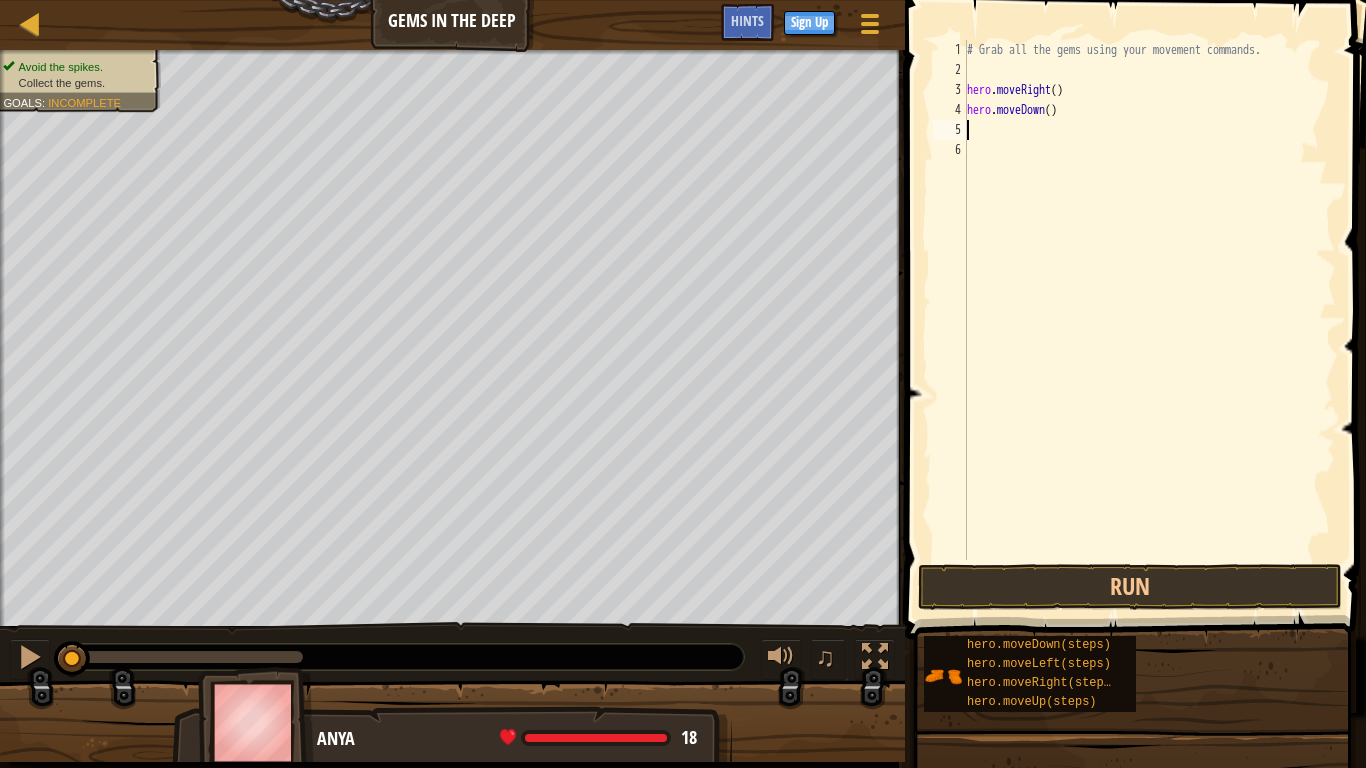 click on "# Grab all the gems using your movement commands. hero . moveRight ( ) hero . moveDown ( )" at bounding box center (1149, 320) 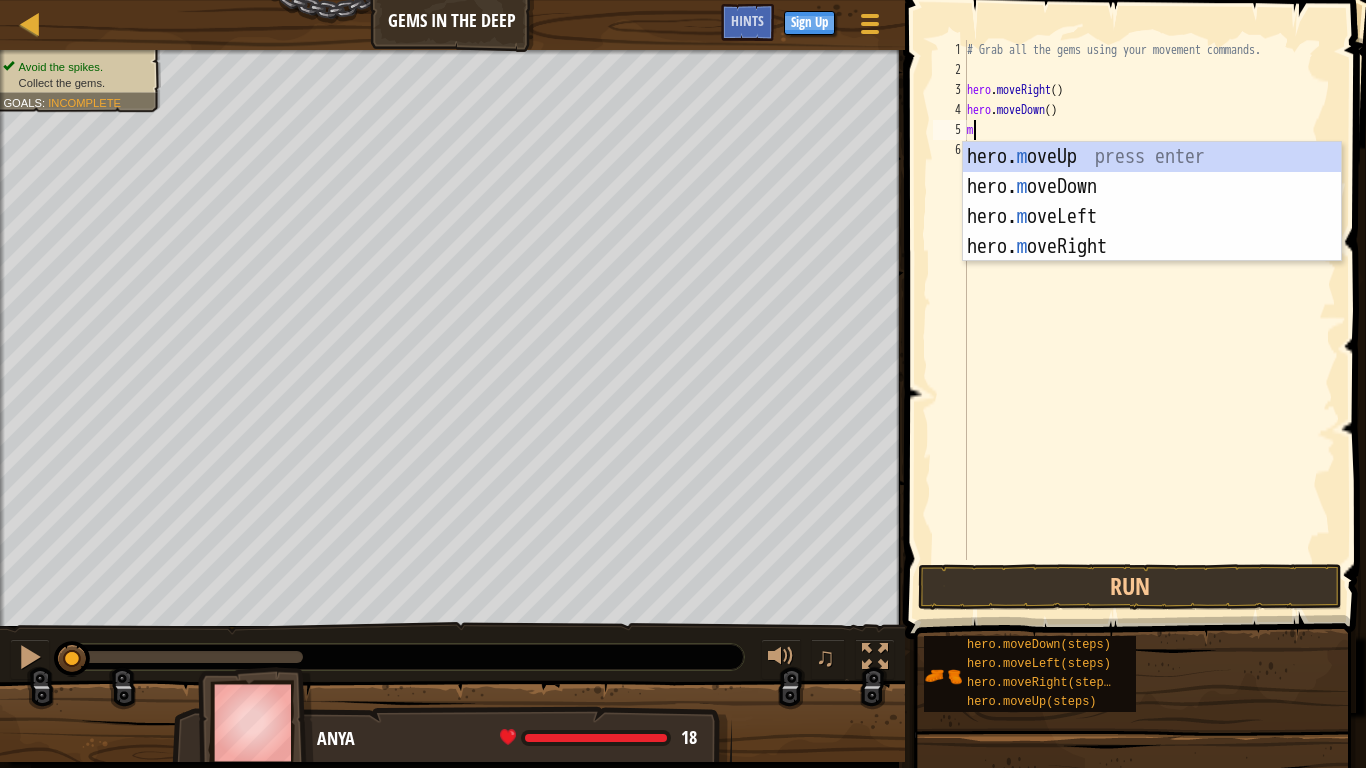 click on "# Grab all the gems using your movement commands. hero . moveRight ( ) hero . moveDown ( ) m" at bounding box center [1149, 320] 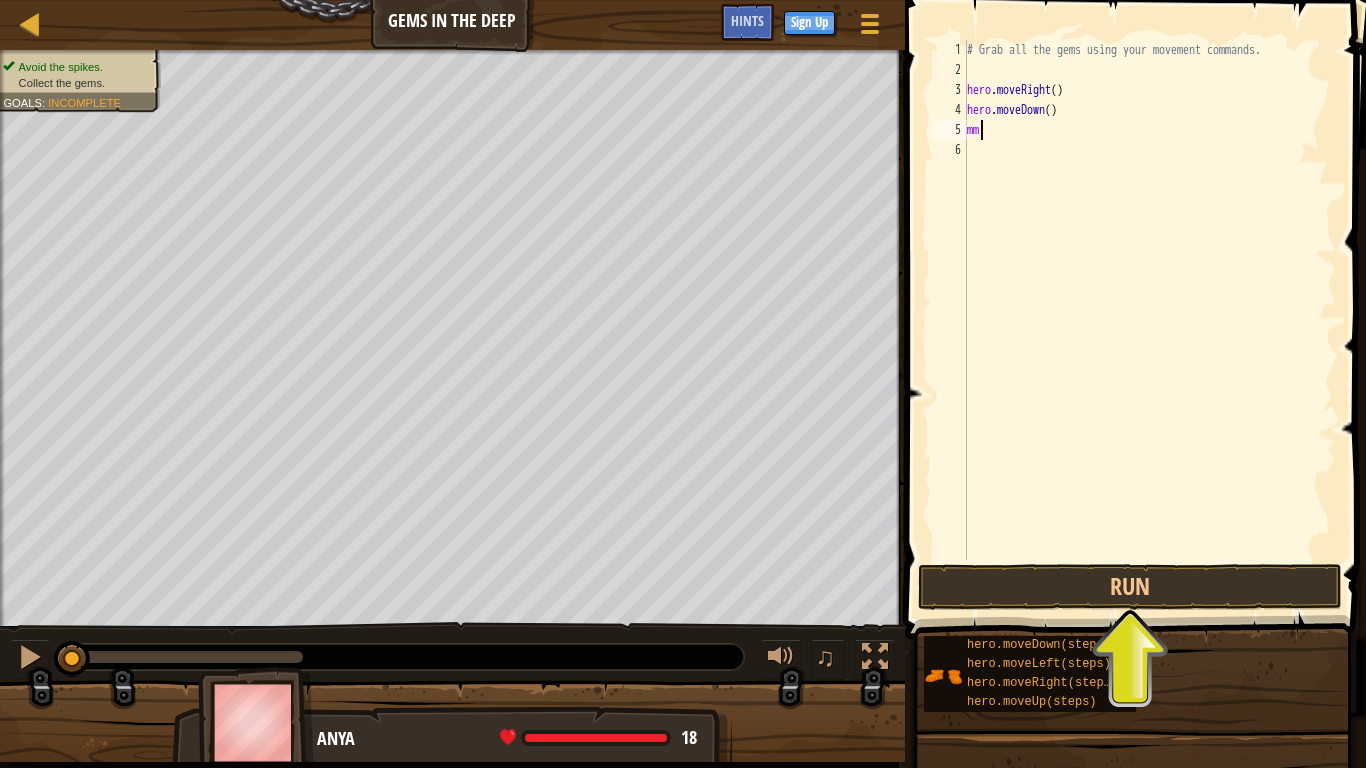 type on "m" 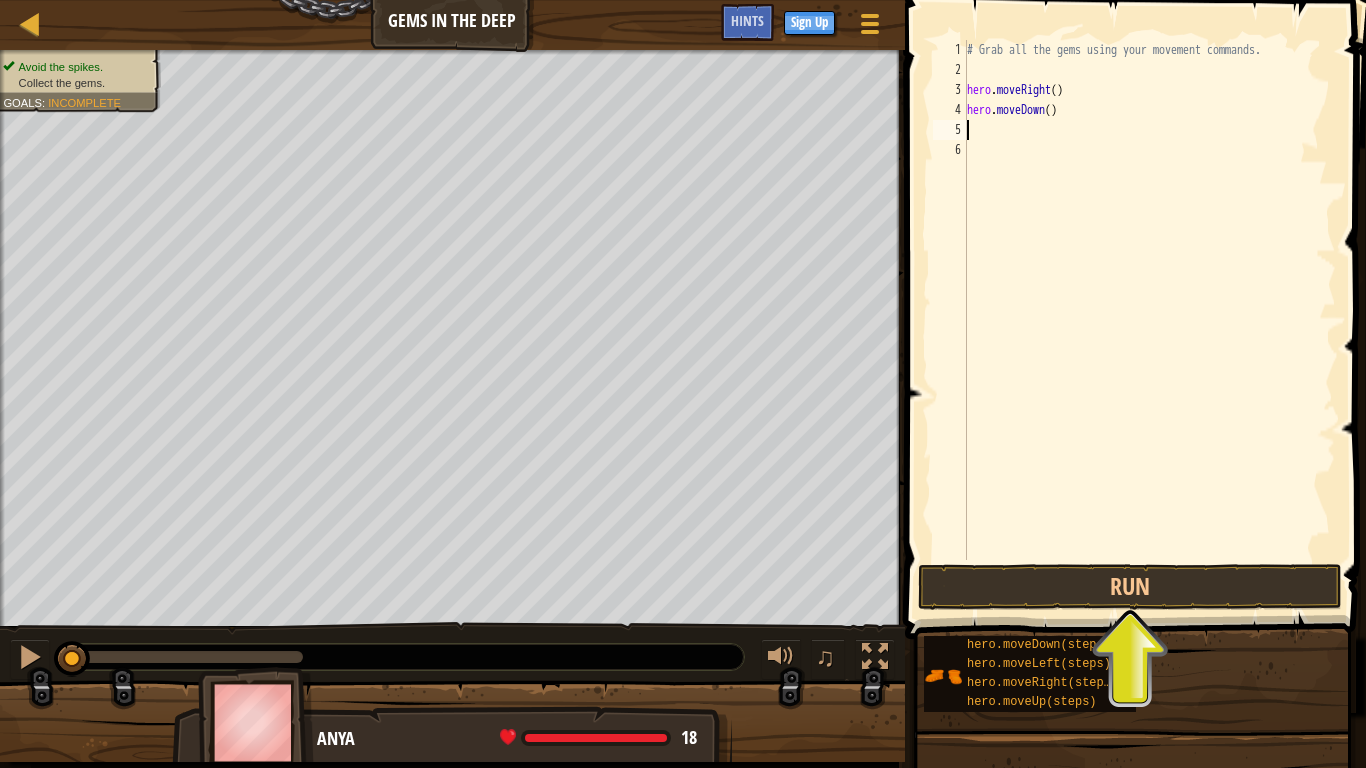 type on "m" 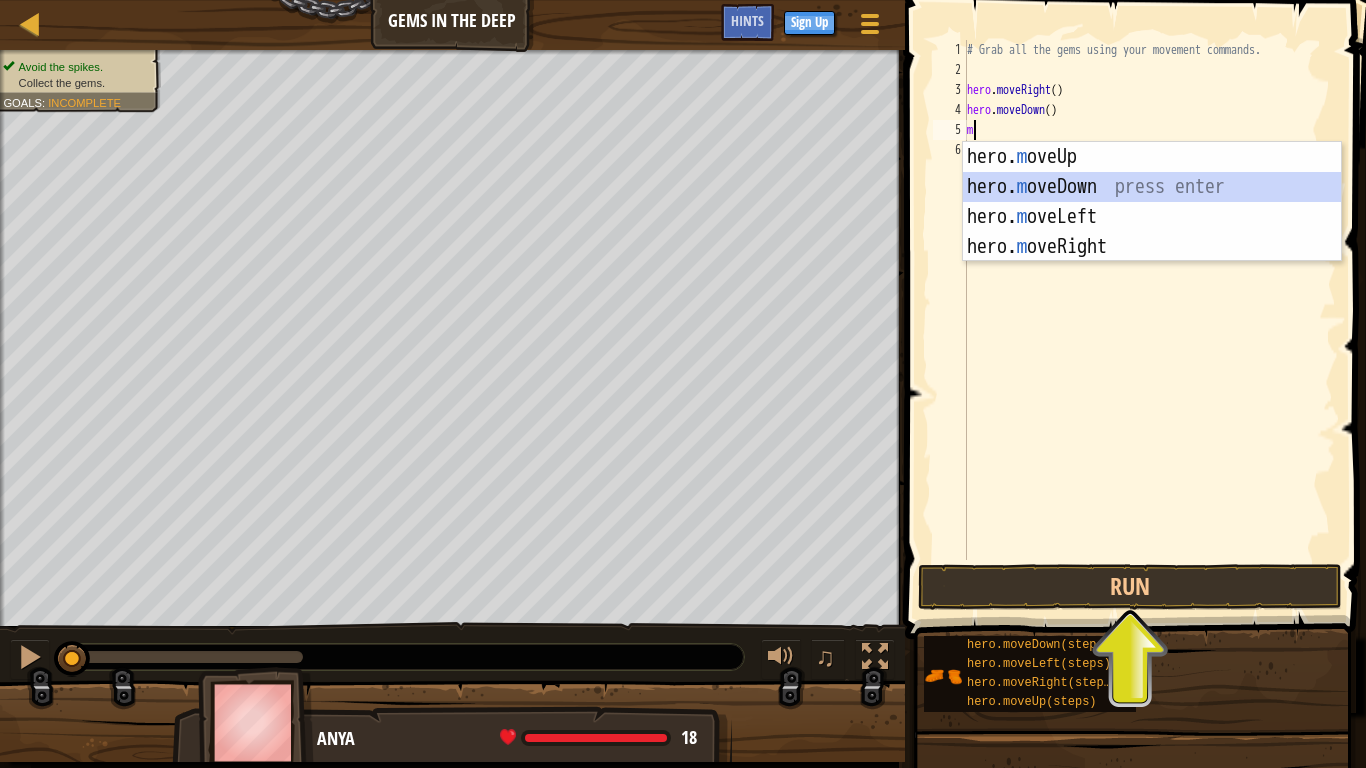 click on "hero. m oveUp press enter hero. m oveDown press enter hero. m oveLeft press enter hero. m oveRight press enter" at bounding box center (1152, 232) 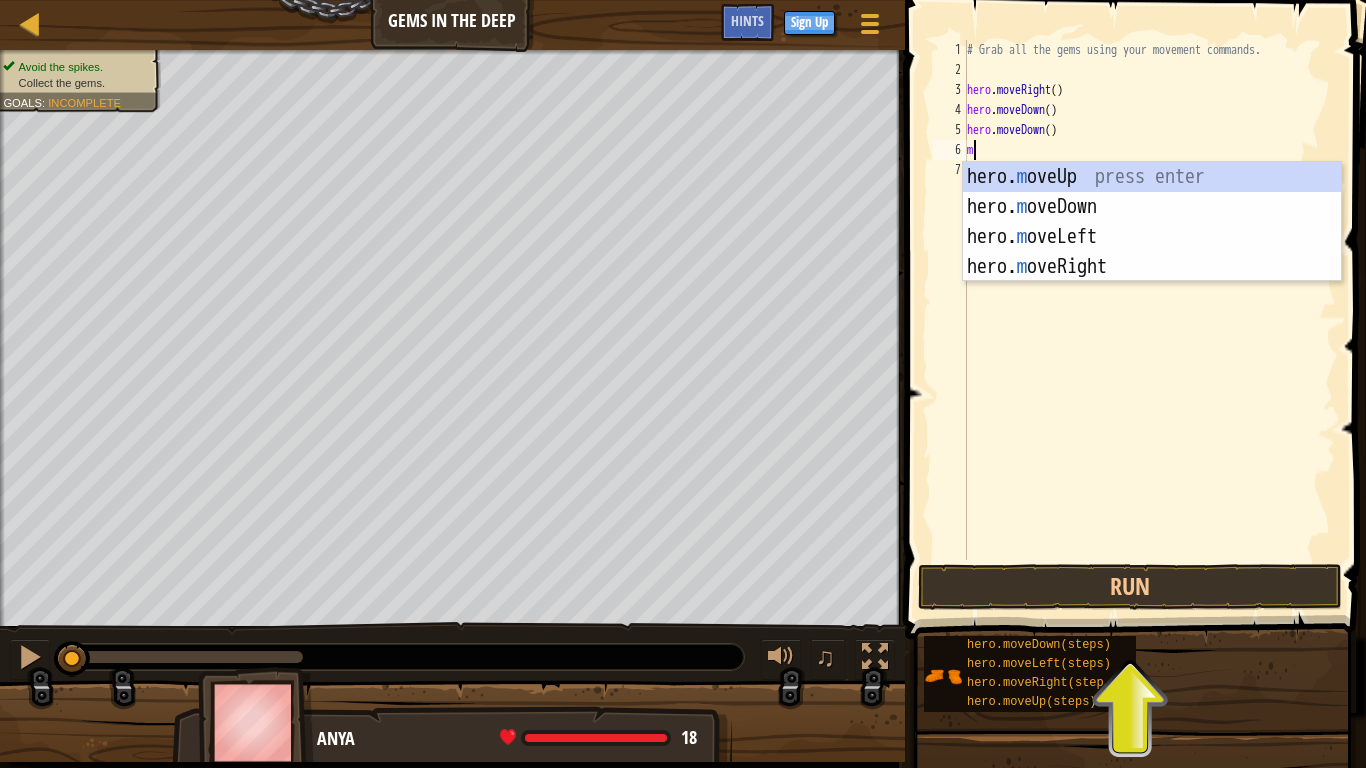 type on "m" 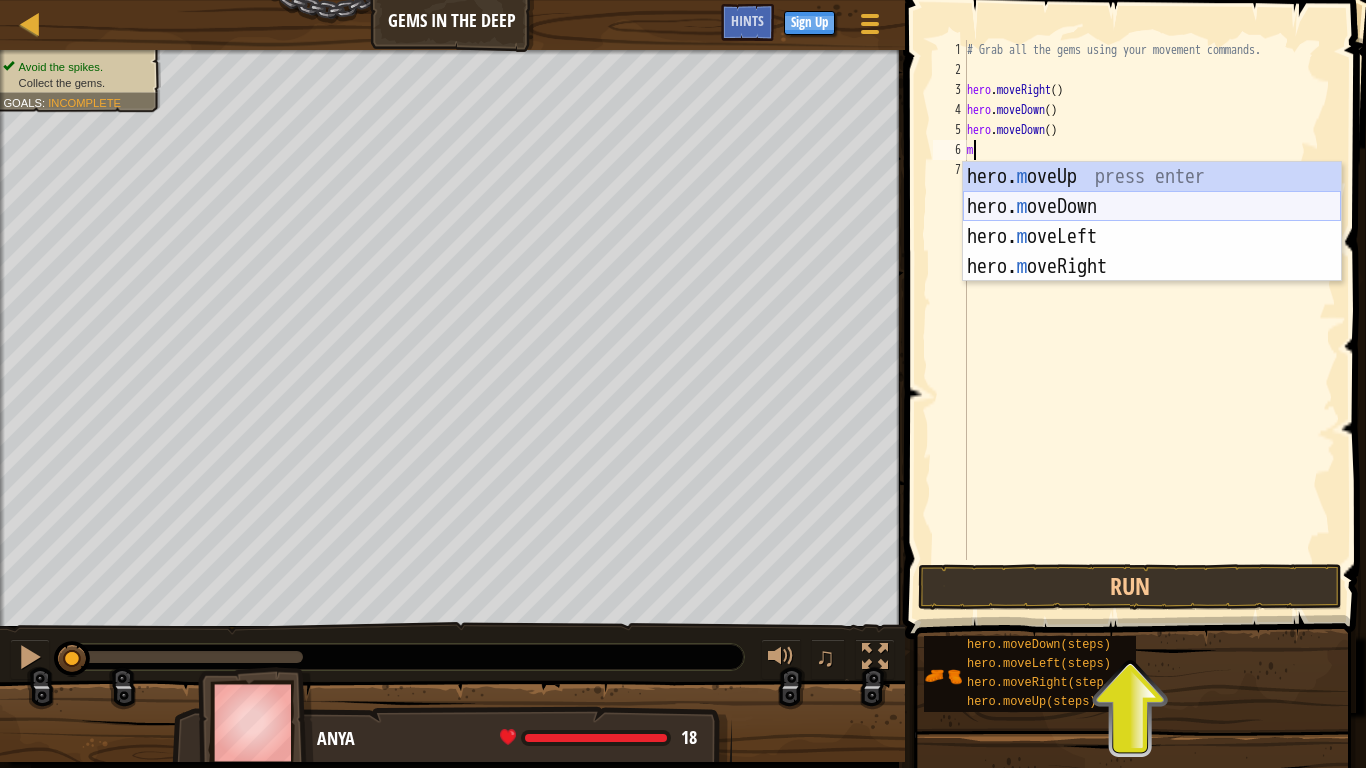 click on "hero. m oveUp press enter hero. m oveDown press enter hero. m oveLeft press enter hero. m oveRight press enter" at bounding box center [1152, 252] 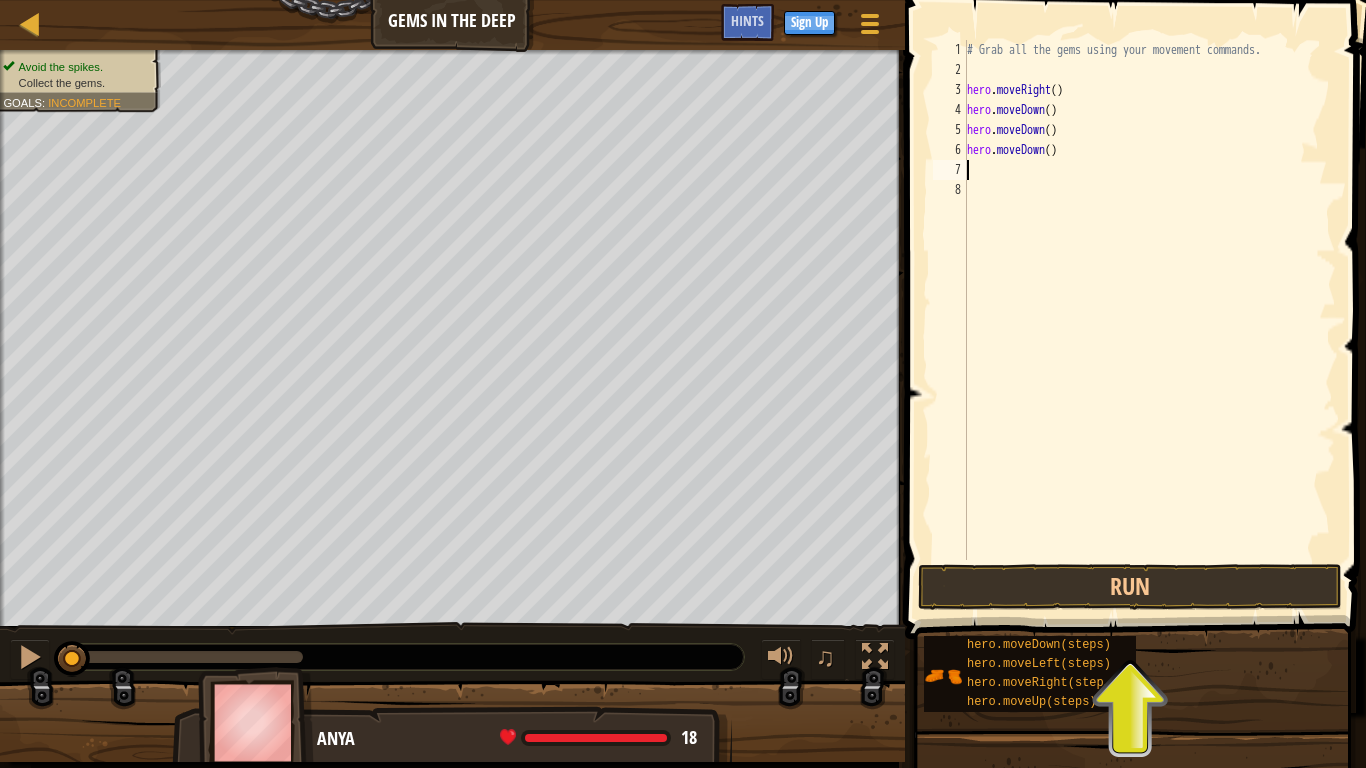 type on "m" 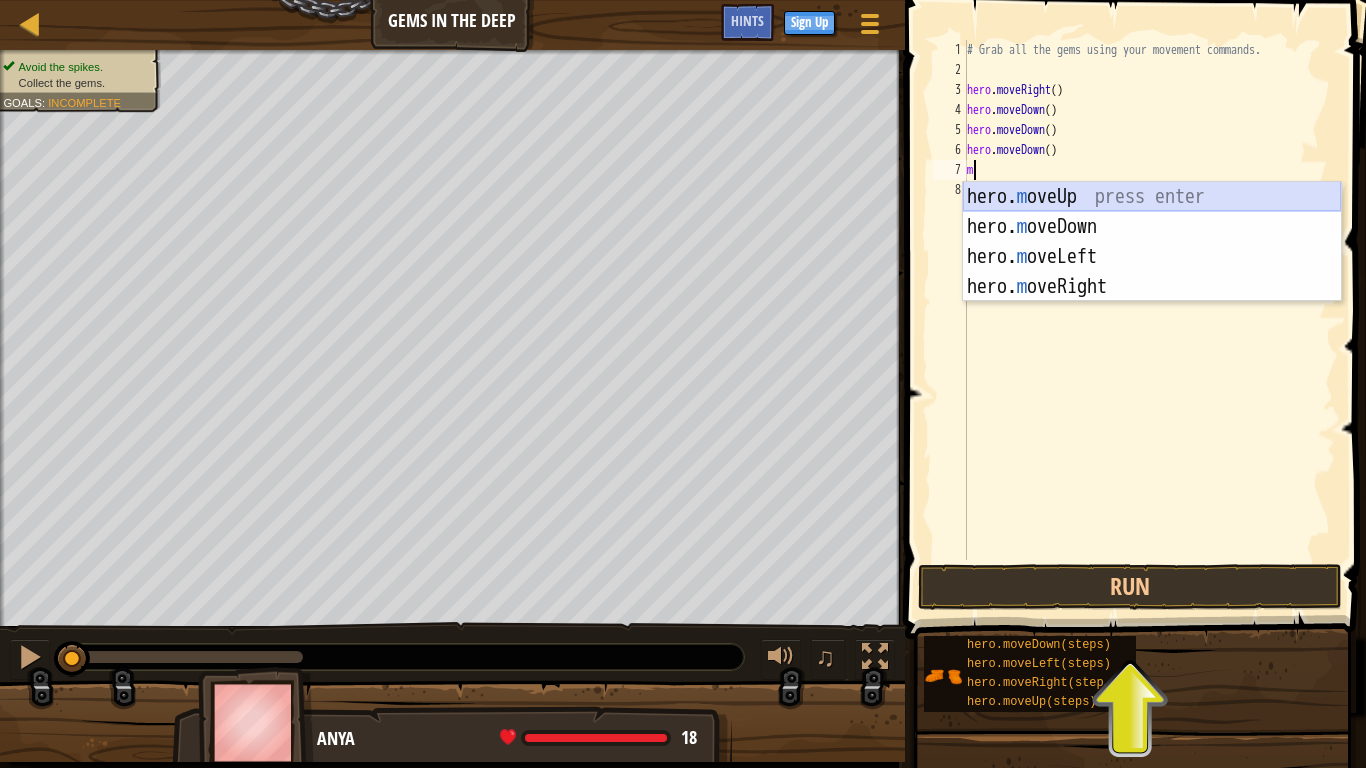 click on "hero. m oveUp press enter hero. m oveDown press enter hero. m oveLeft press enter hero. m oveRight press enter" at bounding box center [1152, 272] 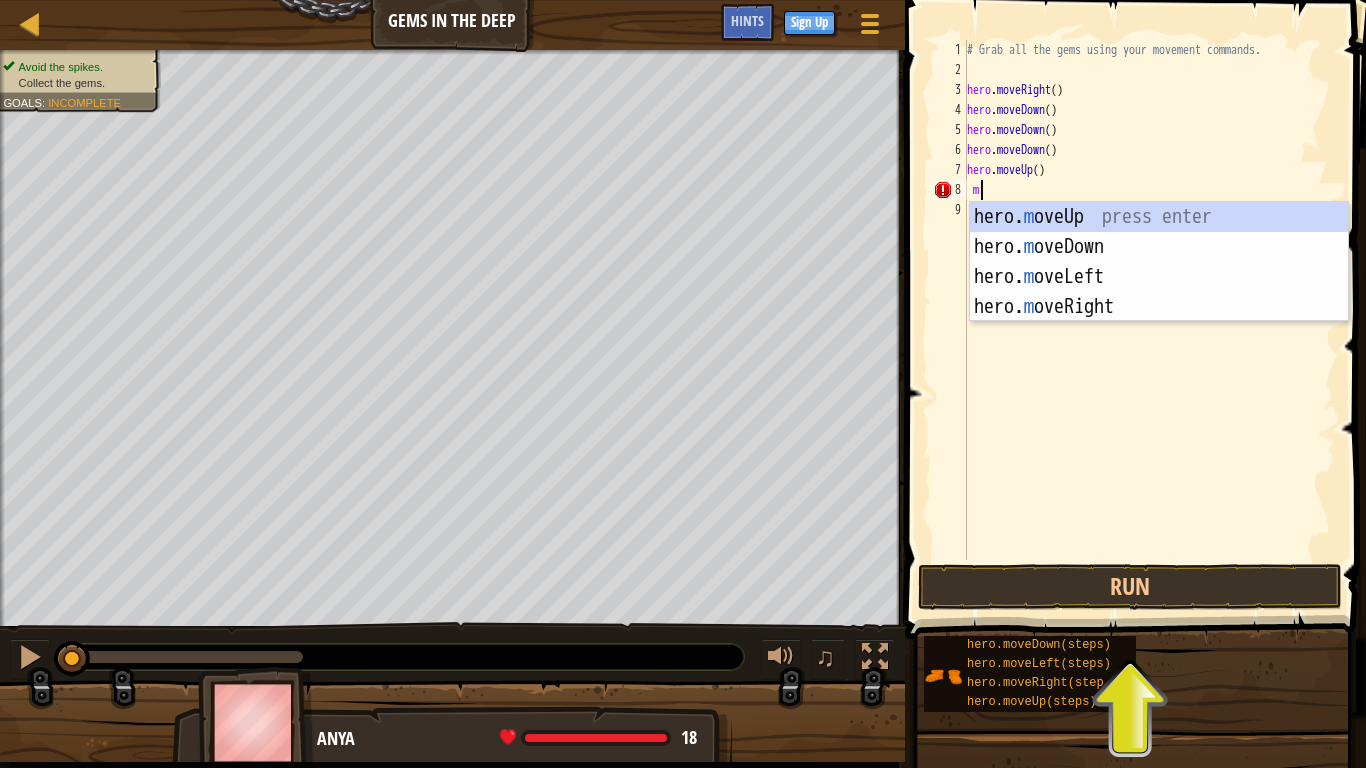 click on "# Grab all the gems using your movement commands. hero . moveRight ( ) hero . moveDown ( ) hero . moveDown ( ) hero . moveDown ( ) hero . moveUp ( )   m" at bounding box center (1149, 320) 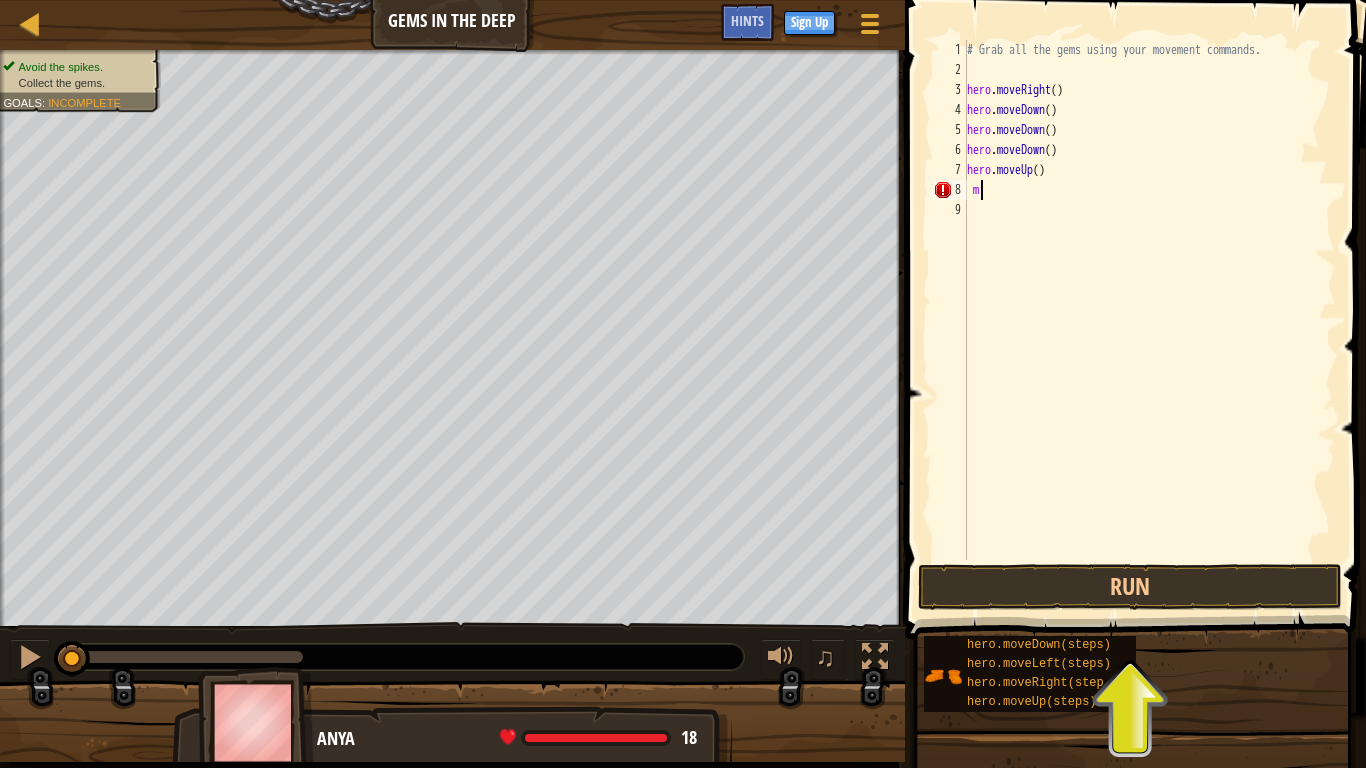 scroll, scrollTop: 9, scrollLeft: 1, axis: both 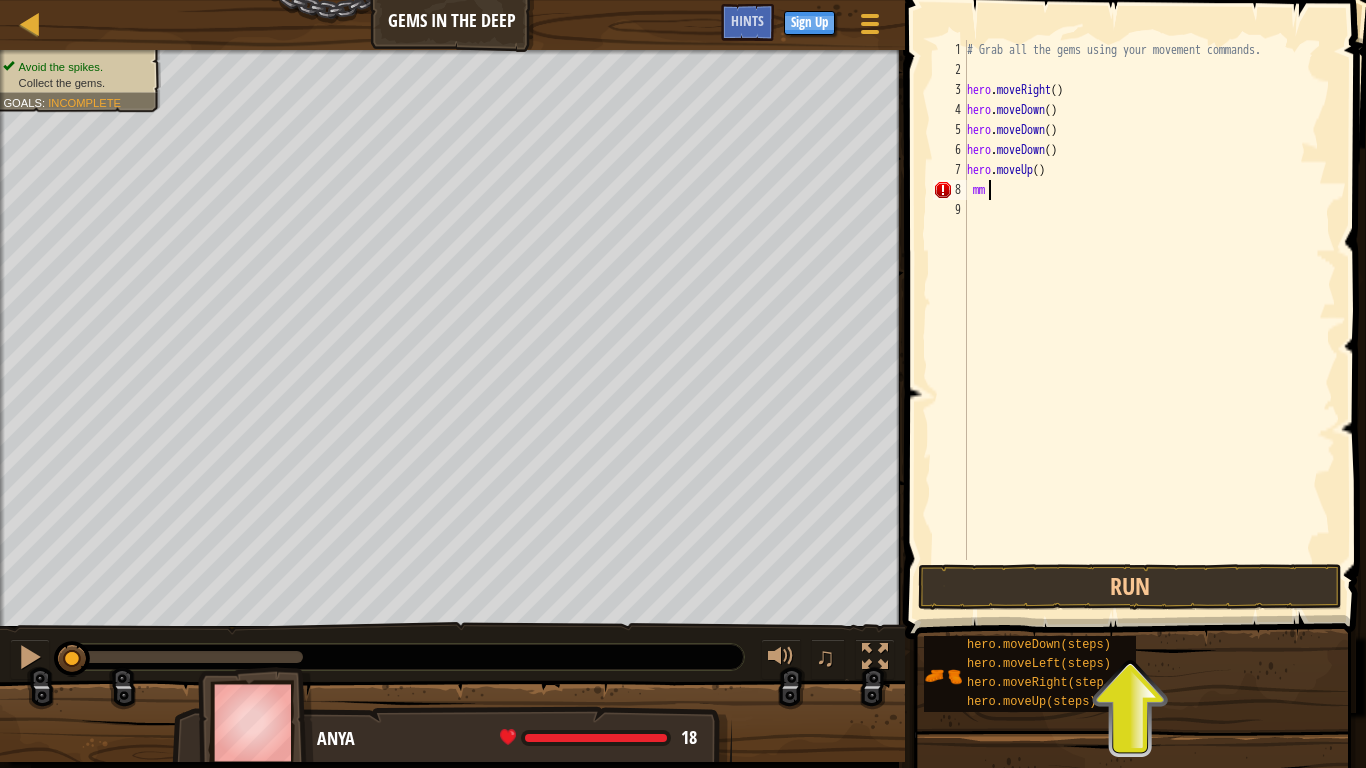 type on "m" 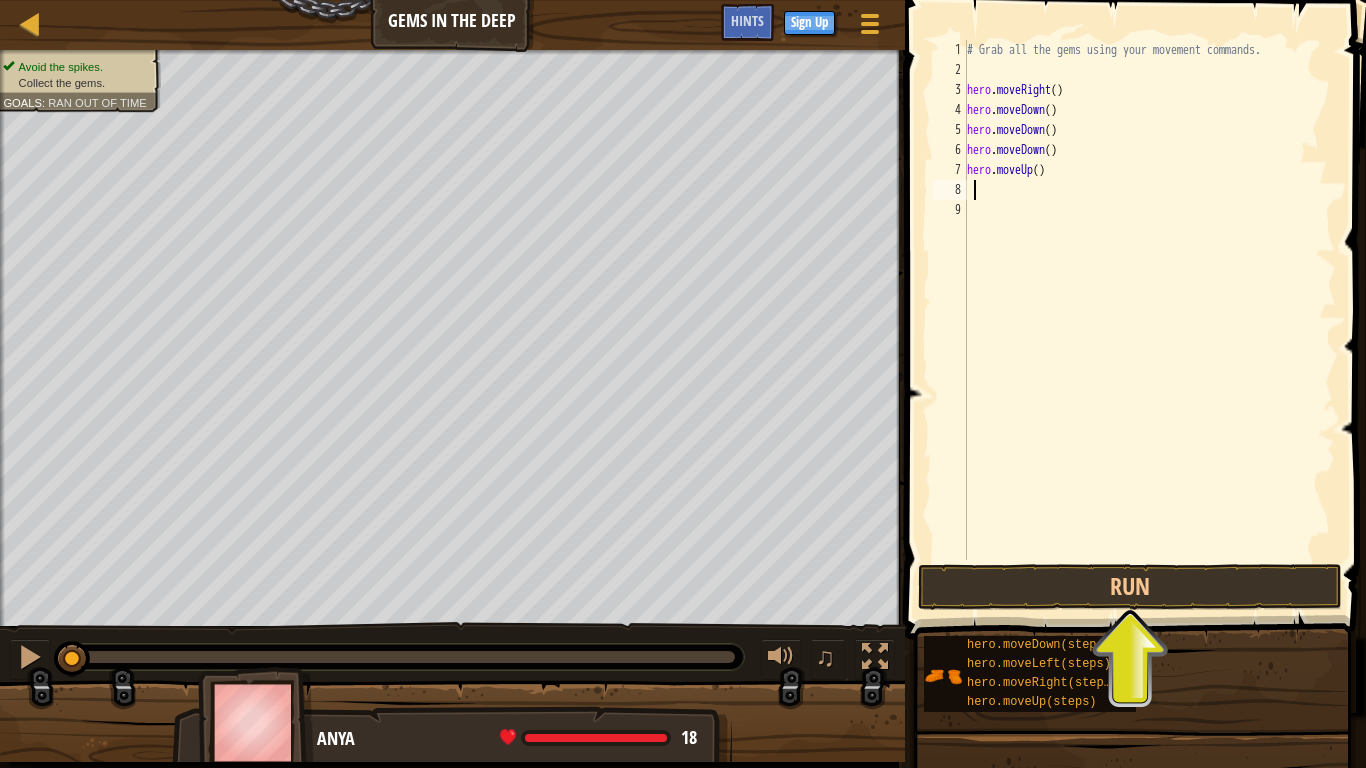 type on "m" 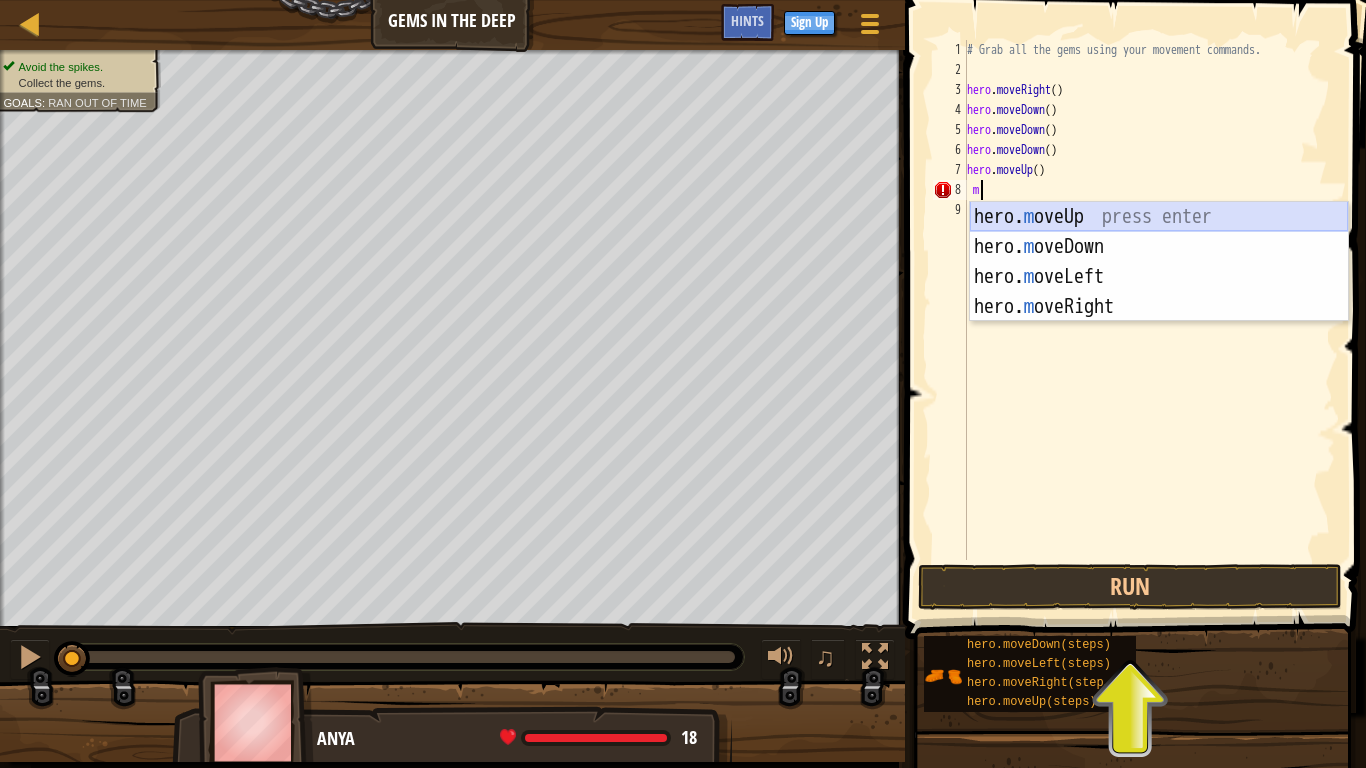 click on "hero. m oveUp press enter hero. m oveDown press enter hero. m oveLeft press enter hero. m oveRight press enter" at bounding box center (1159, 292) 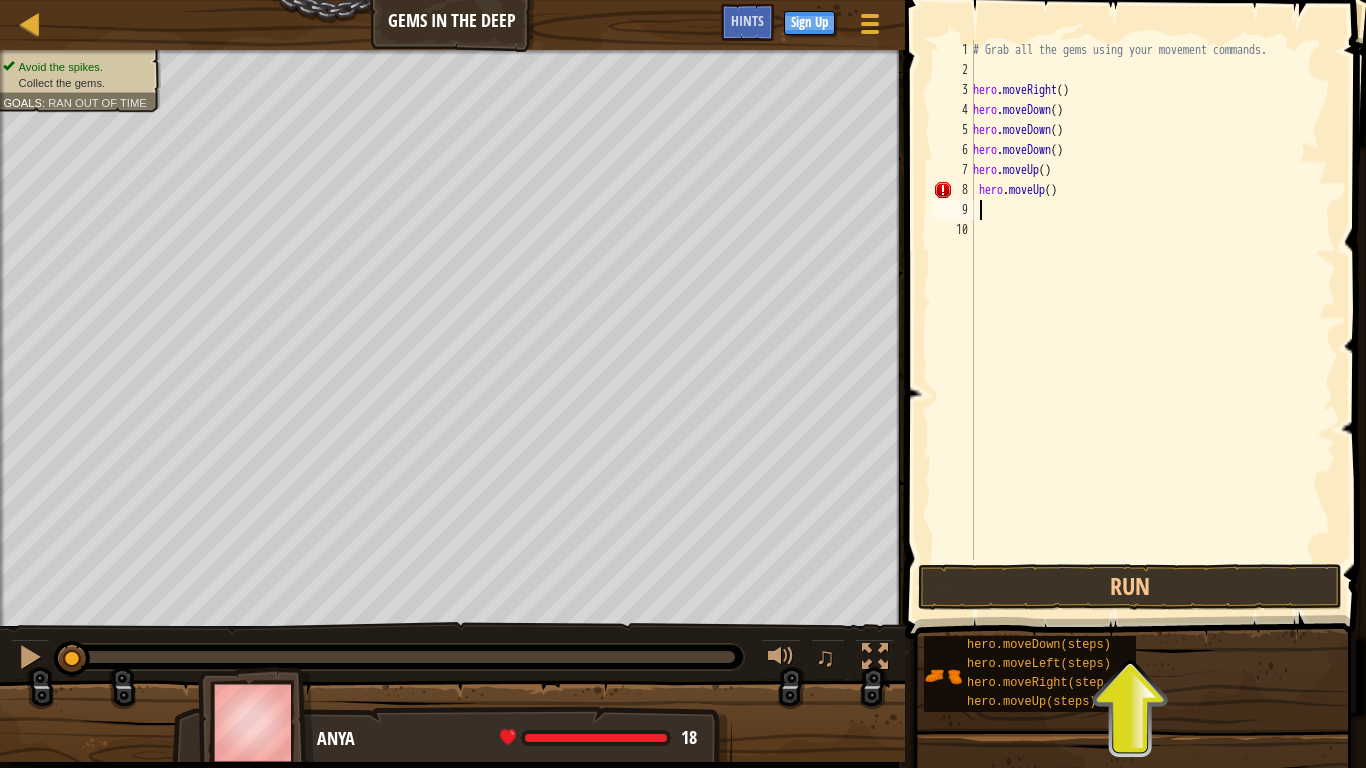 type on "m" 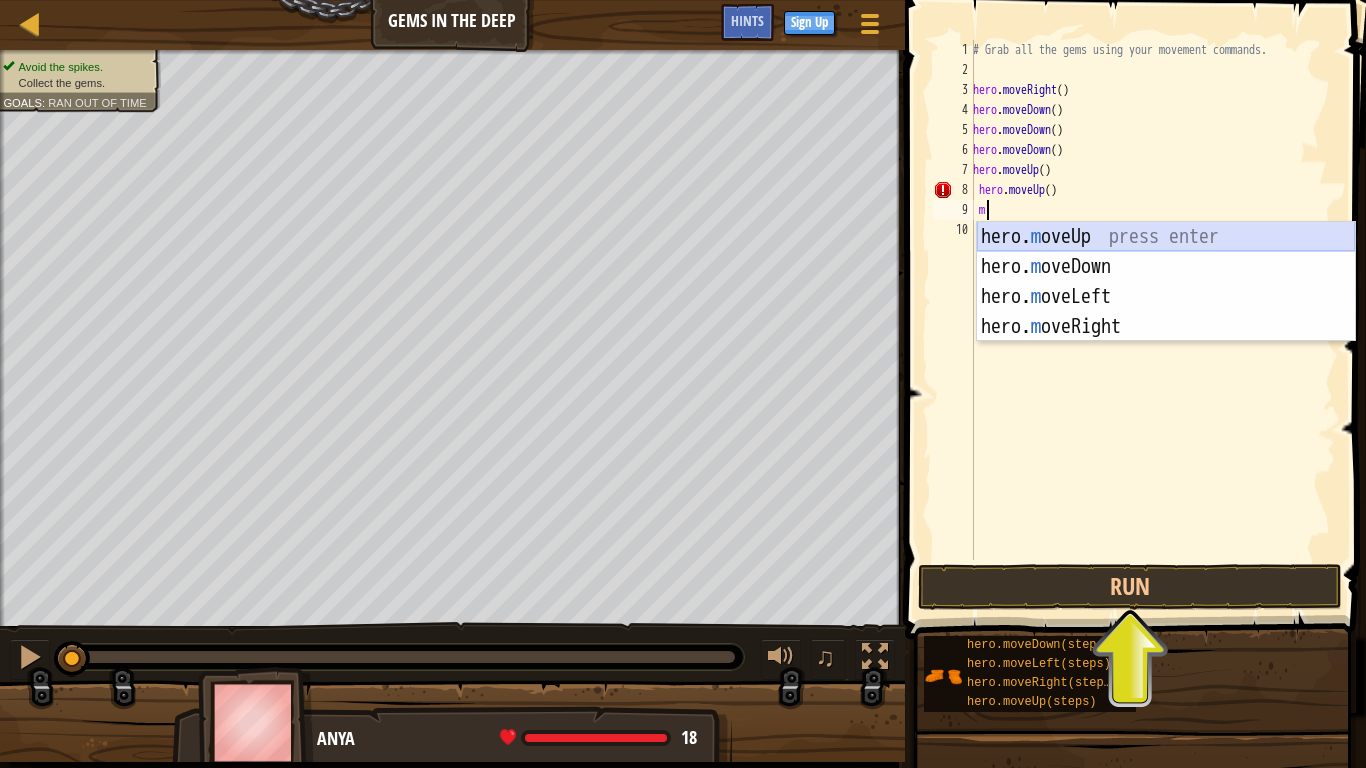click on "hero. m oveUp press enter hero. m oveDown press enter hero. m oveLeft press enter hero. m oveRight press enter" at bounding box center (1166, 312) 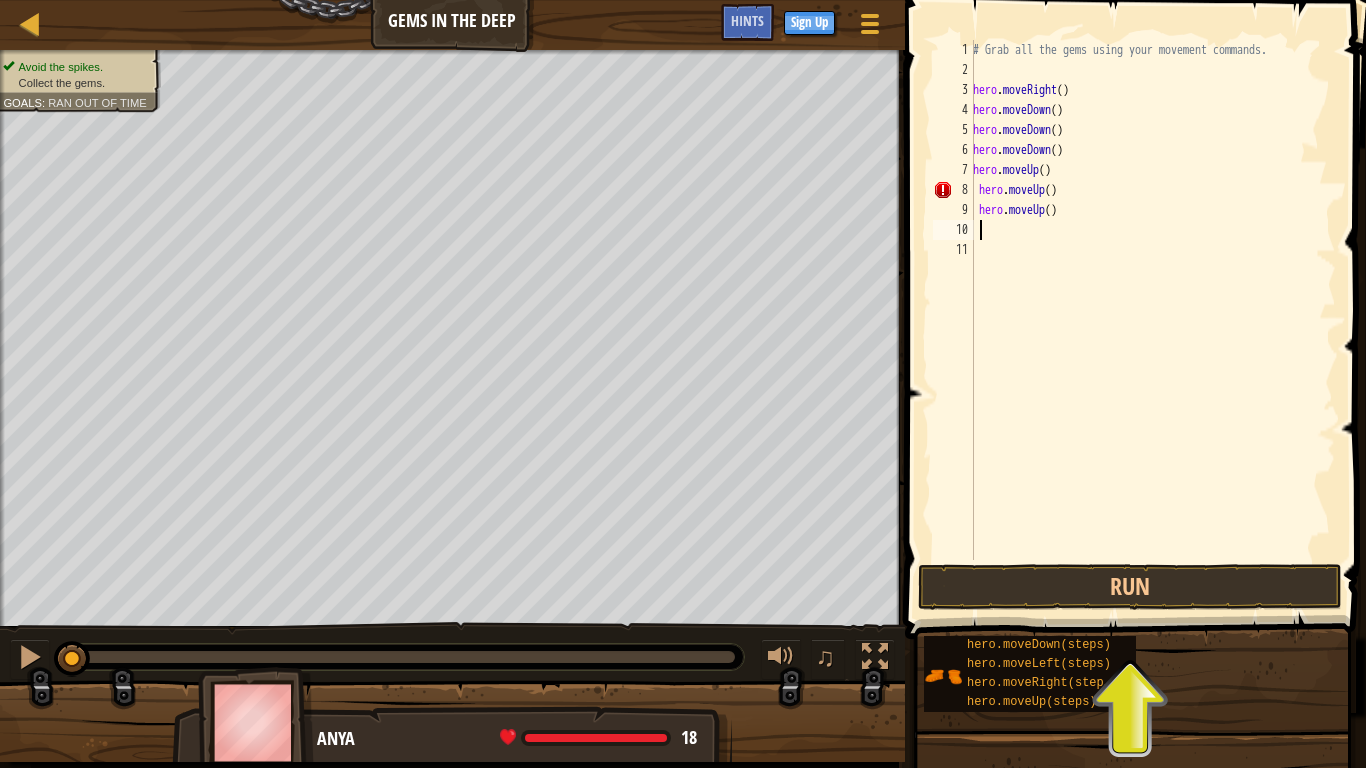 type on "m" 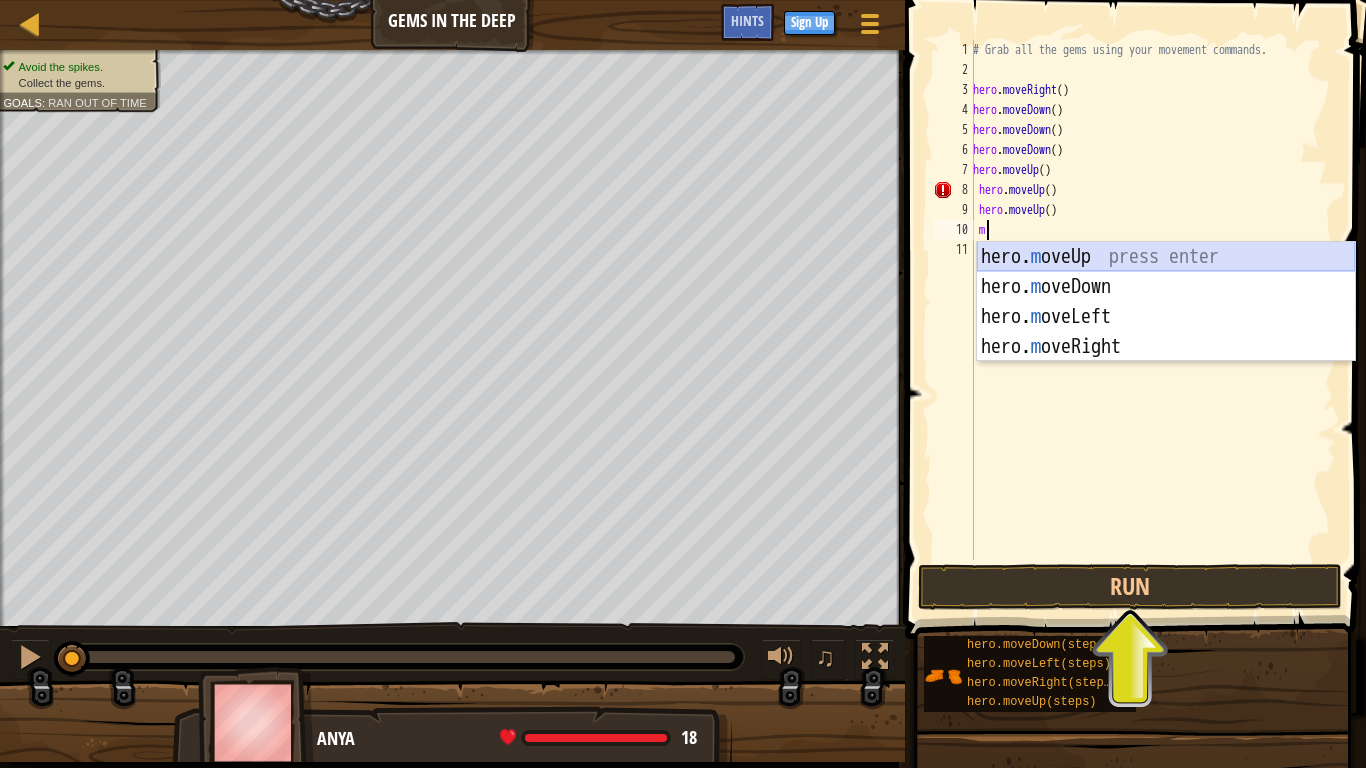 click on "hero. m oveUp press enter hero. m oveDown press enter hero. m oveLeft press enter hero. m oveRight press enter" at bounding box center [1166, 332] 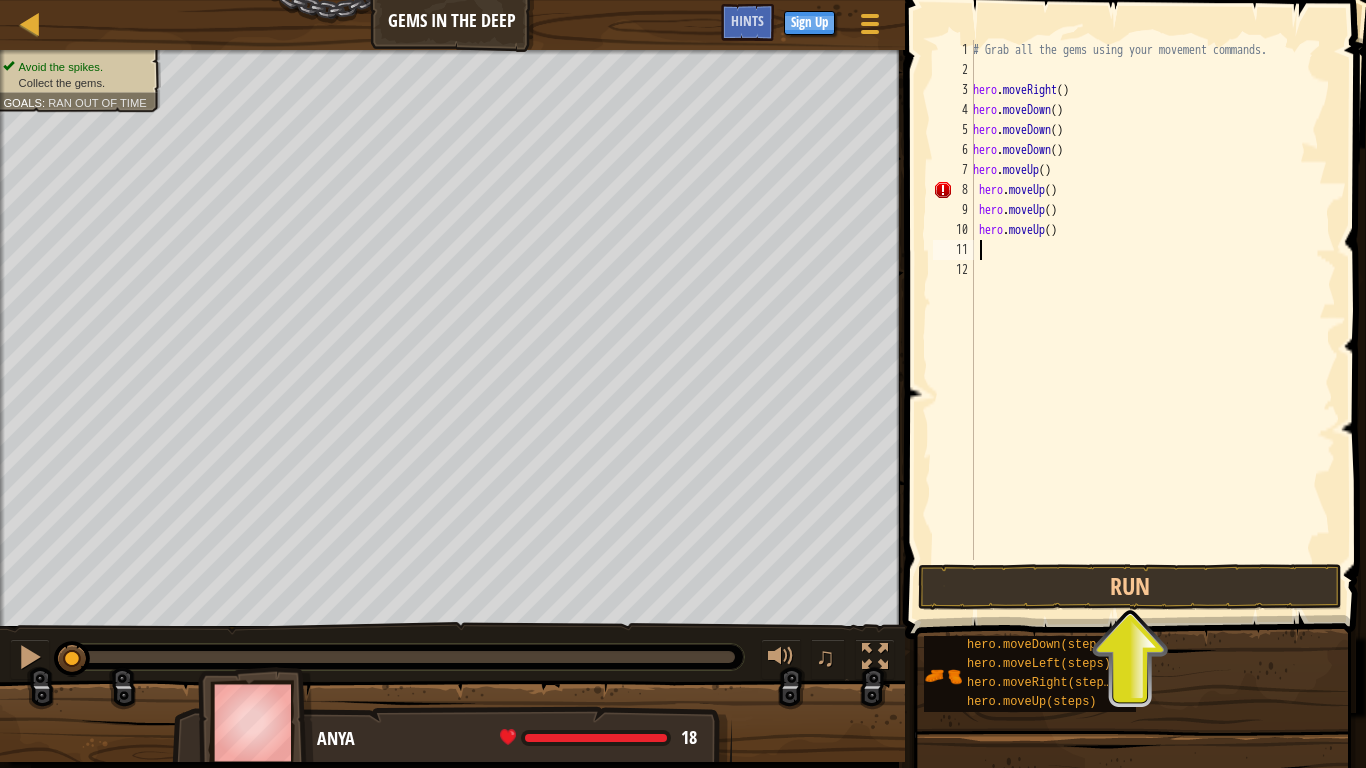type on "m" 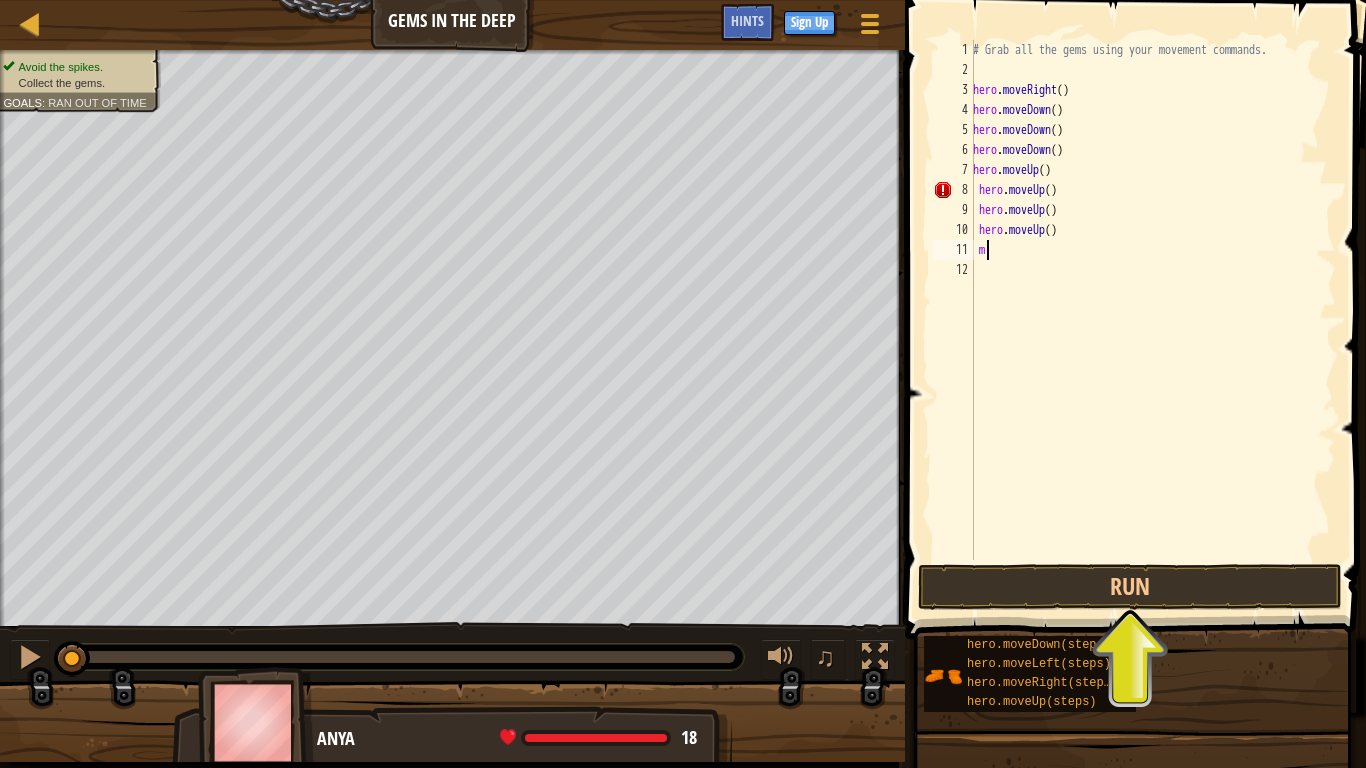 click on "# Grab all the gems using your movement commands. hero . moveRight ( ) hero . moveDown ( ) hero . moveDown ( ) hero . moveDown ( ) hero . moveUp ( )   hero . moveUp ( )   hero . moveUp ( )   hero . moveUp ( )   m" at bounding box center (1152, 320) 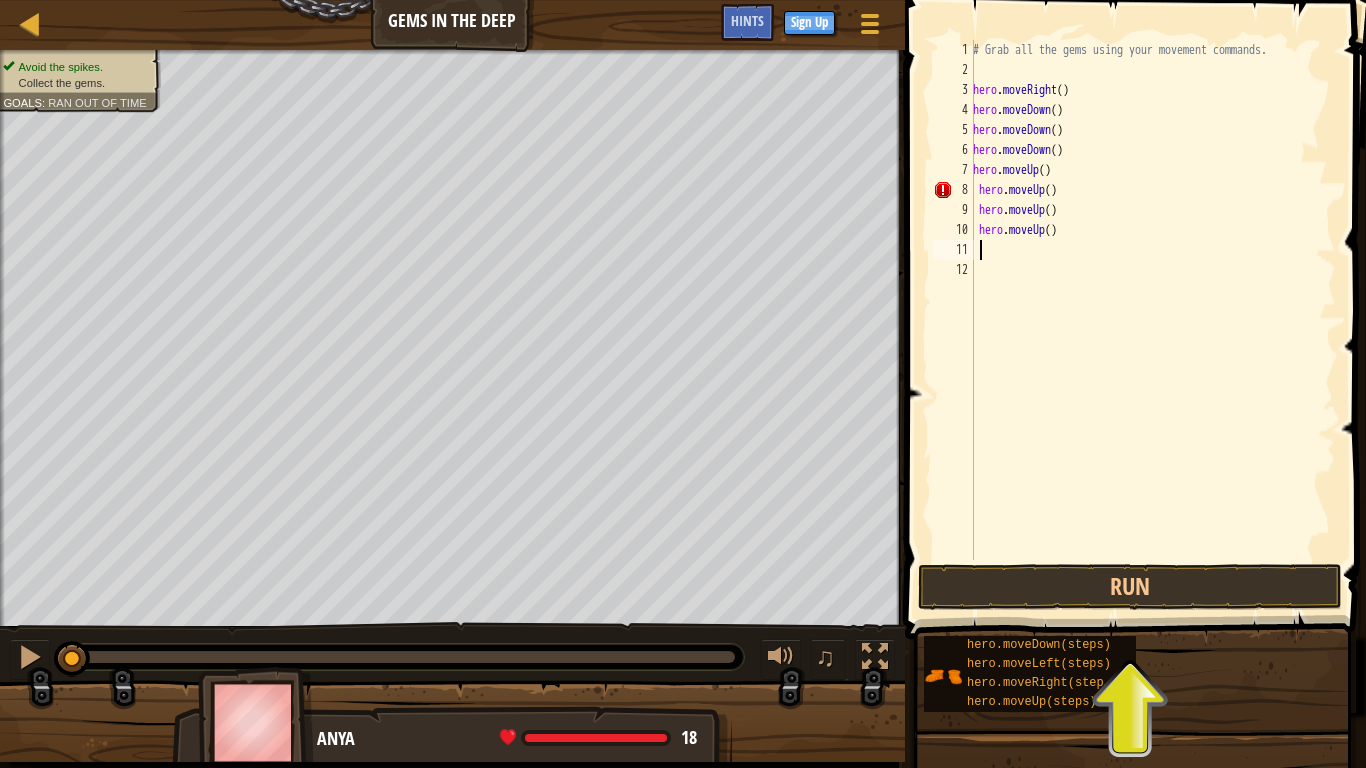 type on "m" 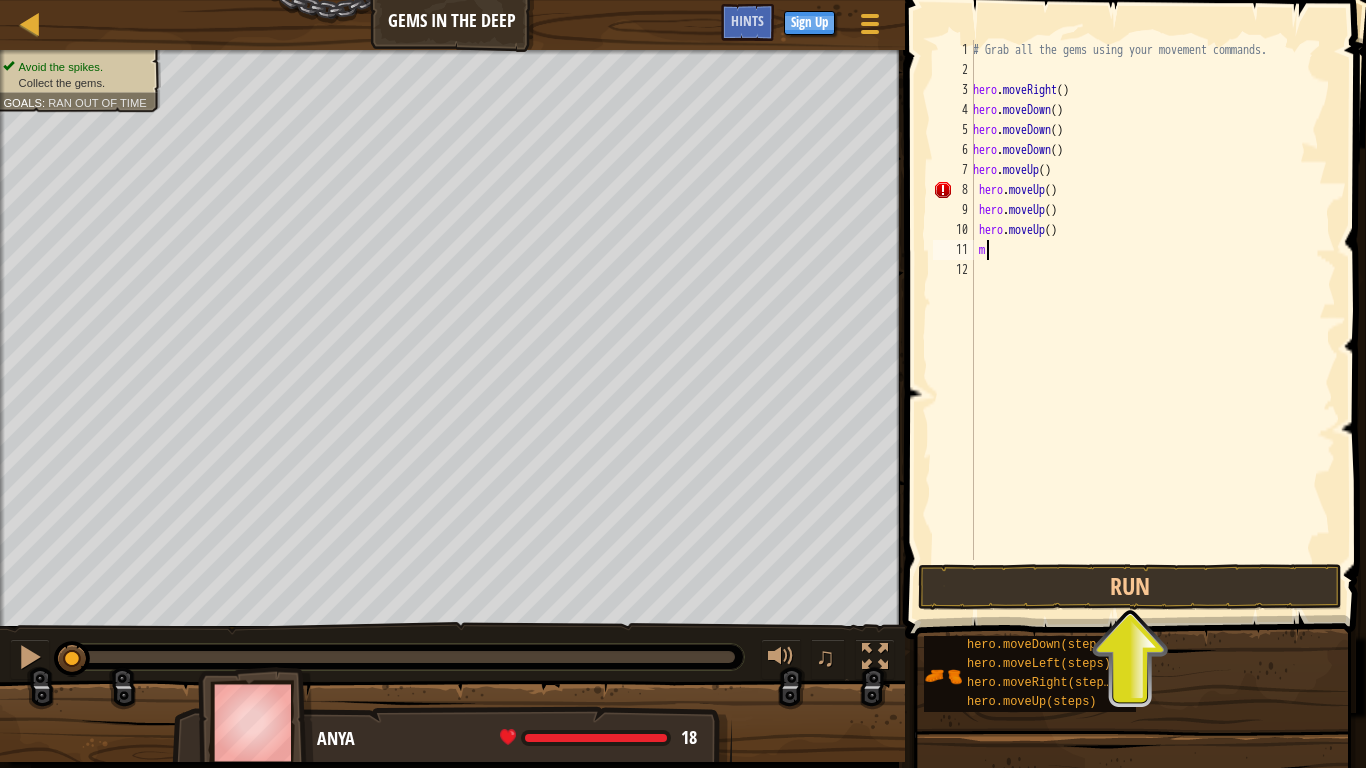 click on "# Grab all the gems using your movement commands. hero . moveRight ( ) hero . moveDown ( ) hero . moveDown ( ) hero . moveDown ( ) hero . moveUp ( )   hero . moveUp ( )   hero . moveUp ( )   hero . moveUp ( )   m" at bounding box center (1152, 320) 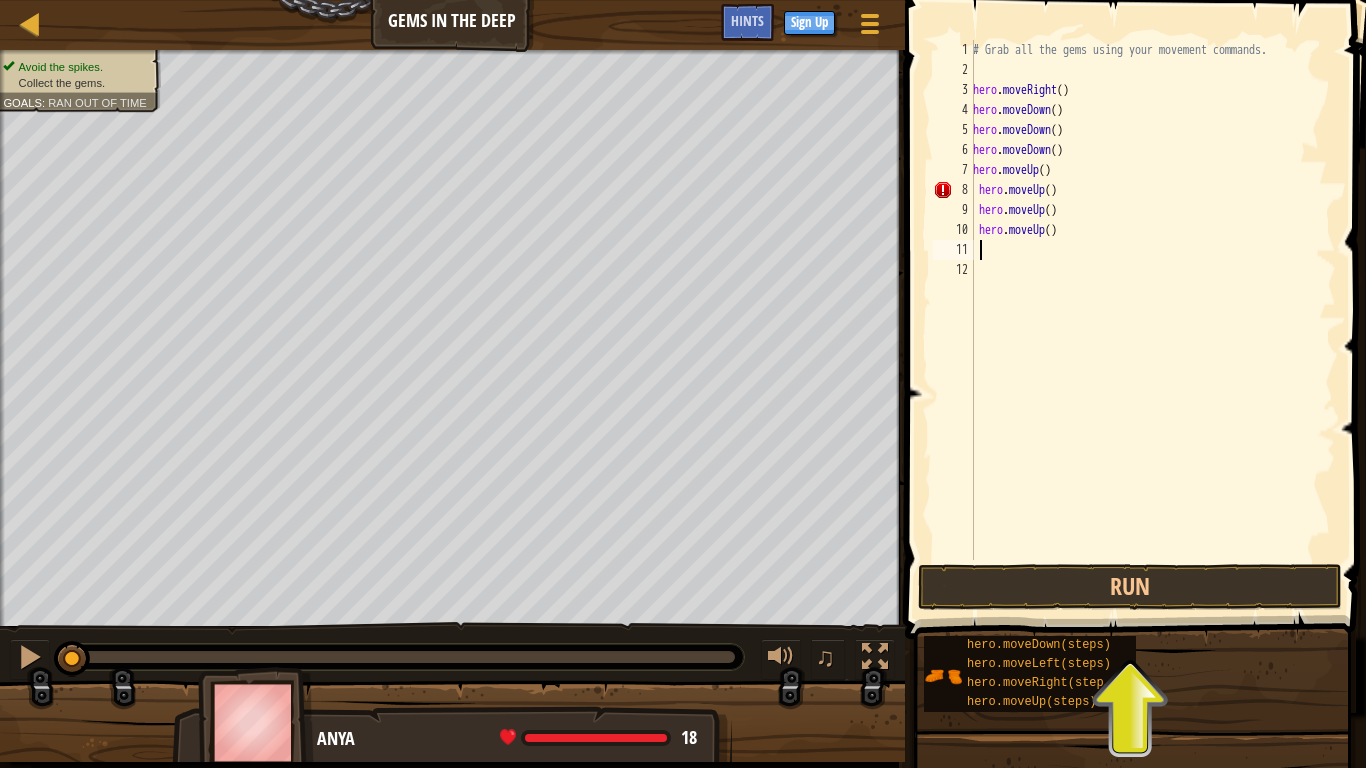 type on "m" 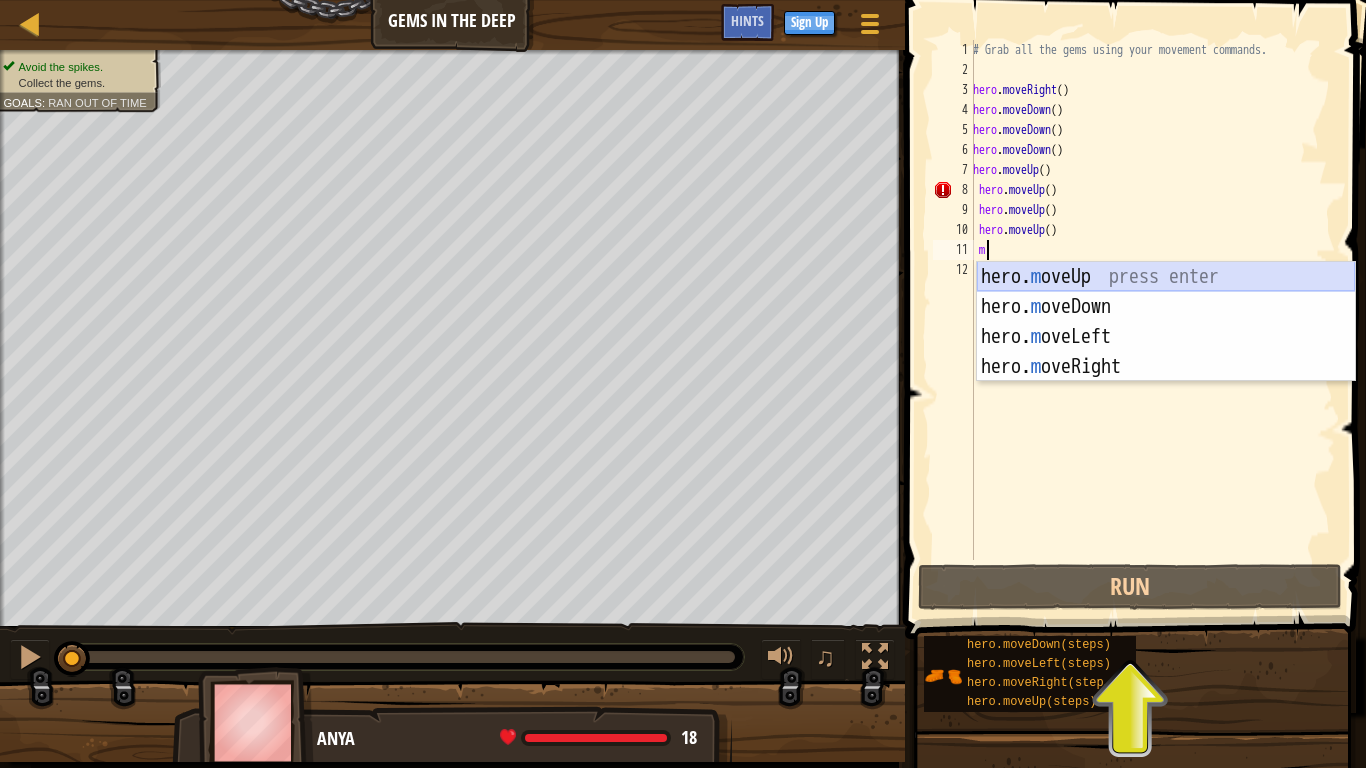 click on "hero. m oveUp press enter hero. m oveDown press enter hero. m oveLeft press enter hero. m oveRight press enter" at bounding box center (1166, 352) 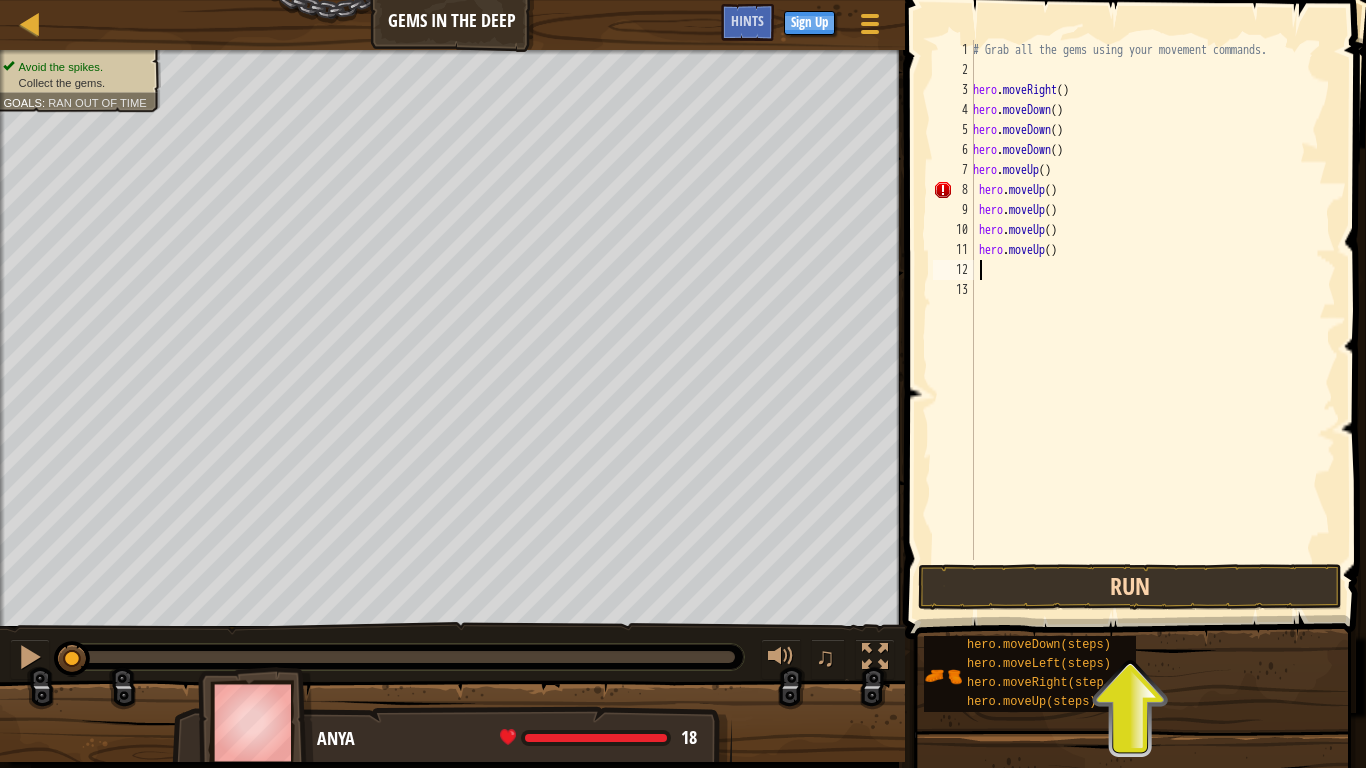 type 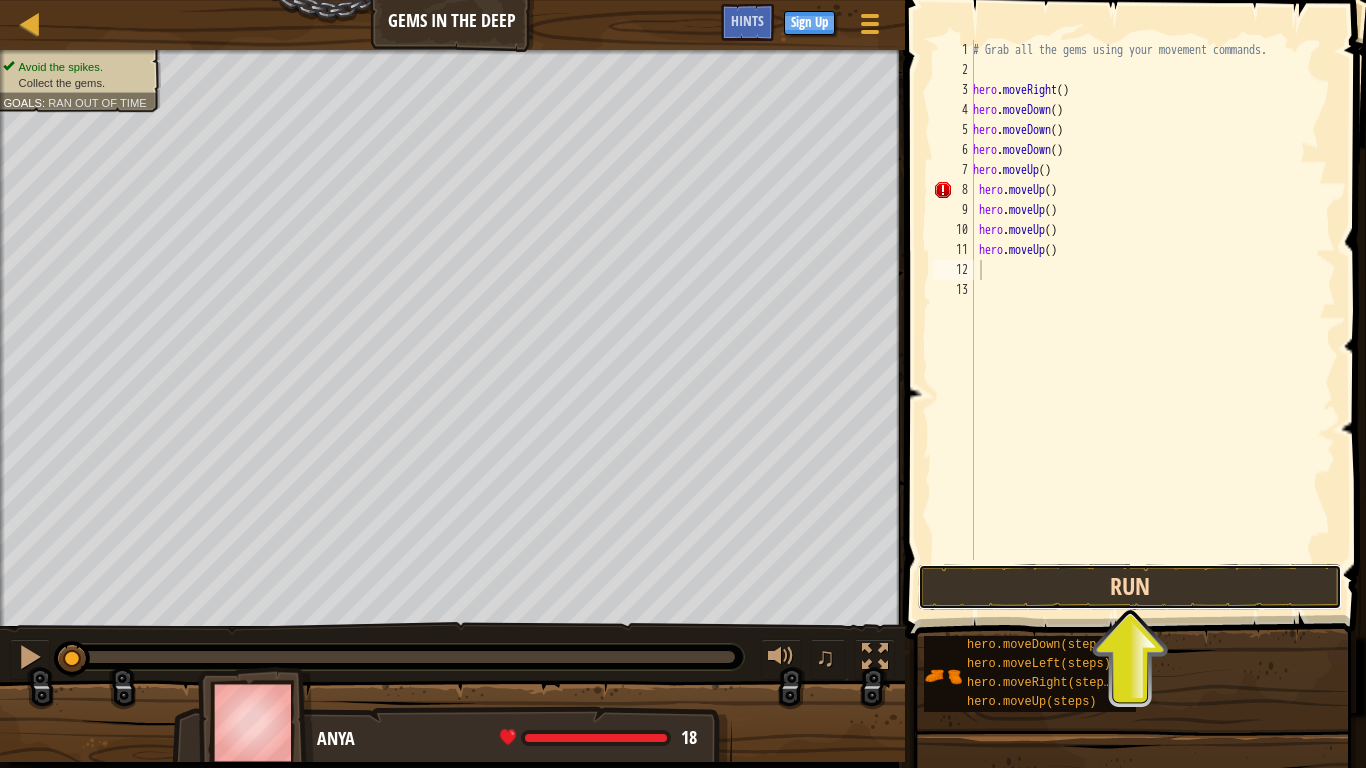 click on "Run" at bounding box center (1130, 587) 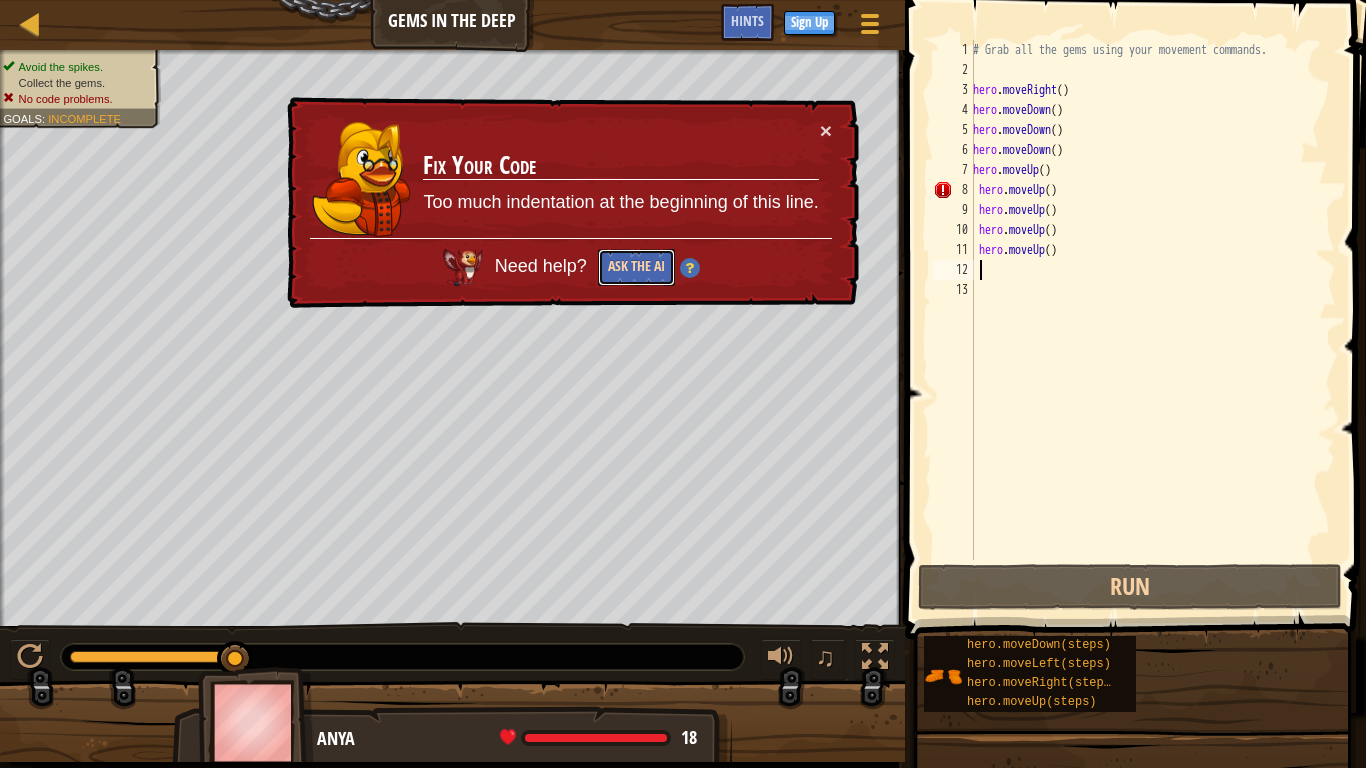 click on "Ask the AI" at bounding box center (636, 267) 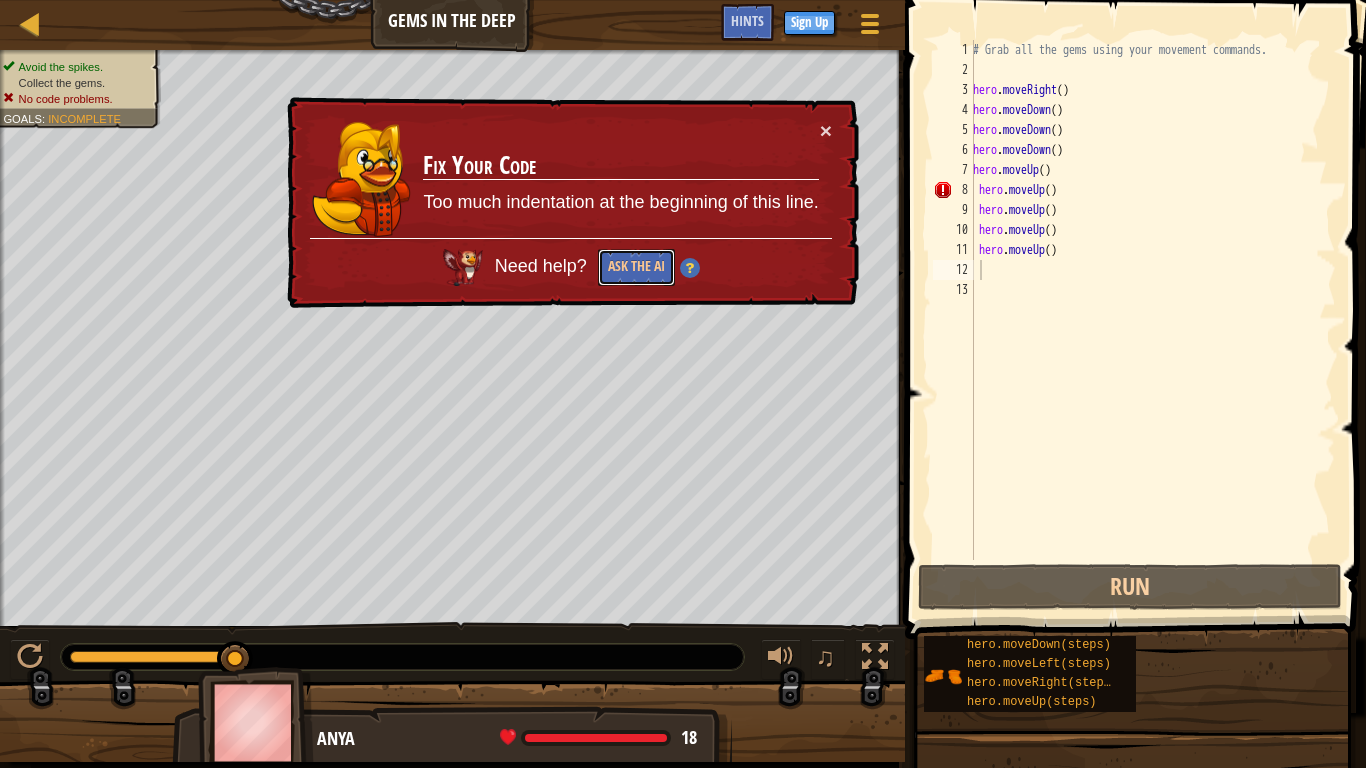 type 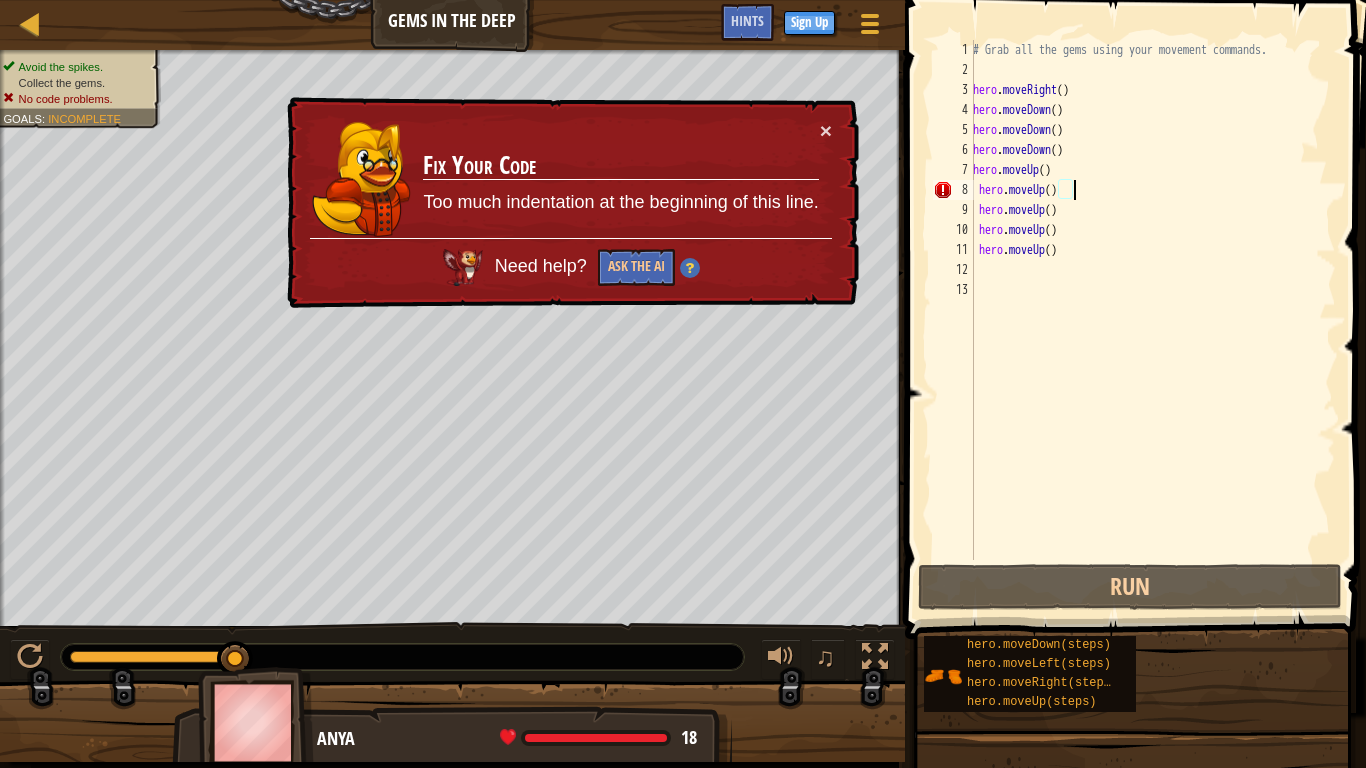 click on "# Grab all the gems using your movement commands. hero . moveRight ( ) hero . moveDown ( ) hero . moveDown ( ) hero . moveDown ( ) hero . moveUp ( )   hero . moveUp ( )   hero . moveUp ( )   hero . moveUp ( )   hero . moveUp ( )" at bounding box center (1152, 320) 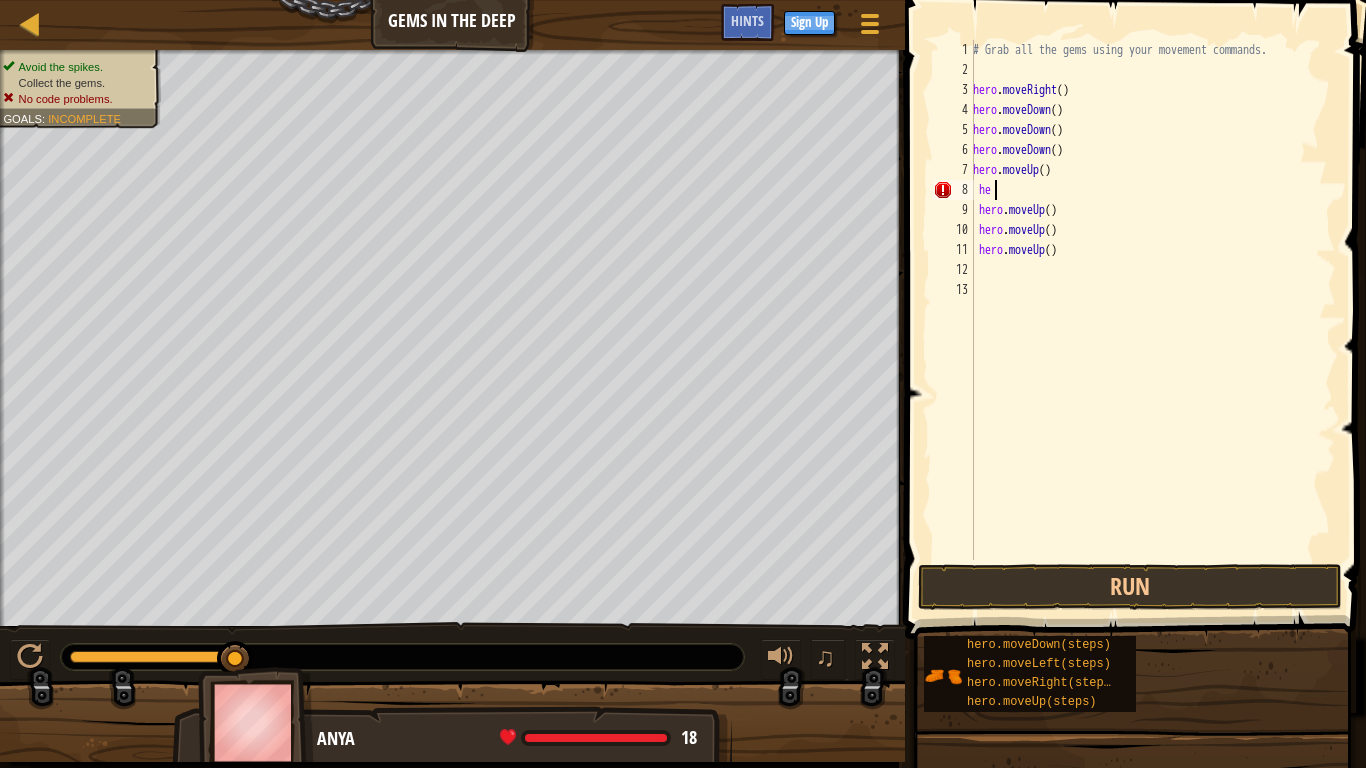 type on "h" 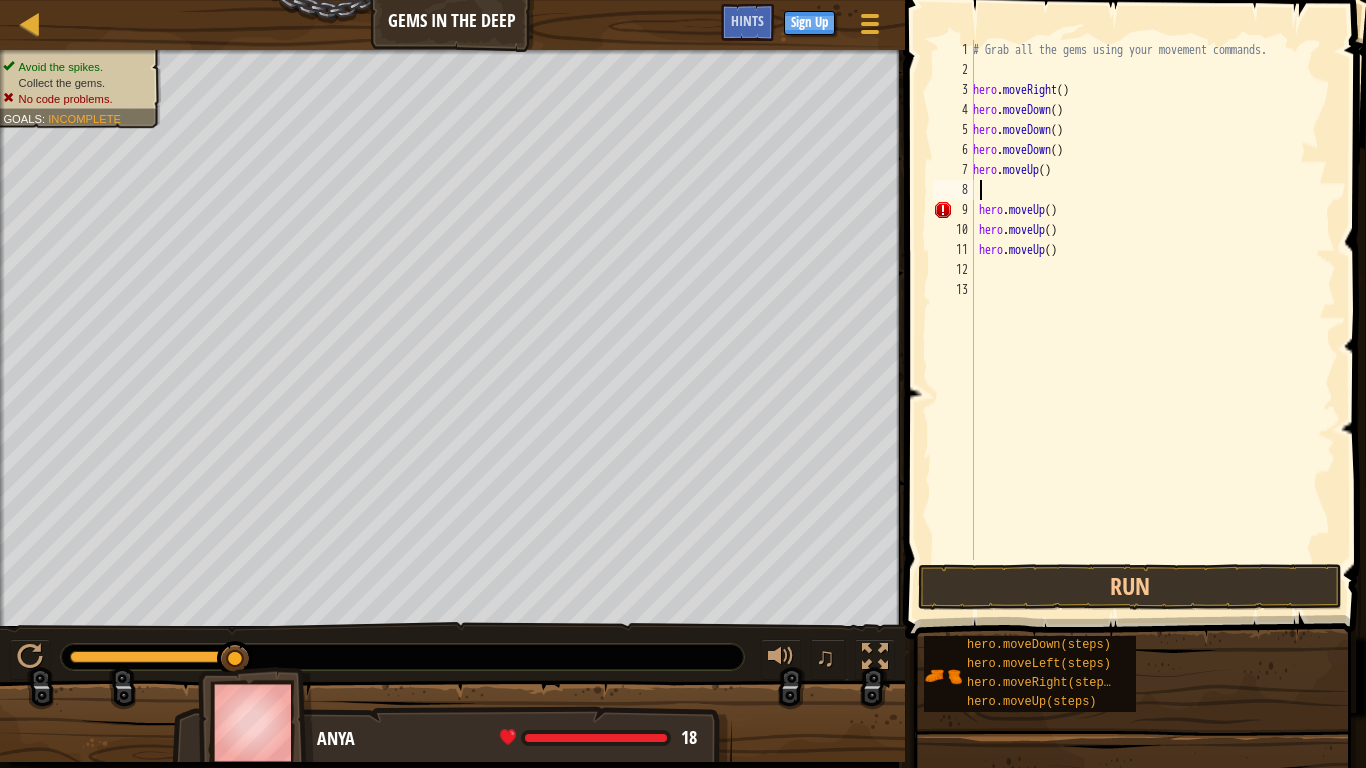 type on "m" 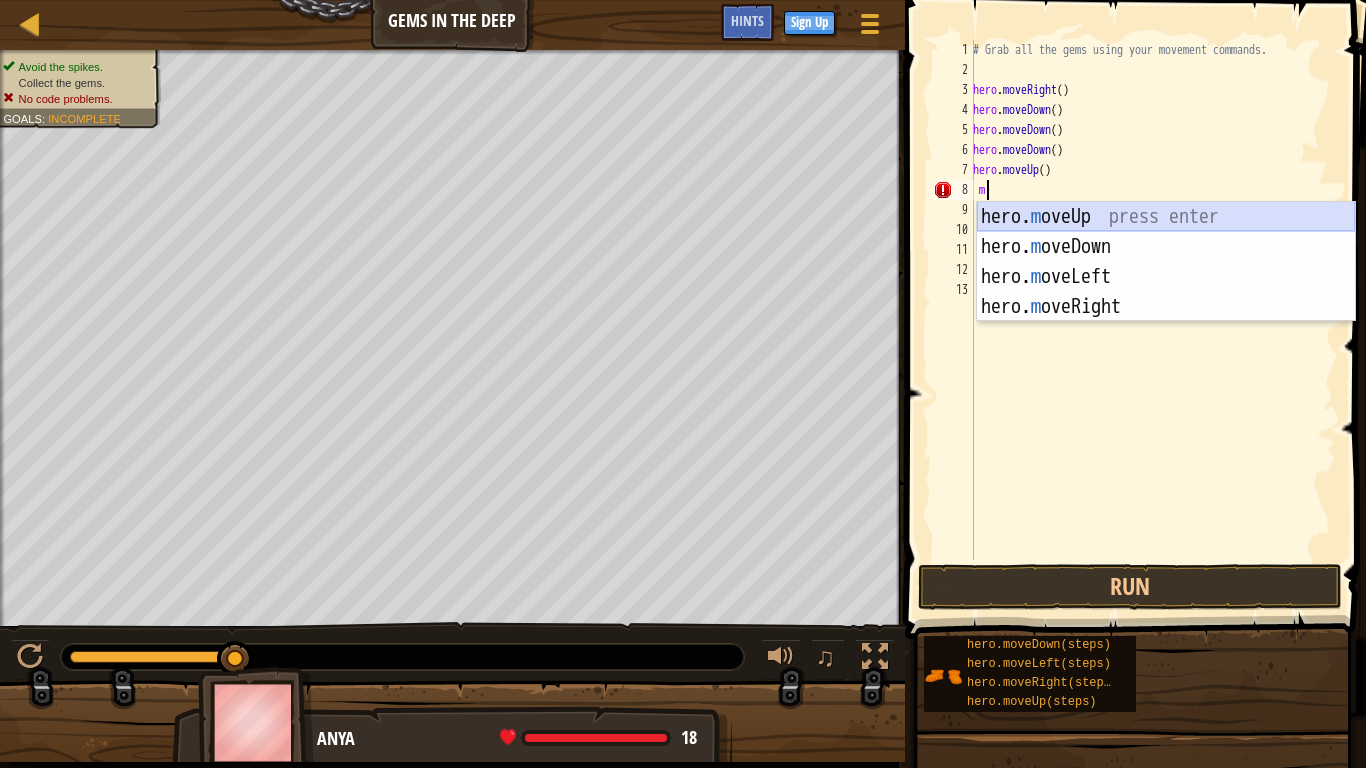 click on "hero. m oveUp press enter hero. m oveDown press enter hero. m oveLeft press enter hero. m oveRight press enter" at bounding box center [1166, 292] 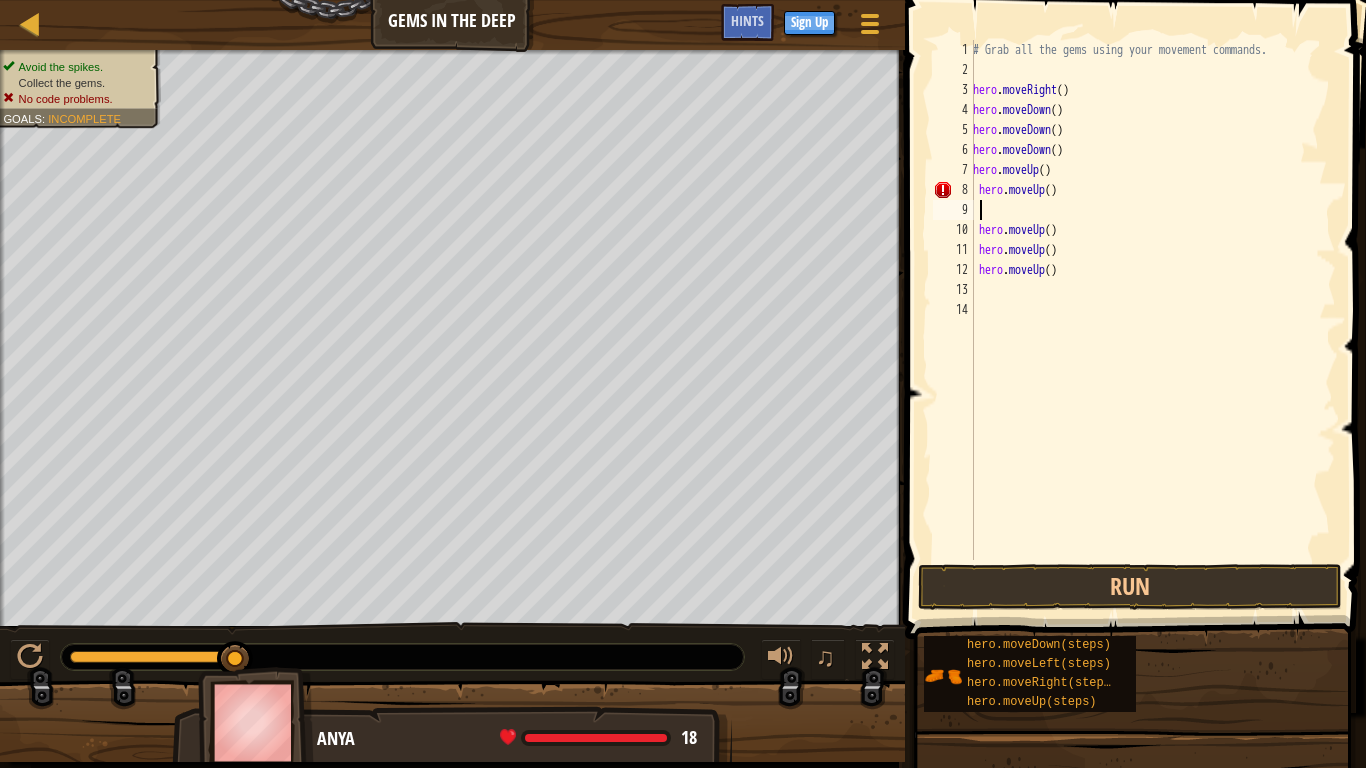 type on "m" 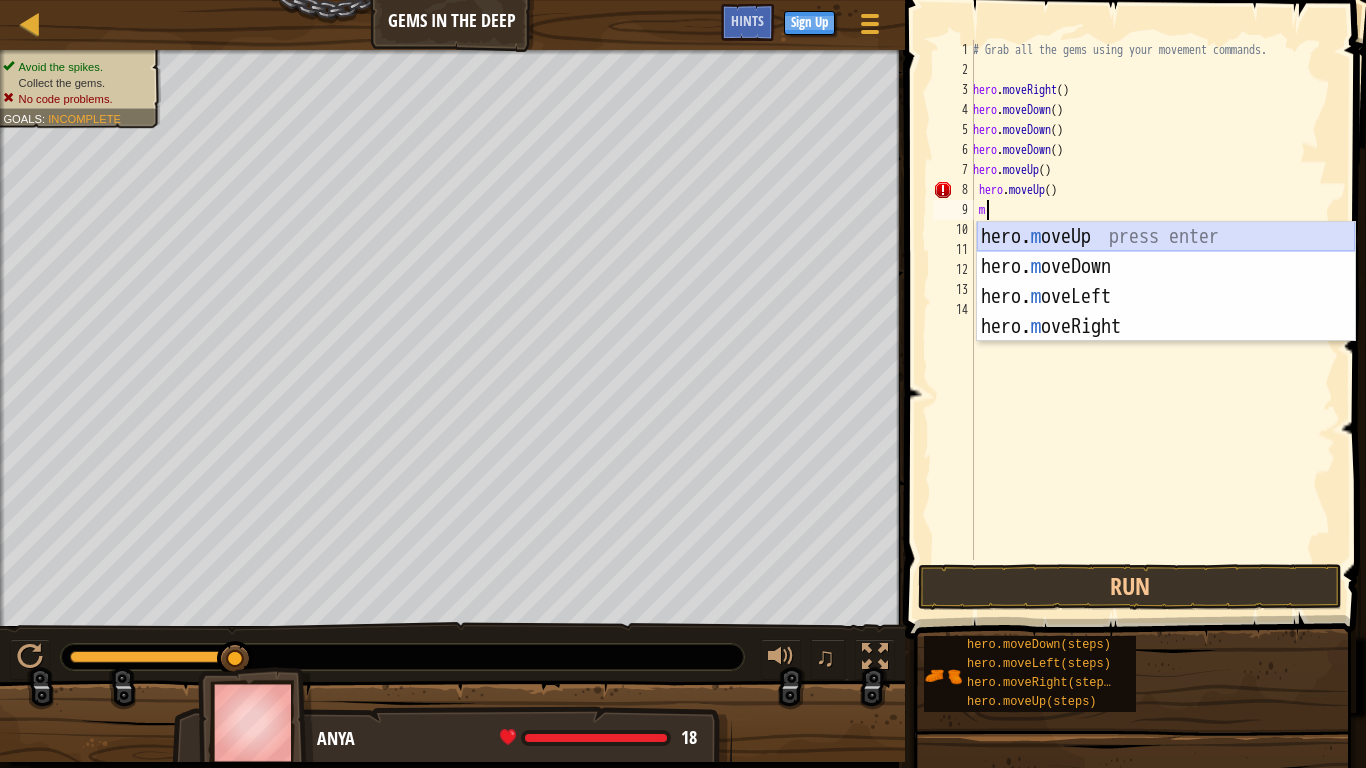 click on "hero. m oveUp press enter hero. m oveDown press enter hero. m oveLeft press enter hero. m oveRight press enter" at bounding box center (1166, 312) 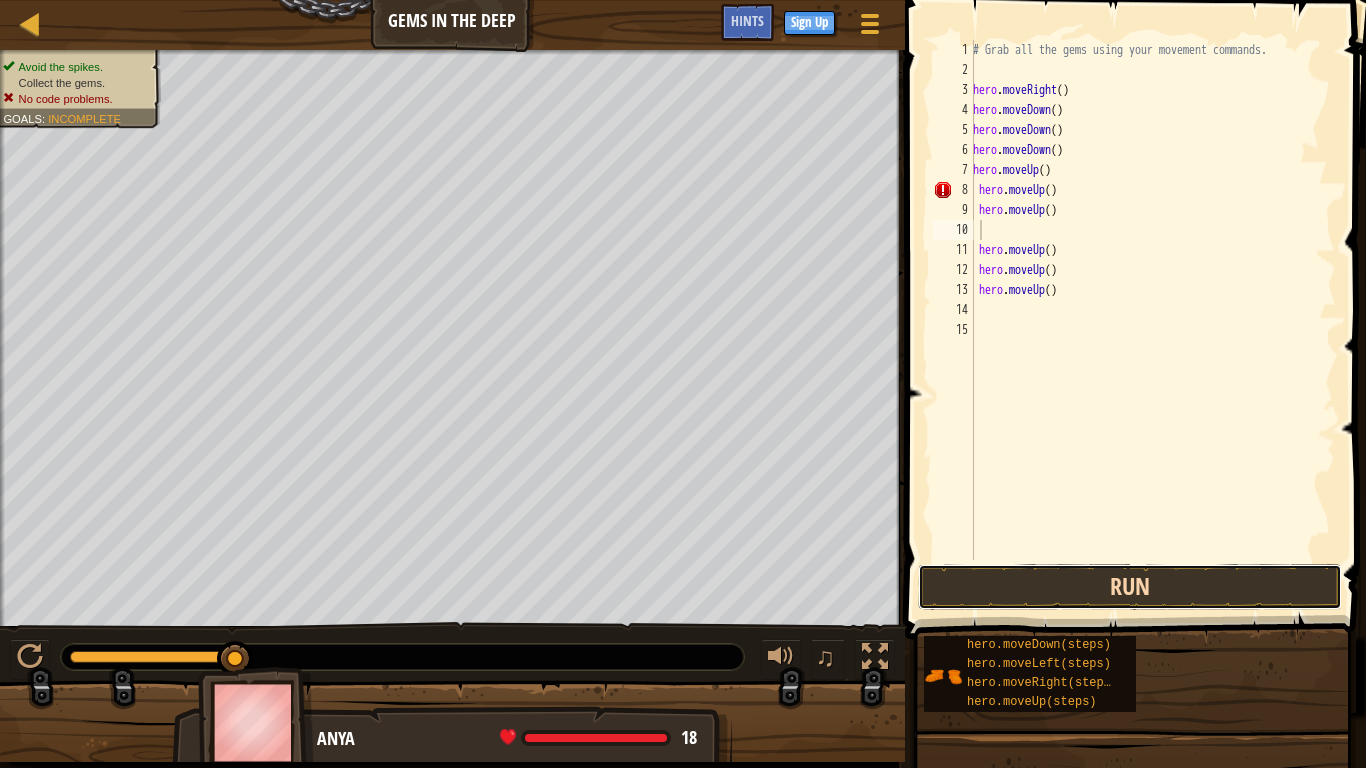 click on "Run" at bounding box center (1130, 587) 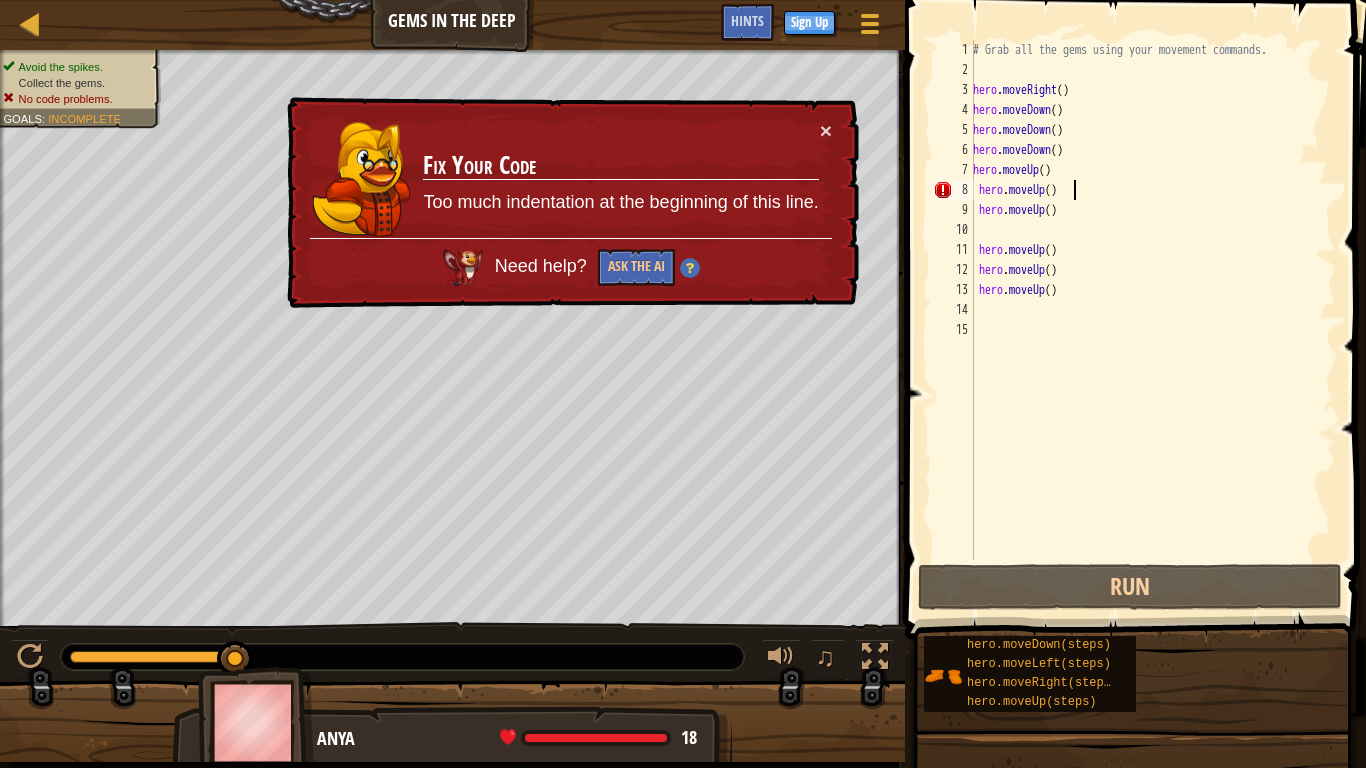 click on "# Grab all the gems using your movement commands. hero . moveRight ( ) hero . moveDown ( ) hero . moveDown ( ) hero . moveDown ( ) hero . moveUp ( )   hero . moveUp ( )   hero . moveUp ( )     hero . moveUp ( )   hero . moveUp ( )   hero . moveUp ( )" at bounding box center [1152, 320] 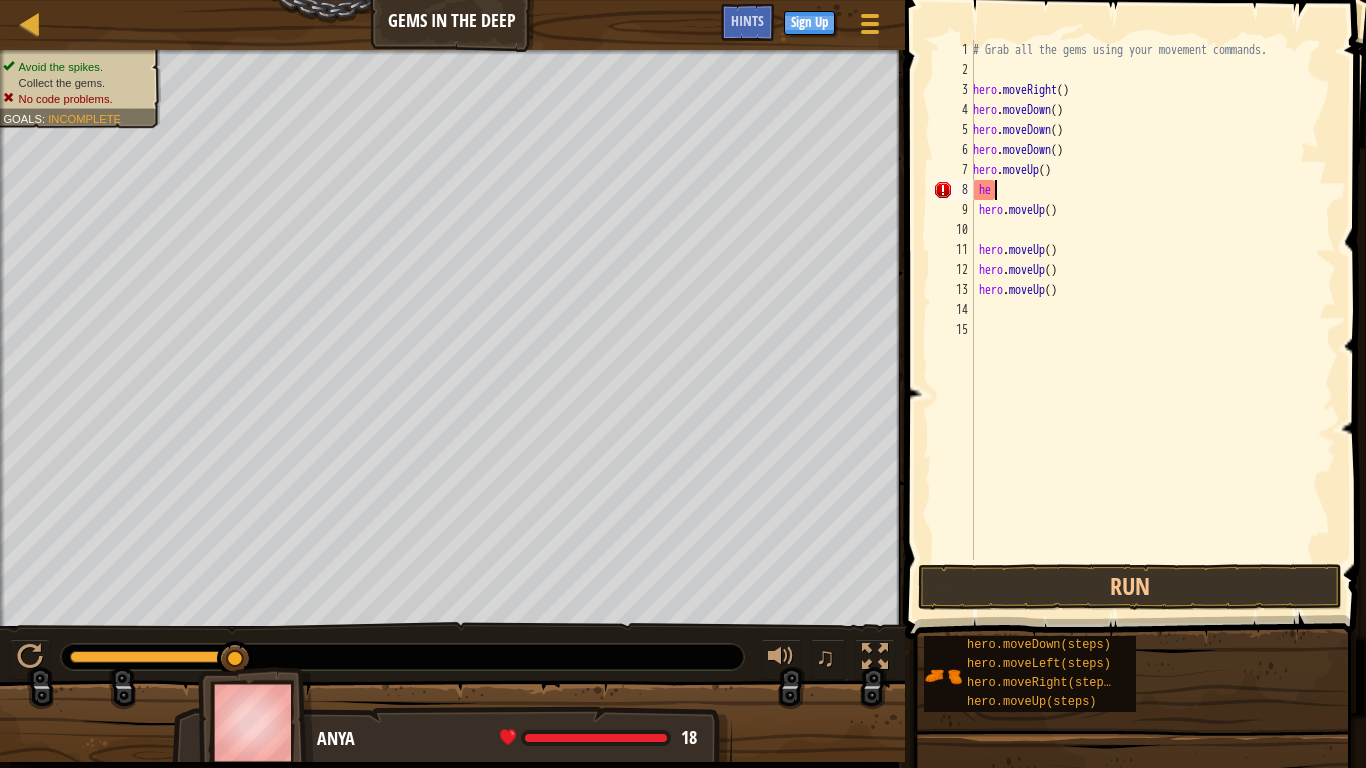 type on "h" 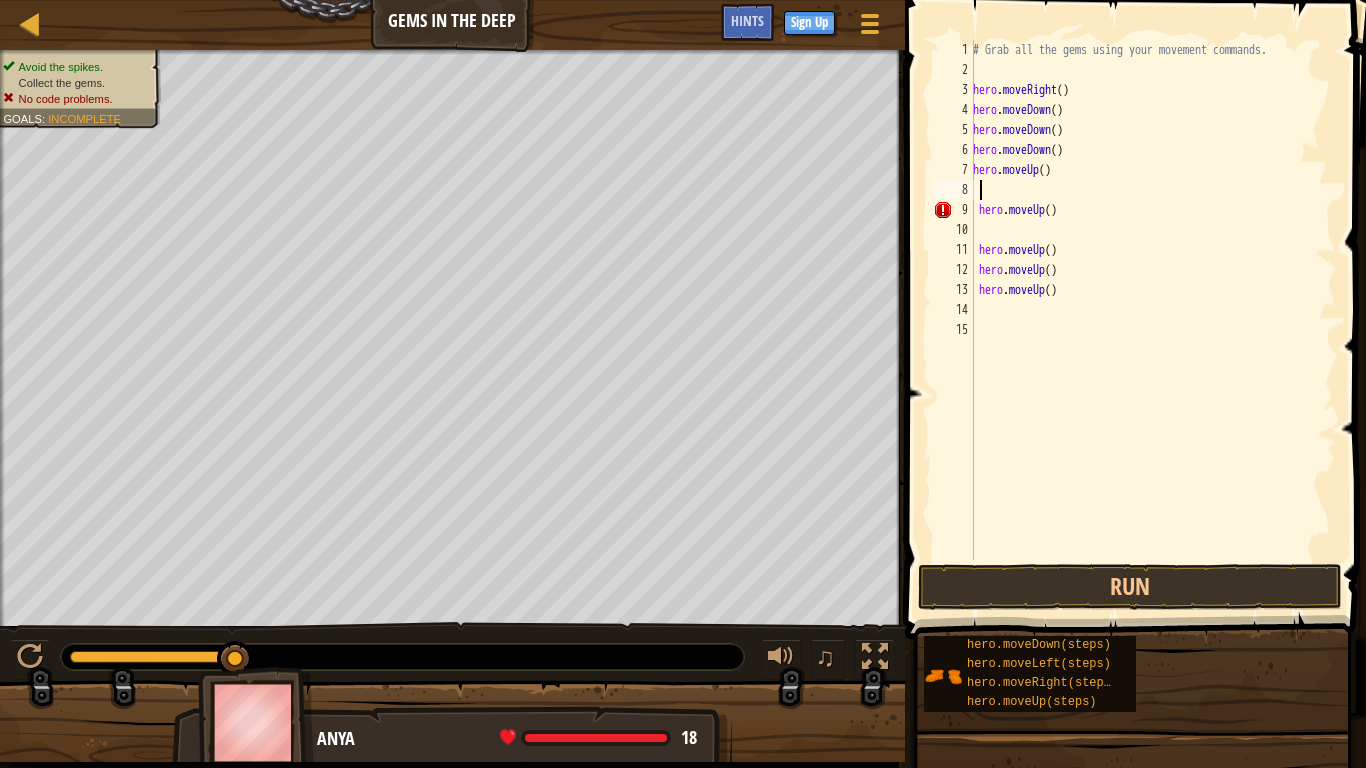 type on "m" 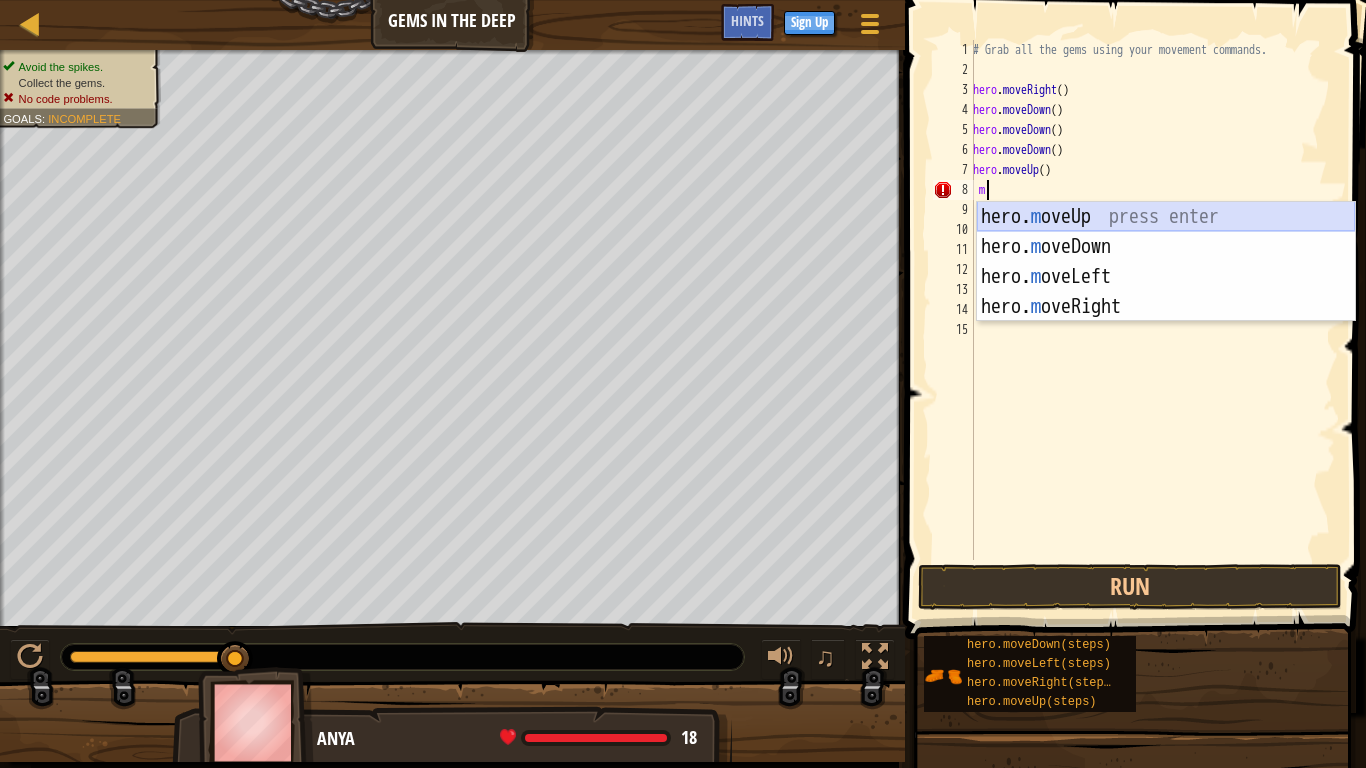 click on "hero. m oveUp press enter hero. m oveDown press enter hero. m oveLeft press enter hero. m oveRight press enter" at bounding box center [1166, 292] 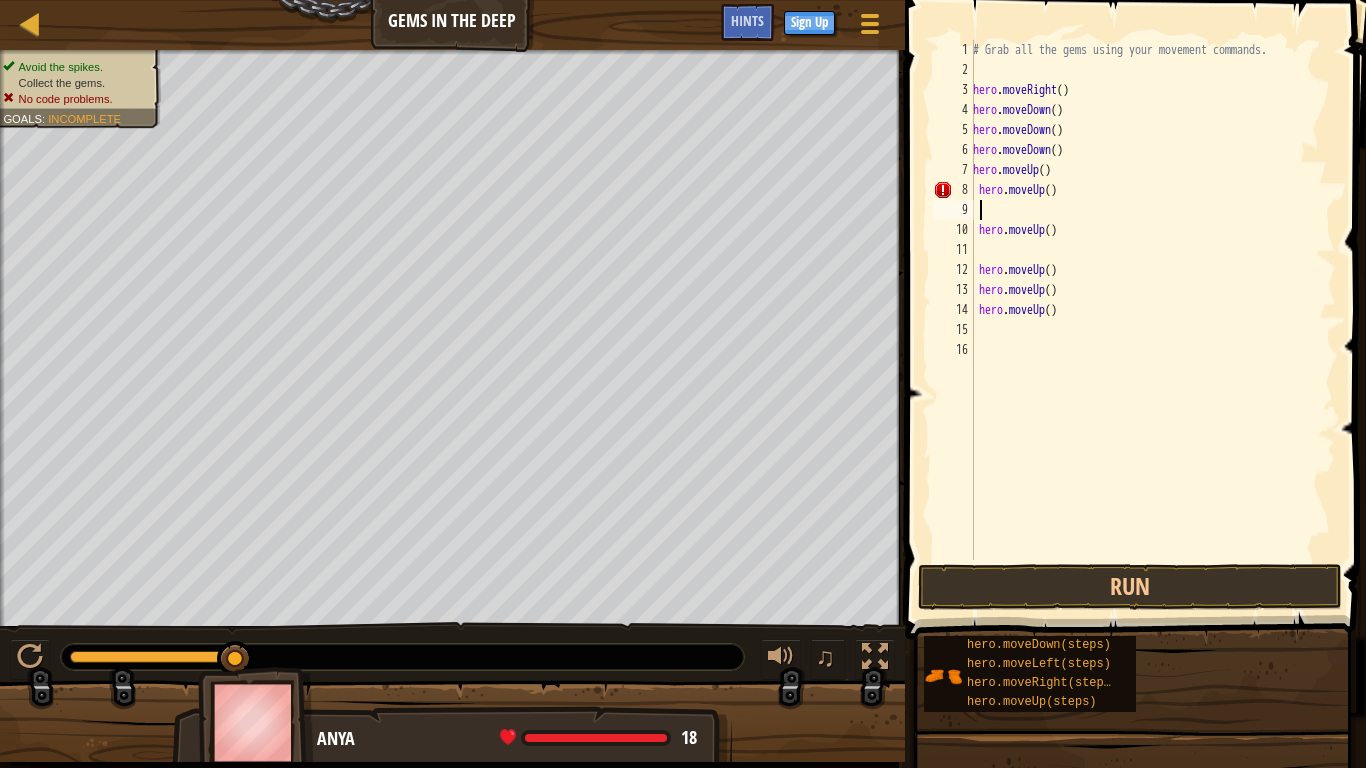 click on "# Grab all the gems using your movement commands. hero . moveRight ( ) hero . moveDown ( ) hero . moveDown ( ) hero . moveDown ( ) hero . moveUp ( )   hero . moveUp ( )     hero . moveUp ( )     hero . moveUp ( )   hero . moveUp ( )   hero . moveUp ( )" at bounding box center [1152, 320] 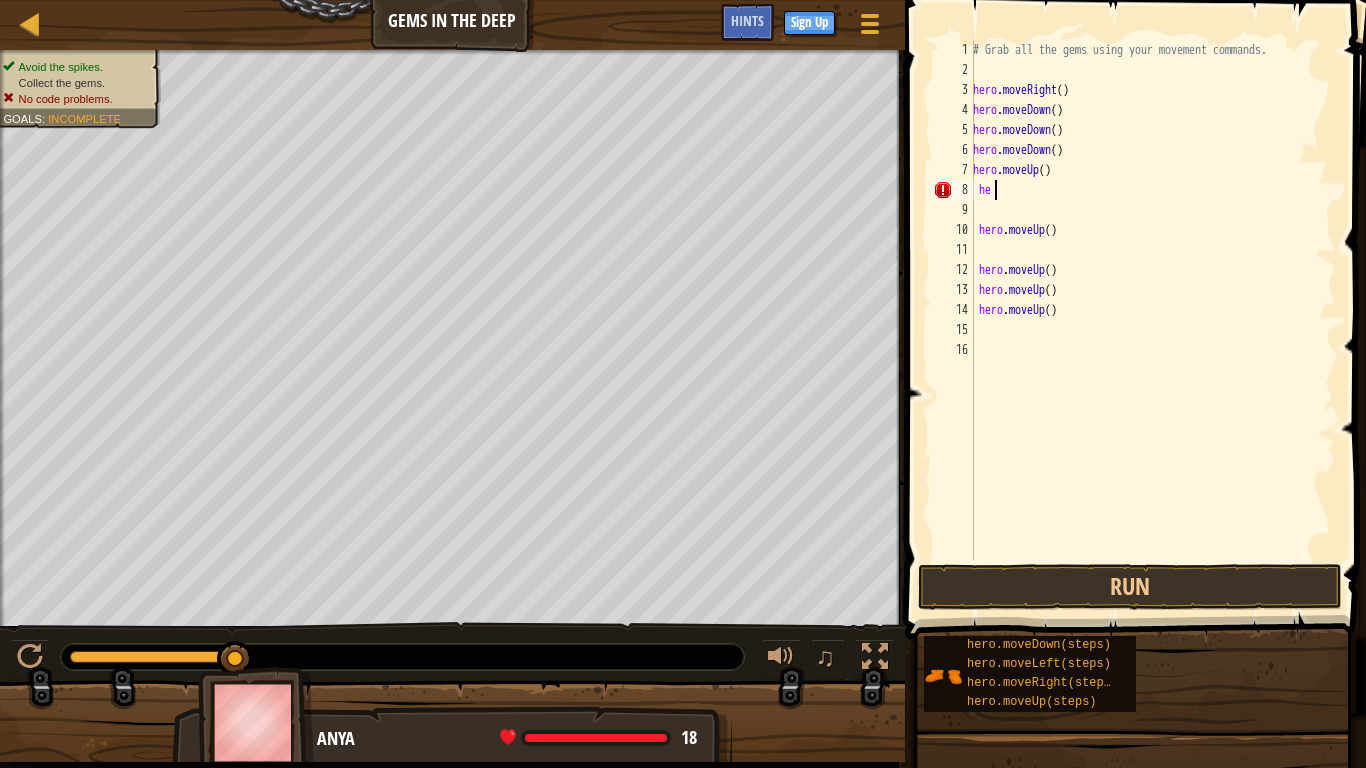 type on "h" 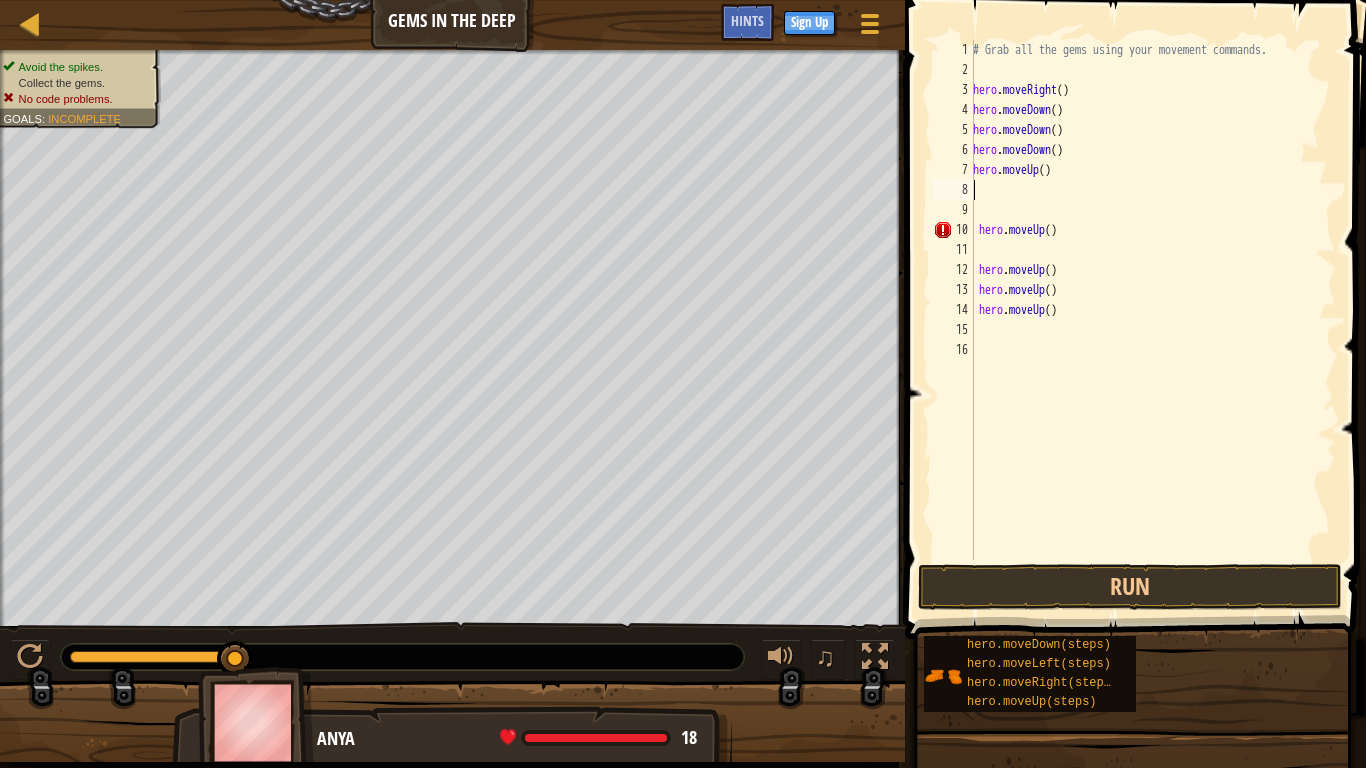 type on "m" 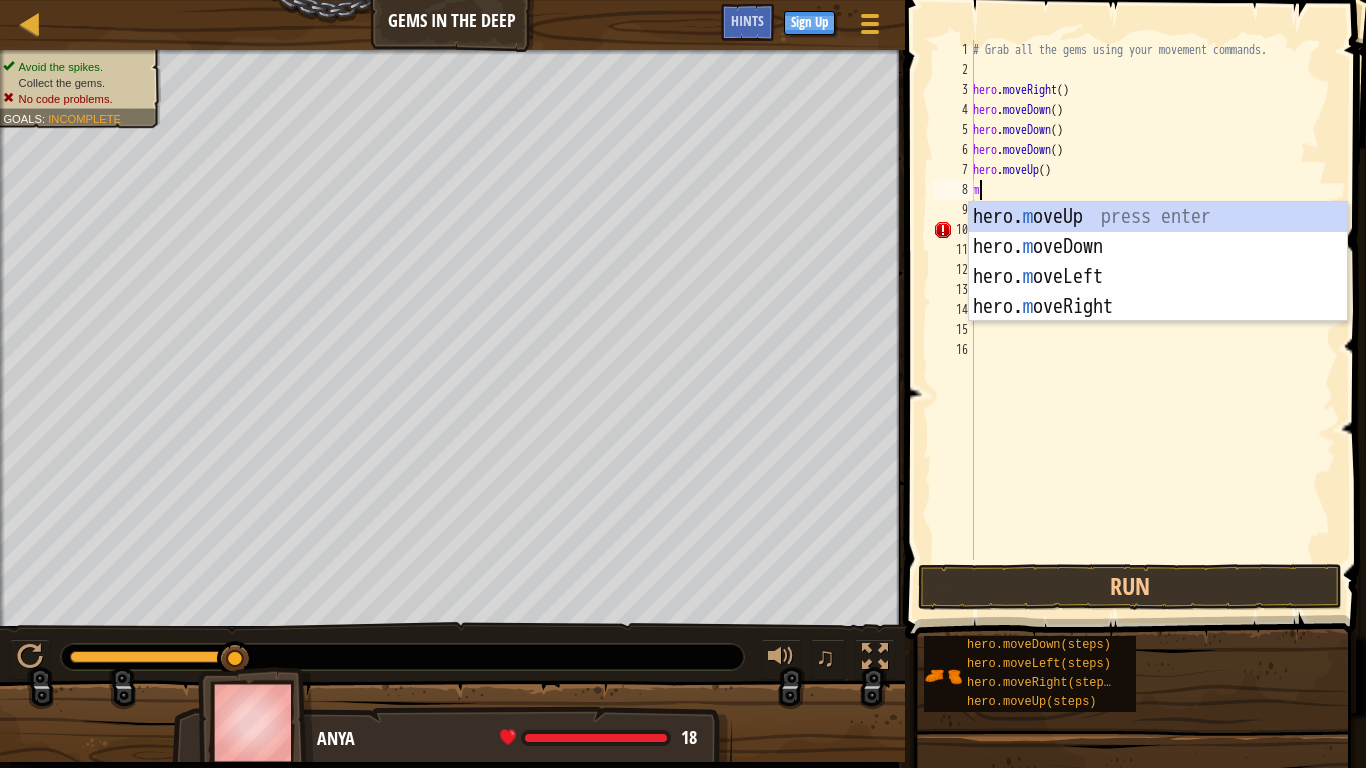 click on "# Grab all the gems using your movement commands. hero . moveRight ( ) hero . moveDown ( ) hero . moveDown ( ) hero . moveDown ( ) hero . moveUp ( ) m     hero . moveUp ( )     hero . moveUp ( )   hero . moveUp ( )   hero . moveUp ( )" at bounding box center (1152, 320) 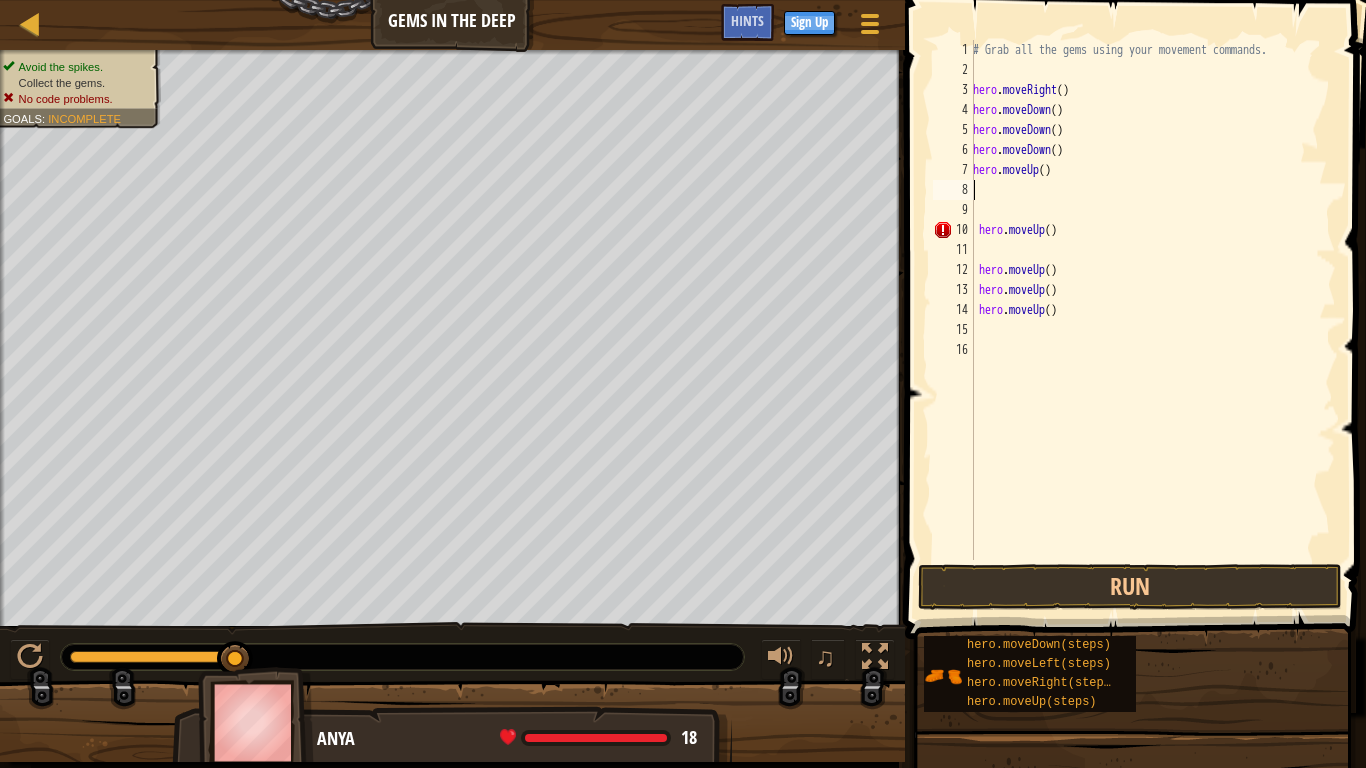 type on "m" 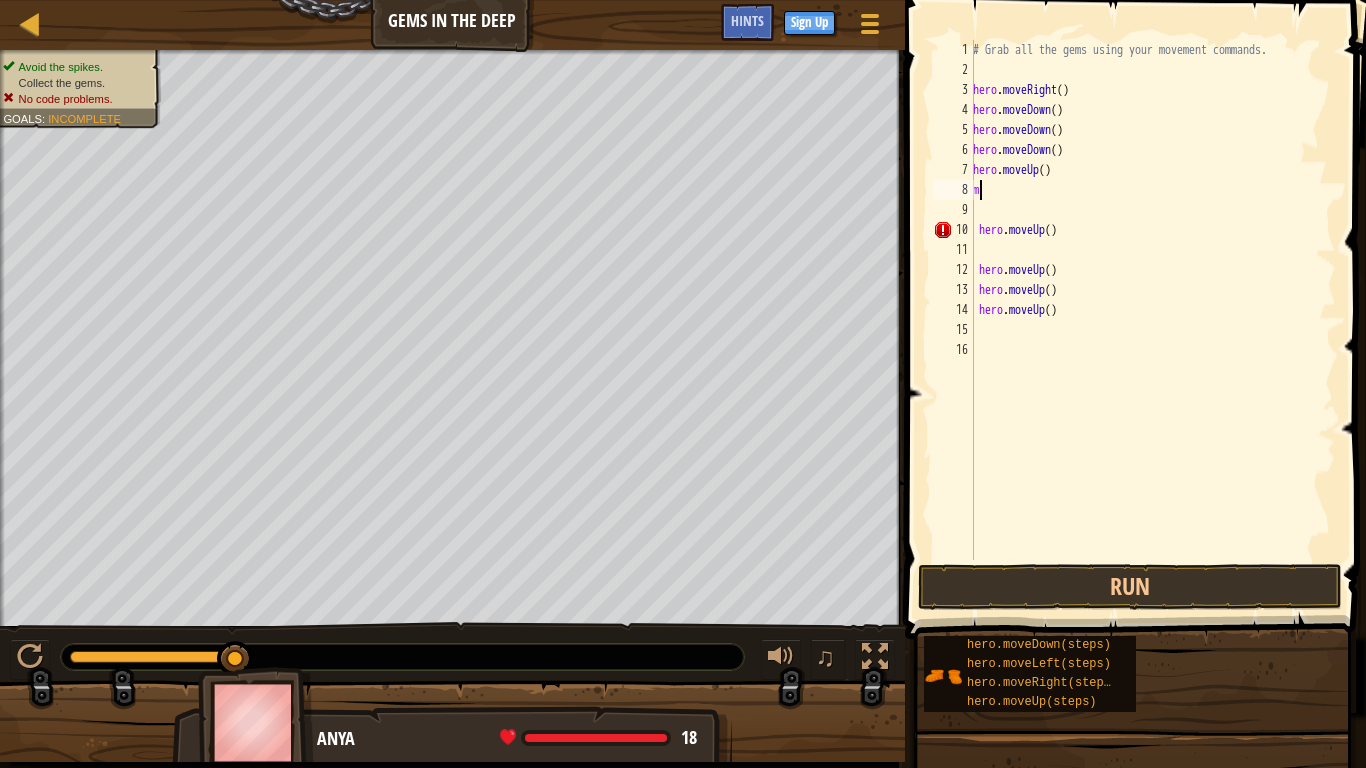 click on "# Grab all the gems using your movement commands. hero . moveRight ( ) hero . moveDown ( ) hero . moveDown ( ) hero . moveDown ( ) hero . moveUp ( ) m     hero . moveUp ( )     hero . moveUp ( )   hero . moveUp ( )   hero . moveUp ( )" at bounding box center [1152, 320] 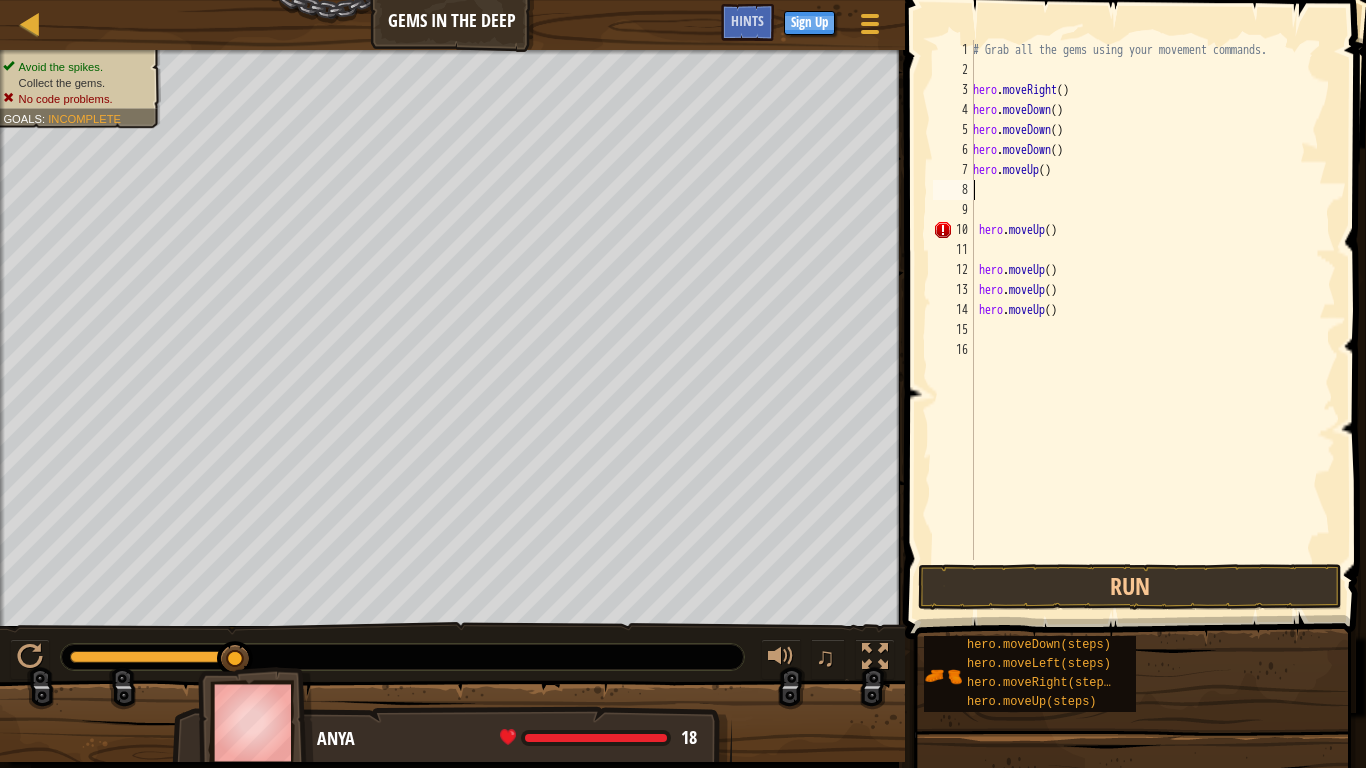 type on "m" 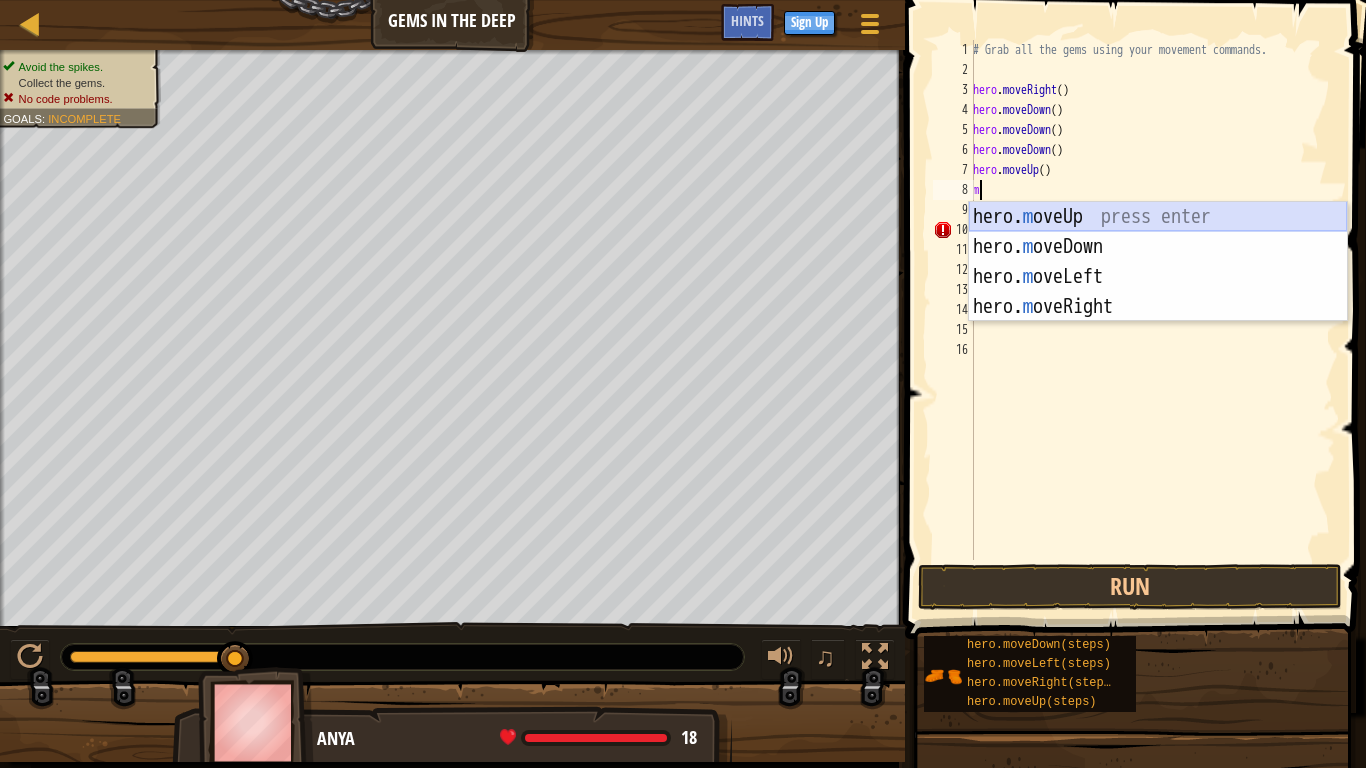 click on "hero. m oveUp press enter hero. m oveDown press enter hero. m oveLeft press enter hero. m oveRight press enter" at bounding box center (1158, 292) 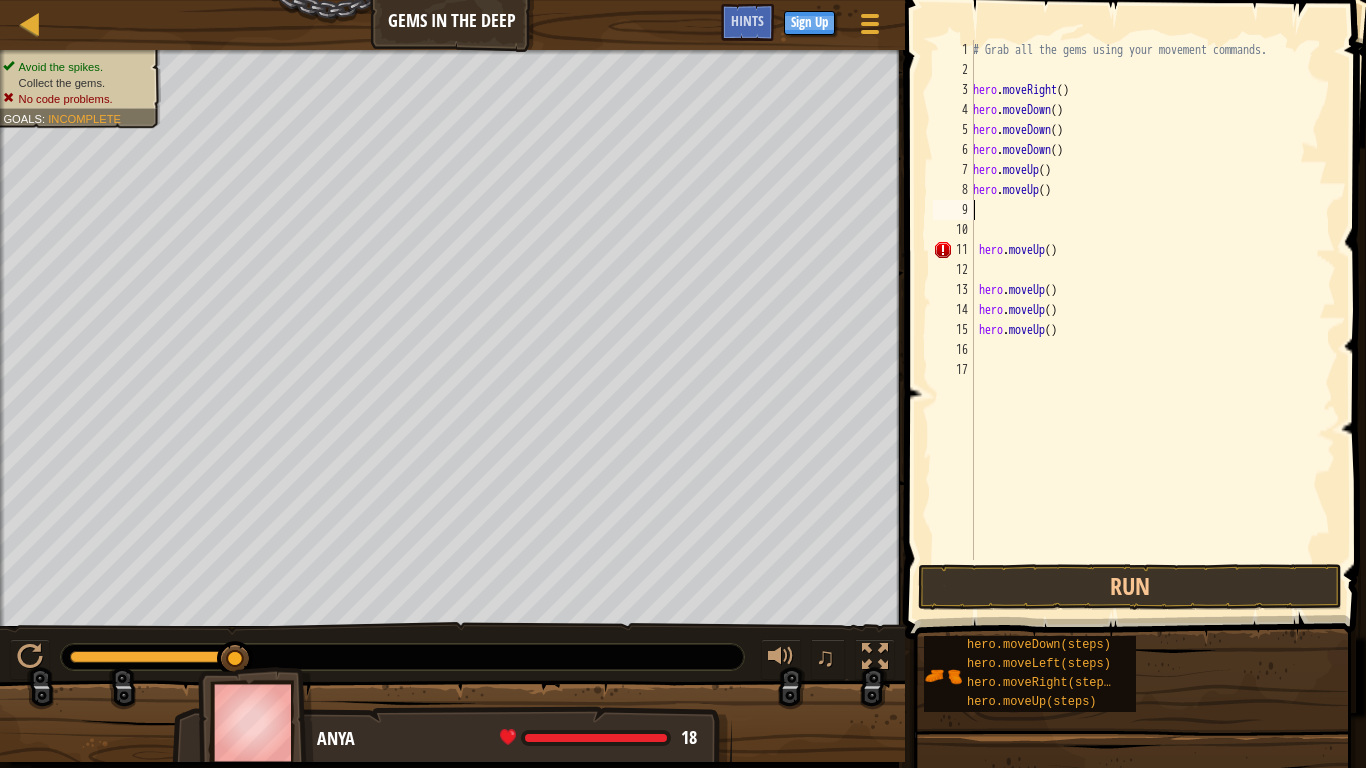 type on "m" 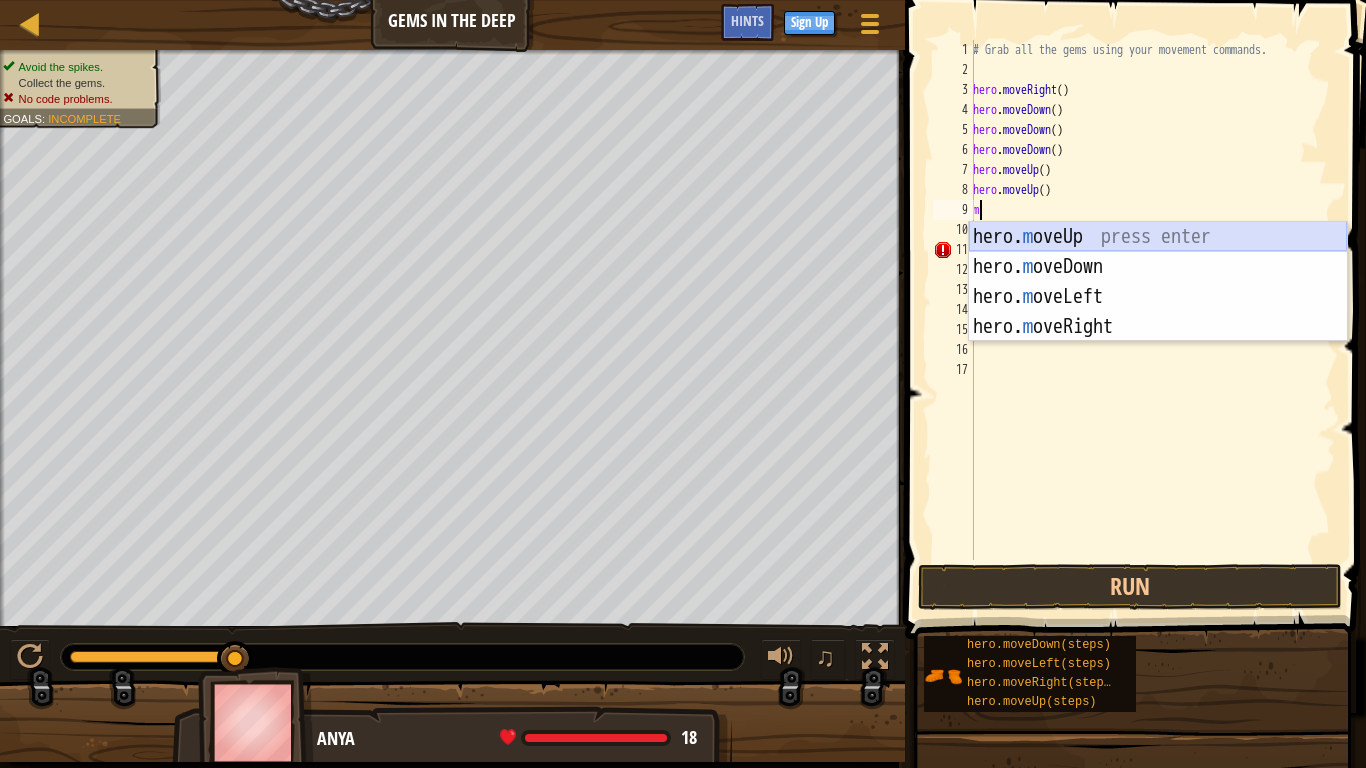 click on "hero. m oveUp press enter hero. m oveDown press enter hero. m oveLeft press enter hero. m oveRight press enter" at bounding box center (1158, 312) 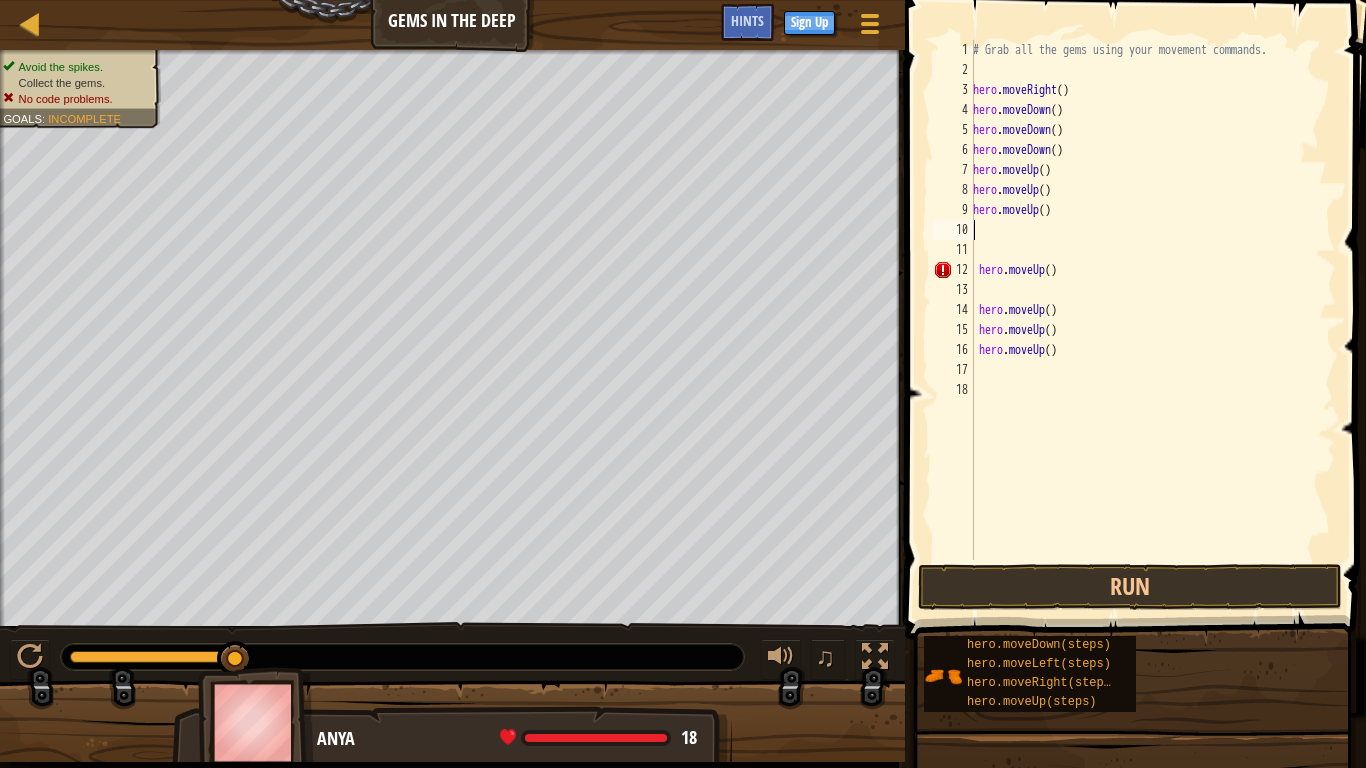 type on "m" 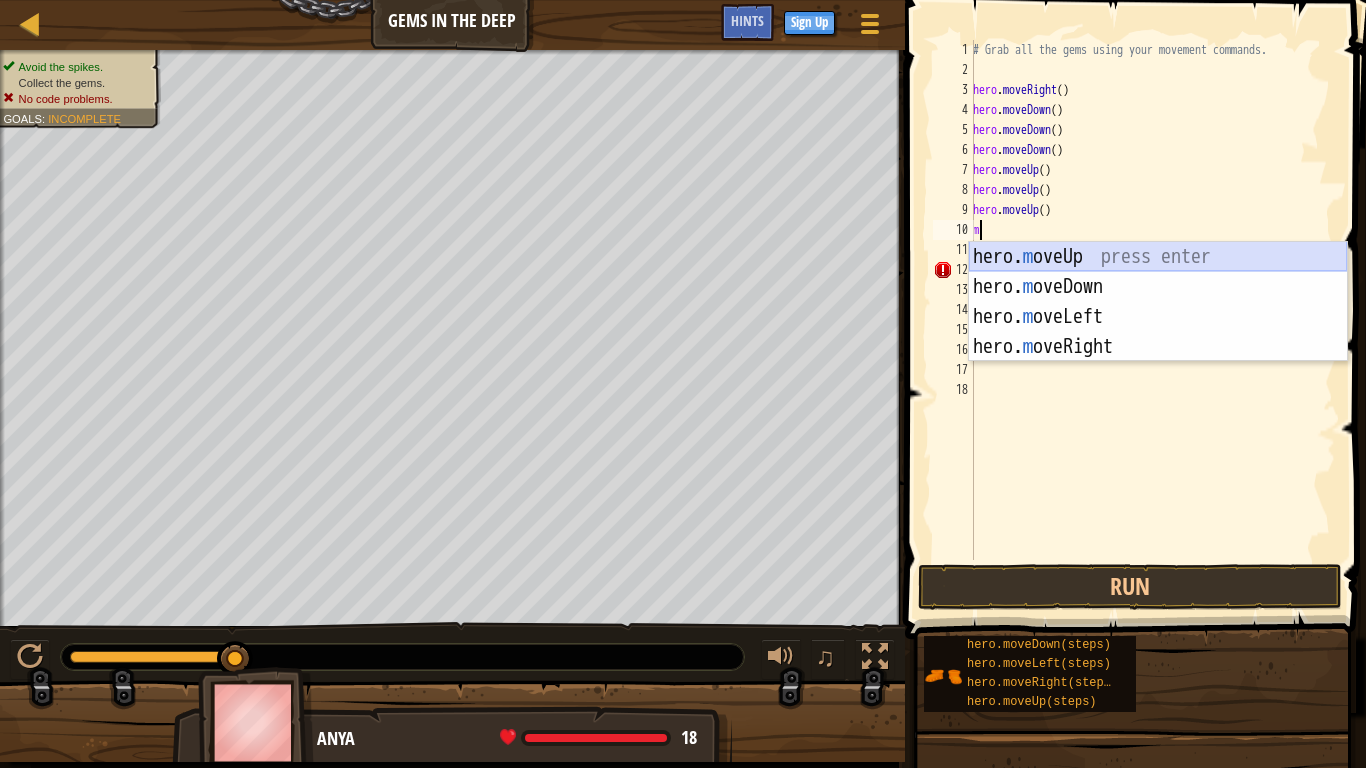 click on "hero. m oveUp press enter hero. m oveDown press enter hero. m oveLeft press enter hero. m oveRight press enter" at bounding box center [1158, 332] 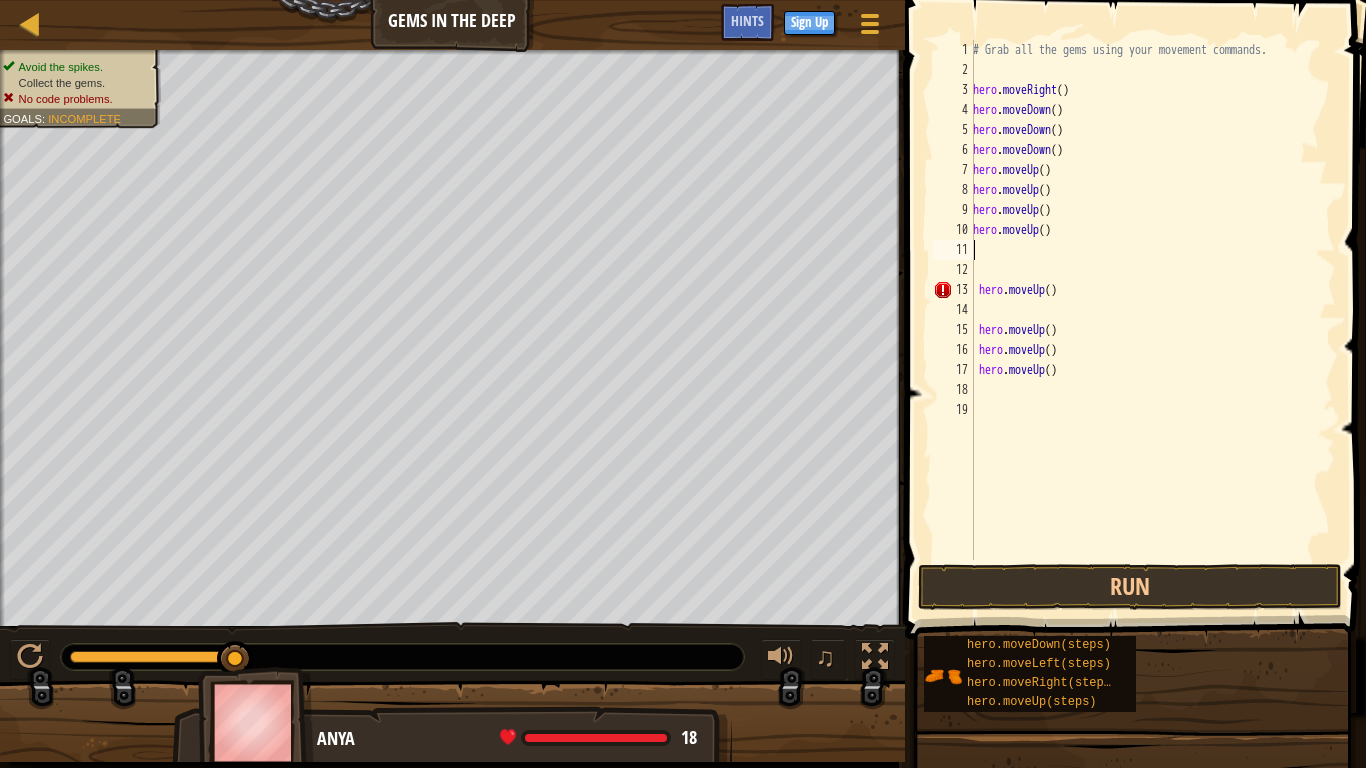 type on "m" 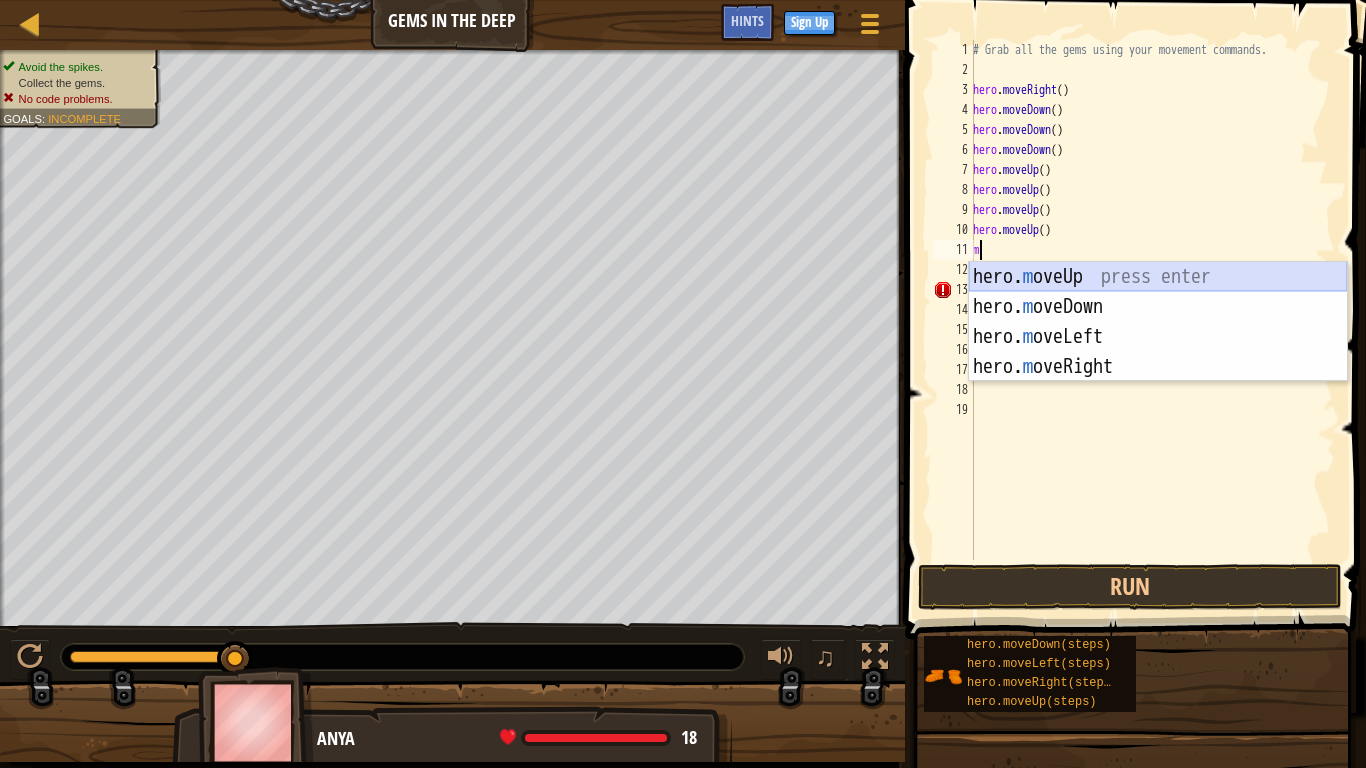 click on "hero. m oveUp press enter hero. m oveDown press enter hero. m oveLeft press enter hero. m oveRight press enter" at bounding box center (1158, 352) 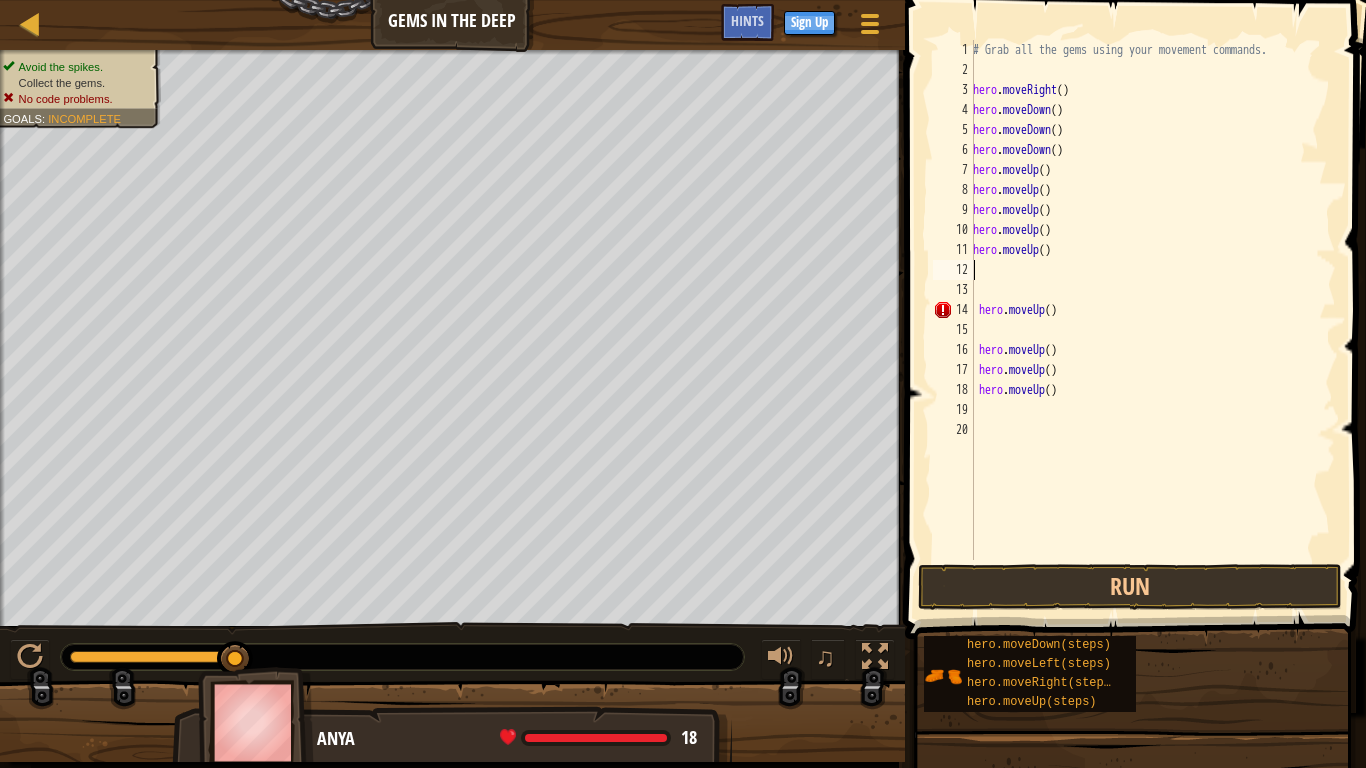 click on "# Grab all the gems using your movement commands. hero . moveRight ( ) hero . moveDown ( ) hero . moveDown ( ) hero . moveDown ( ) hero . moveUp ( ) hero . moveUp ( ) hero . moveUp ( ) hero . moveUp ( ) hero . moveUp ( )     hero . moveUp ( )     hero . moveUp ( )   hero . moveUp ( )   hero . moveUp ( )" at bounding box center [1152, 320] 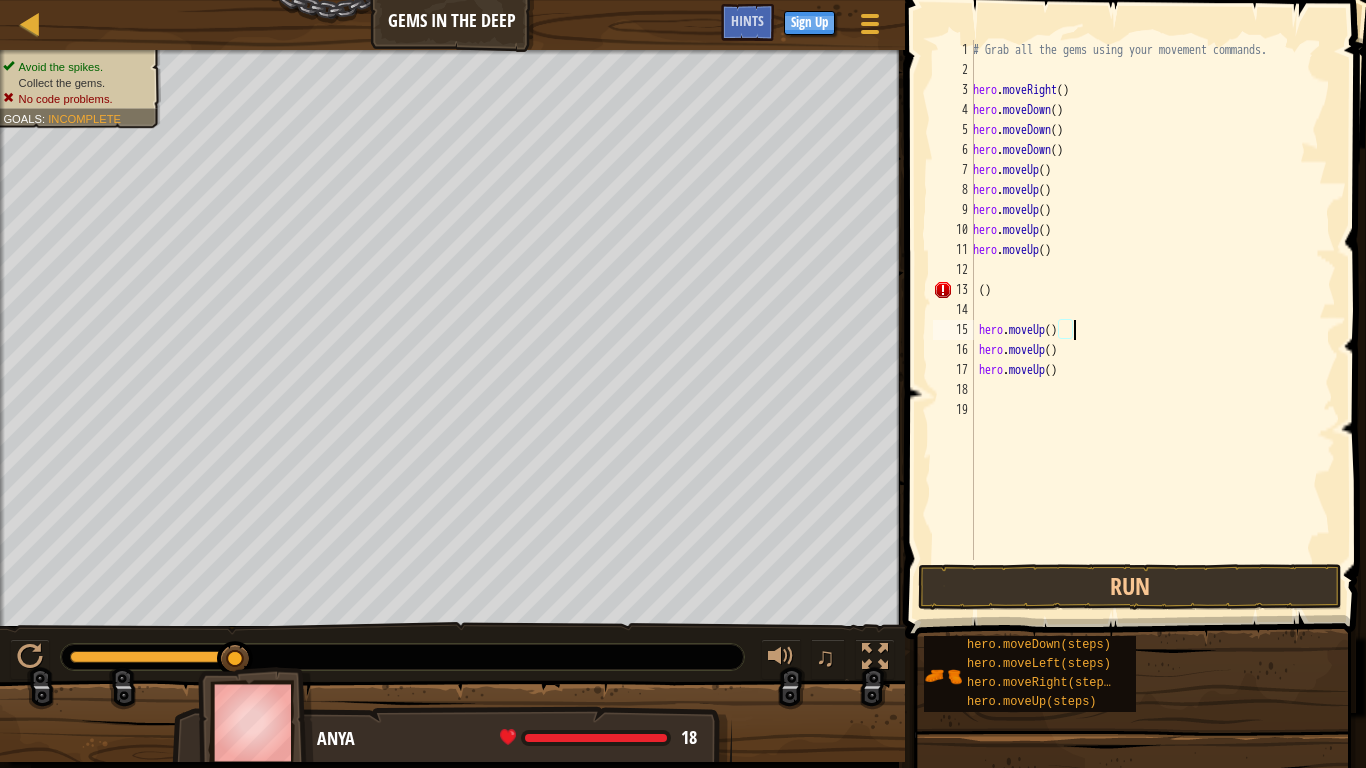 click on "# Grab all the gems using your movement commands. hero . moveRight ( ) hero . moveDown ( ) hero . moveDown ( ) hero . moveDown ( ) hero . moveUp ( ) hero . moveUp ( ) hero . moveUp ( ) hero . moveUp ( ) hero . moveUp ( )   ( )     hero . moveUp ( )   hero . moveUp ( )   hero . moveUp ( )" at bounding box center [1152, 320] 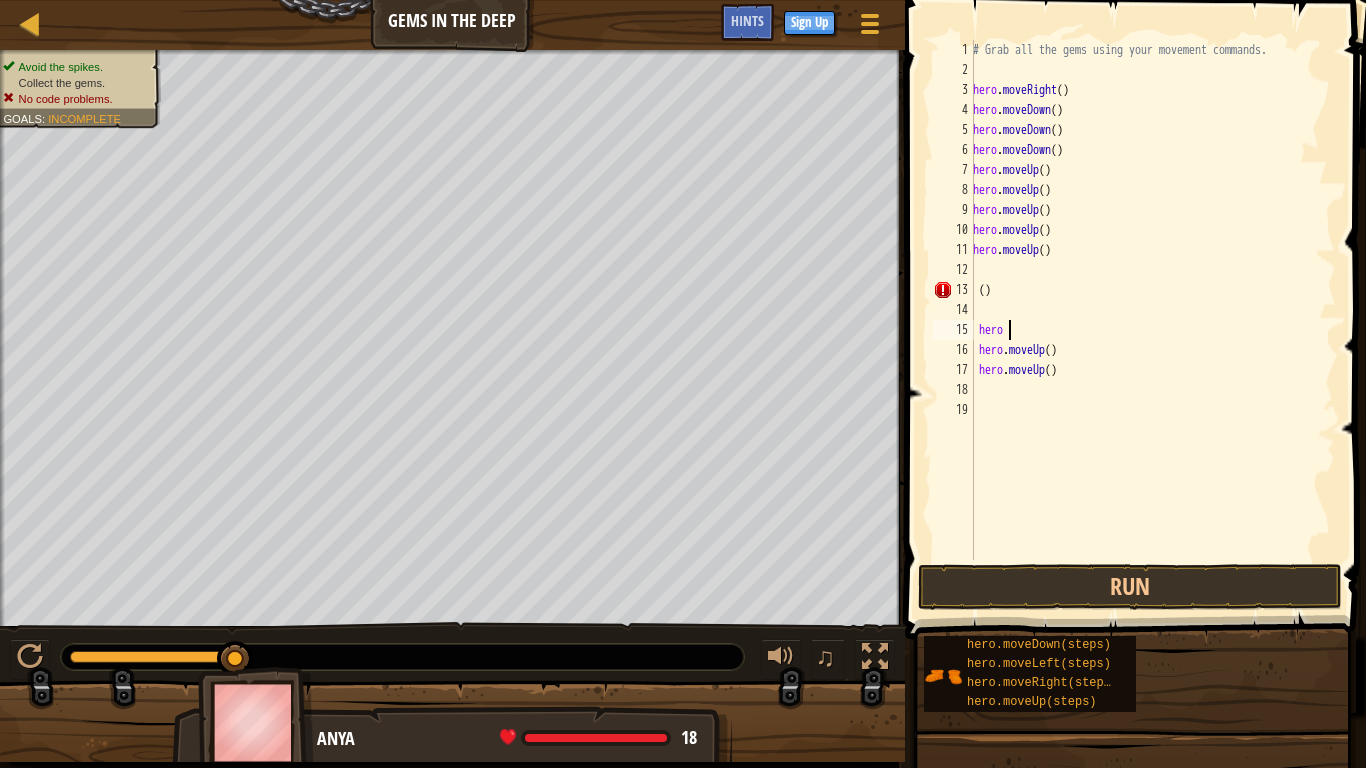 type on "h" 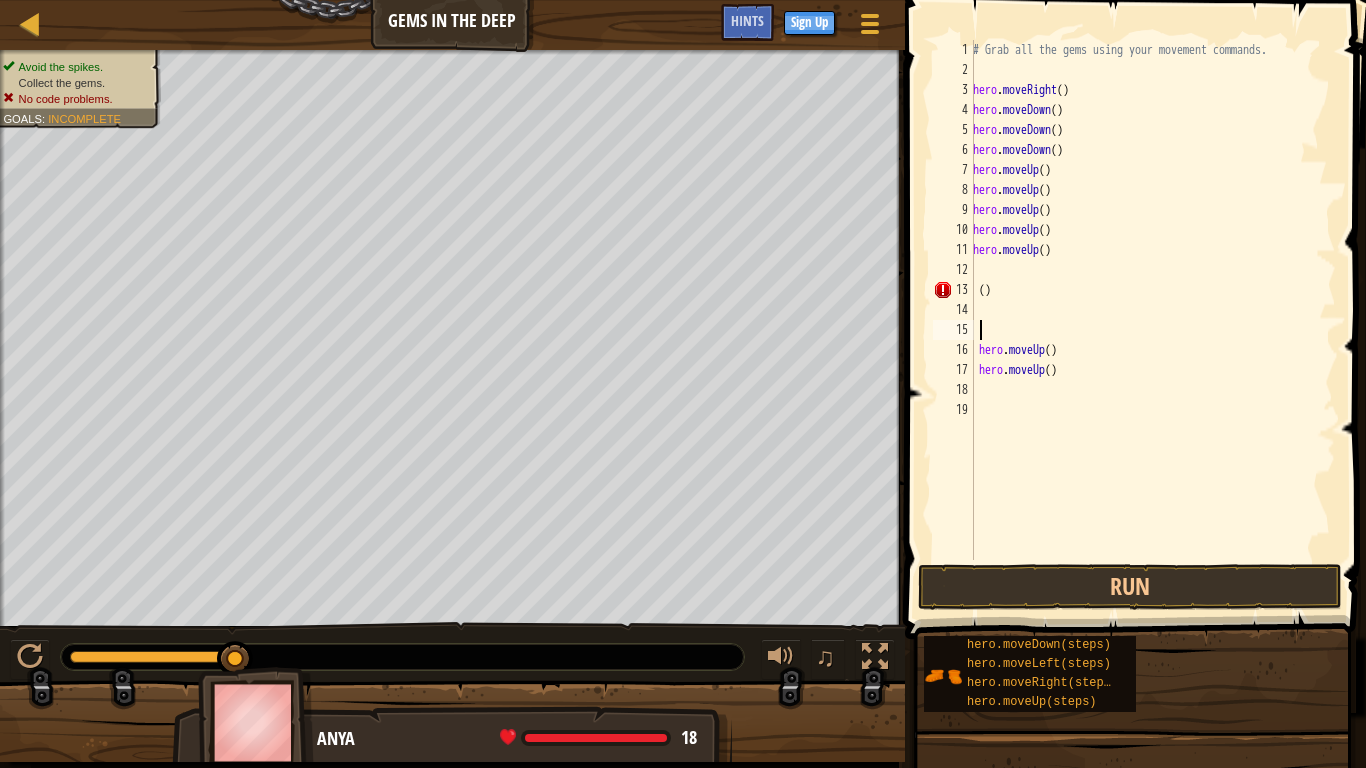click on "# Grab all the gems using your movement commands. hero . moveRight ( ) hero . moveDown ( ) hero . moveDown ( ) hero . moveDown ( ) hero . moveUp ( ) hero . moveUp ( ) hero . moveUp ( ) hero . moveUp ( ) hero . moveUp ( )   ( )       hero . moveUp ( )   hero . moveUp ( )" at bounding box center [1152, 320] 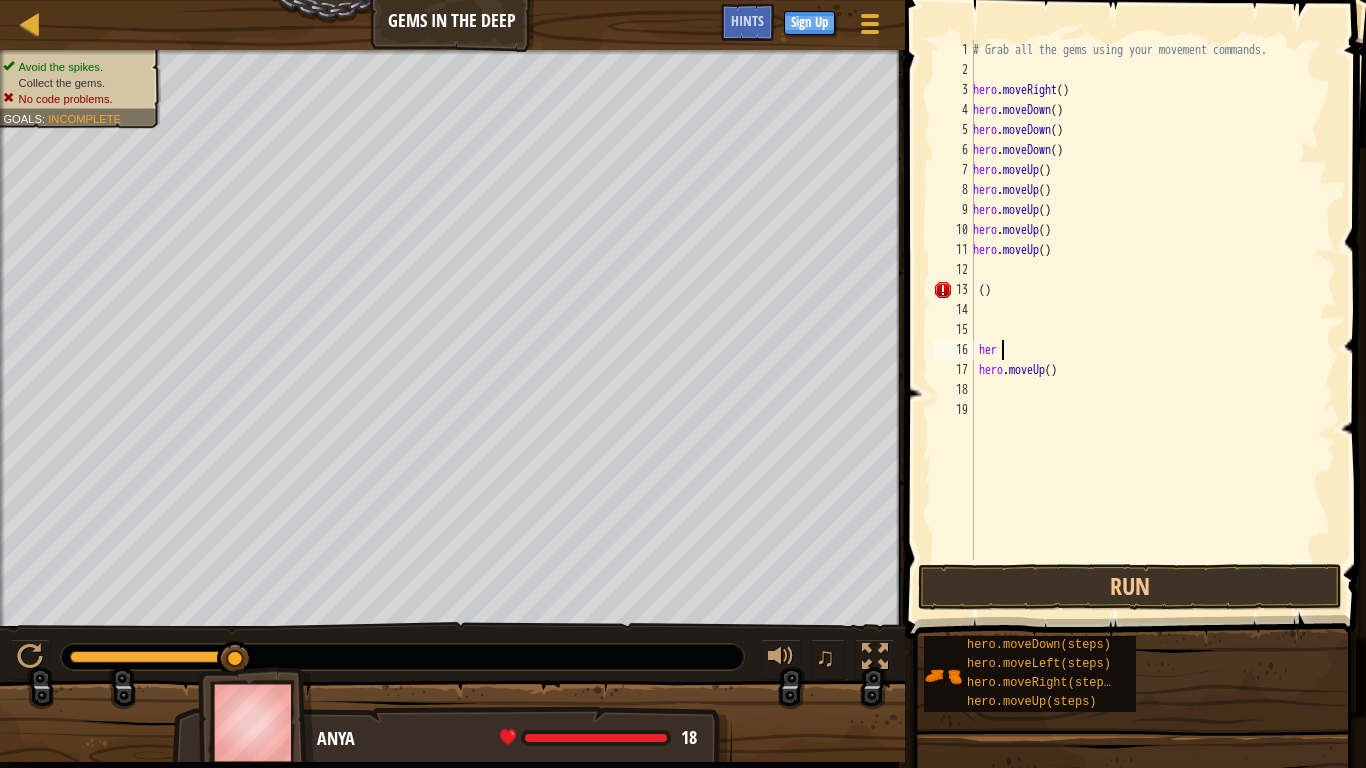 type on "h" 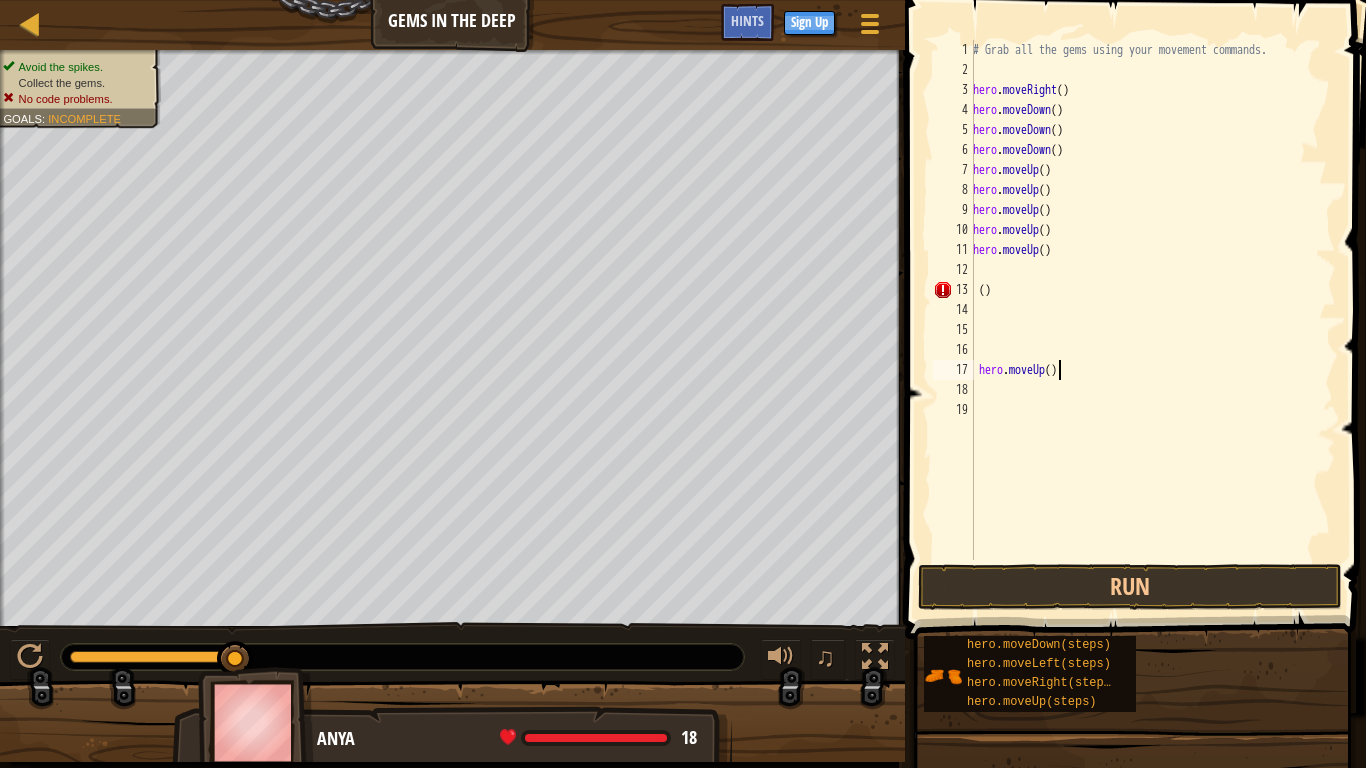 click on "# Grab all the gems using your movement commands. hero . moveRight ( ) hero . moveDown ( ) hero . moveDown ( ) hero . moveDown ( ) hero . moveUp ( ) hero . moveUp ( ) hero . moveUp ( ) hero . moveUp ( ) hero . moveUp ( )   ( )         hero . moveUp ( )" at bounding box center (1152, 320) 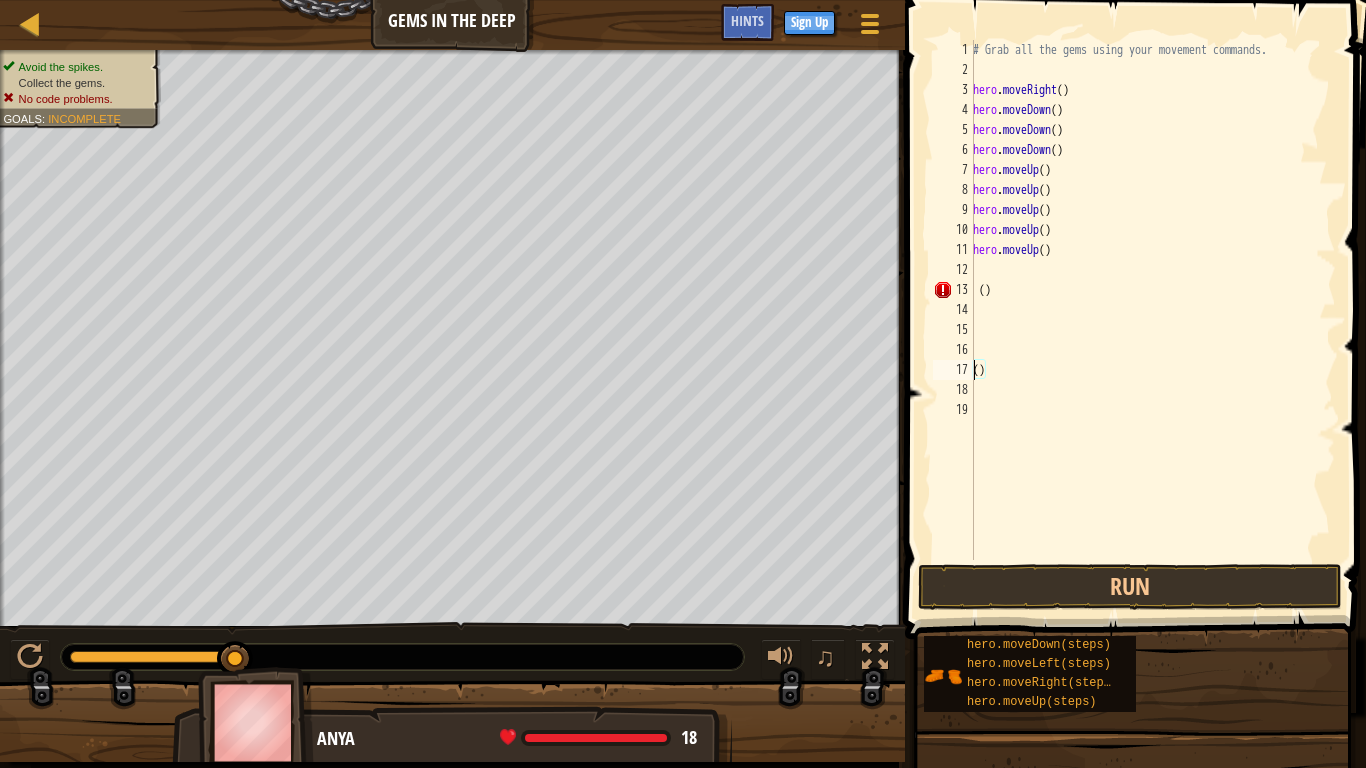 click on "# Grab all the gems using your movement commands. hero . moveRight ( ) hero . moveDown ( ) hero . moveDown ( ) hero . moveDown ( ) hero . moveUp ( ) hero . moveUp ( ) hero . moveUp ( ) hero . moveUp ( ) hero . moveUp ( )   ( )       ( )" at bounding box center [1152, 320] 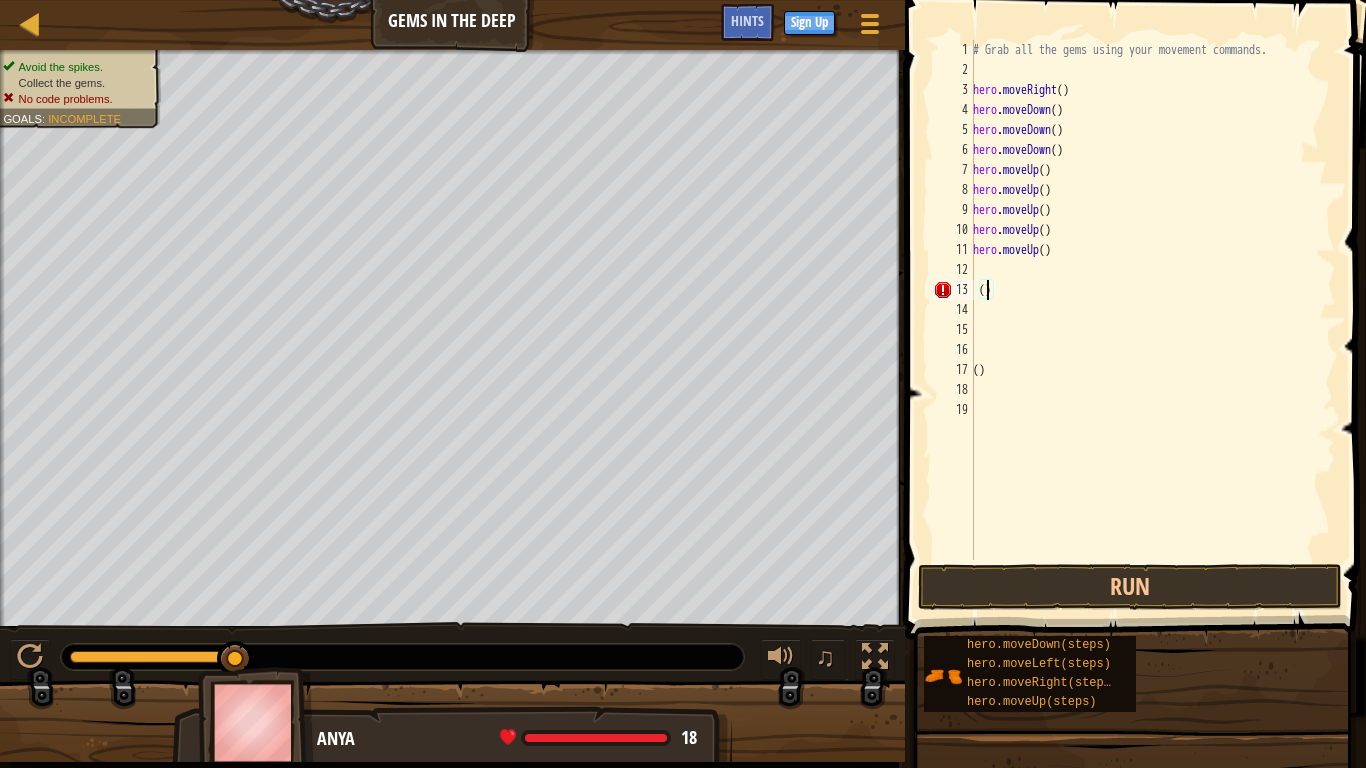 type on ")" 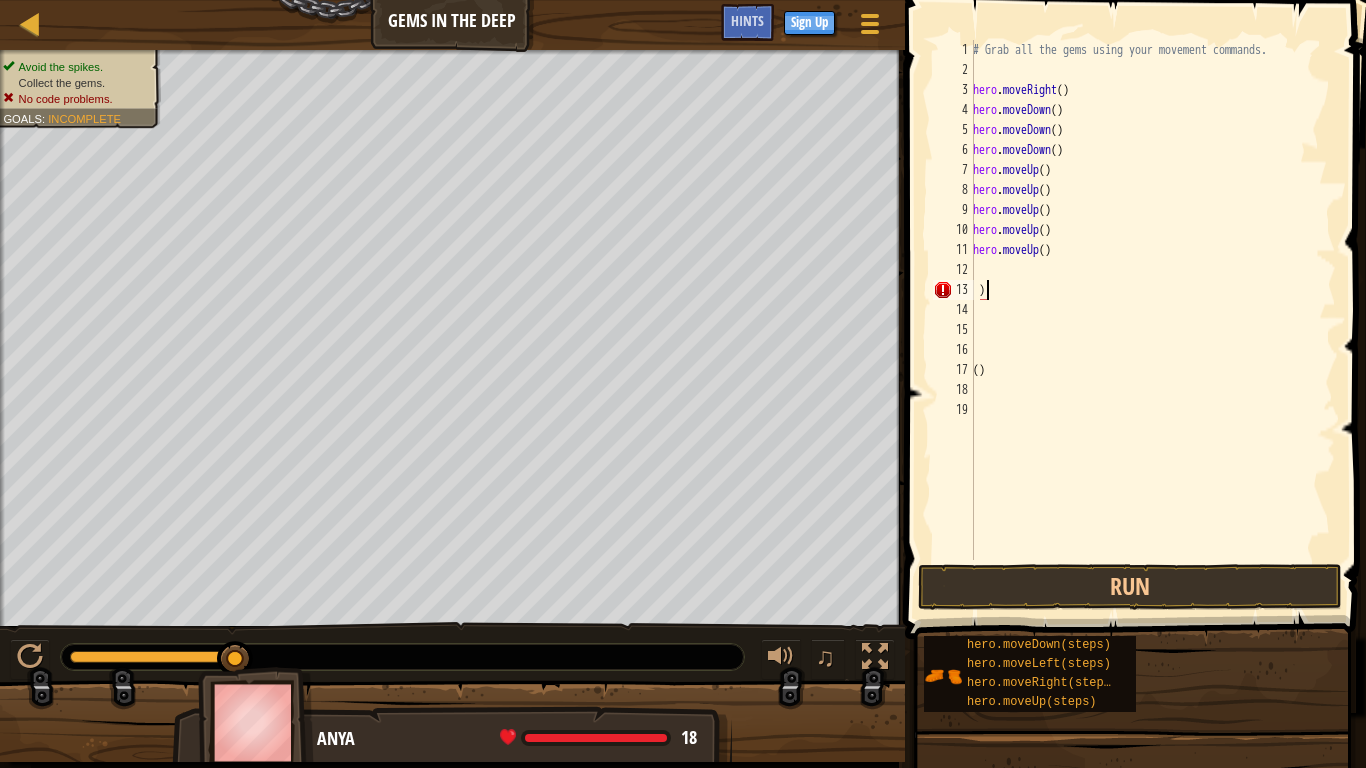 click on "# Grab all the gems using your movement commands. hero . moveRight ( ) hero . moveDown ( ) hero . moveDown ( ) hero . moveDown ( ) hero . moveUp ( ) hero . moveUp ( ) hero . moveUp ( ) hero . moveUp ( ) hero . moveUp ( )   )       ( )" at bounding box center (1152, 320) 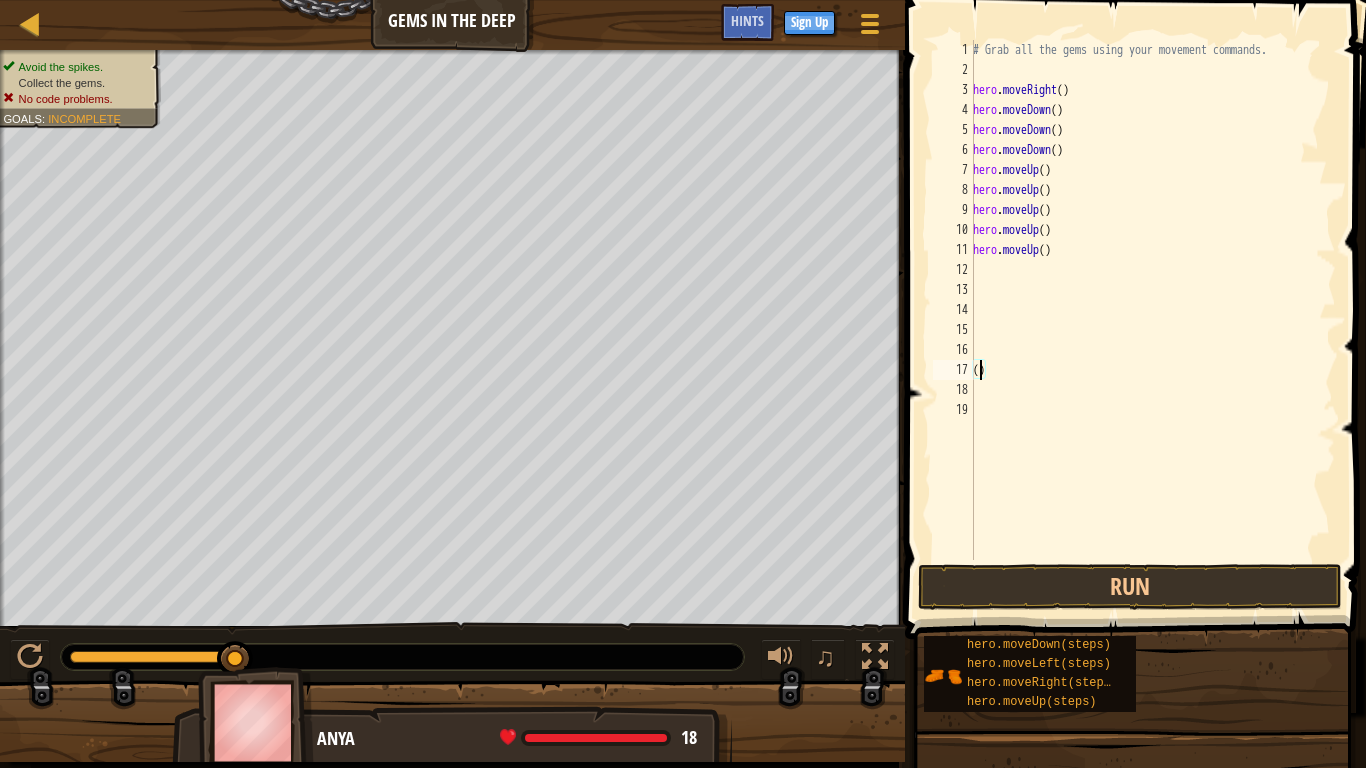 click on "# Grab all the gems using your movement commands. hero . moveRight ( ) hero . moveDown ( ) hero . moveDown ( ) hero . moveDown ( ) hero . moveUp ( ) hero . moveUp ( ) hero . moveUp ( ) hero . moveUp ( ) hero . moveUp ( )         ( )" at bounding box center (1152, 320) 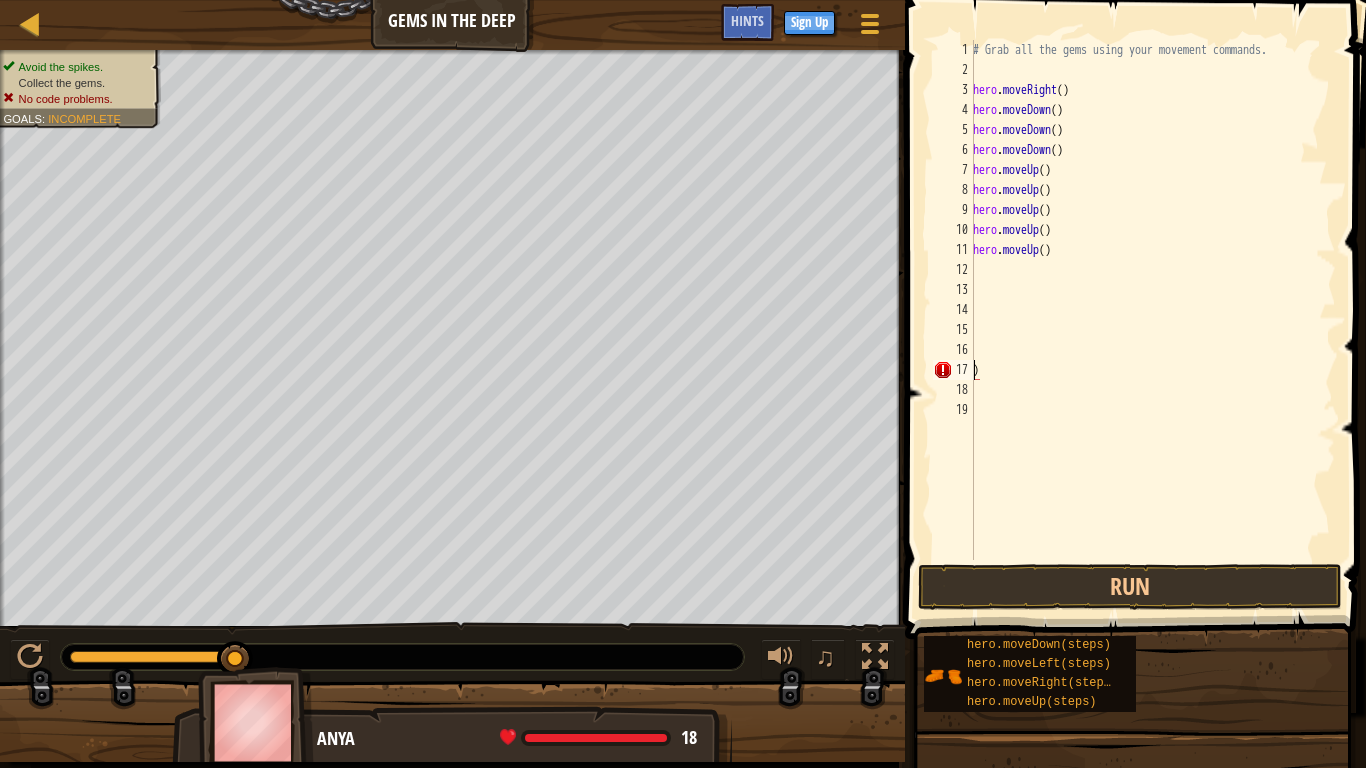 click on "# Grab all the gems using your movement commands. hero . moveRight ( ) hero . moveDown ( ) hero . moveDown ( ) hero . moveDown ( ) hero . moveUp ( ) hero . moveUp ( ) hero . moveUp ( ) hero . moveUp ( ) hero . moveUp ( )         )" at bounding box center [1152, 320] 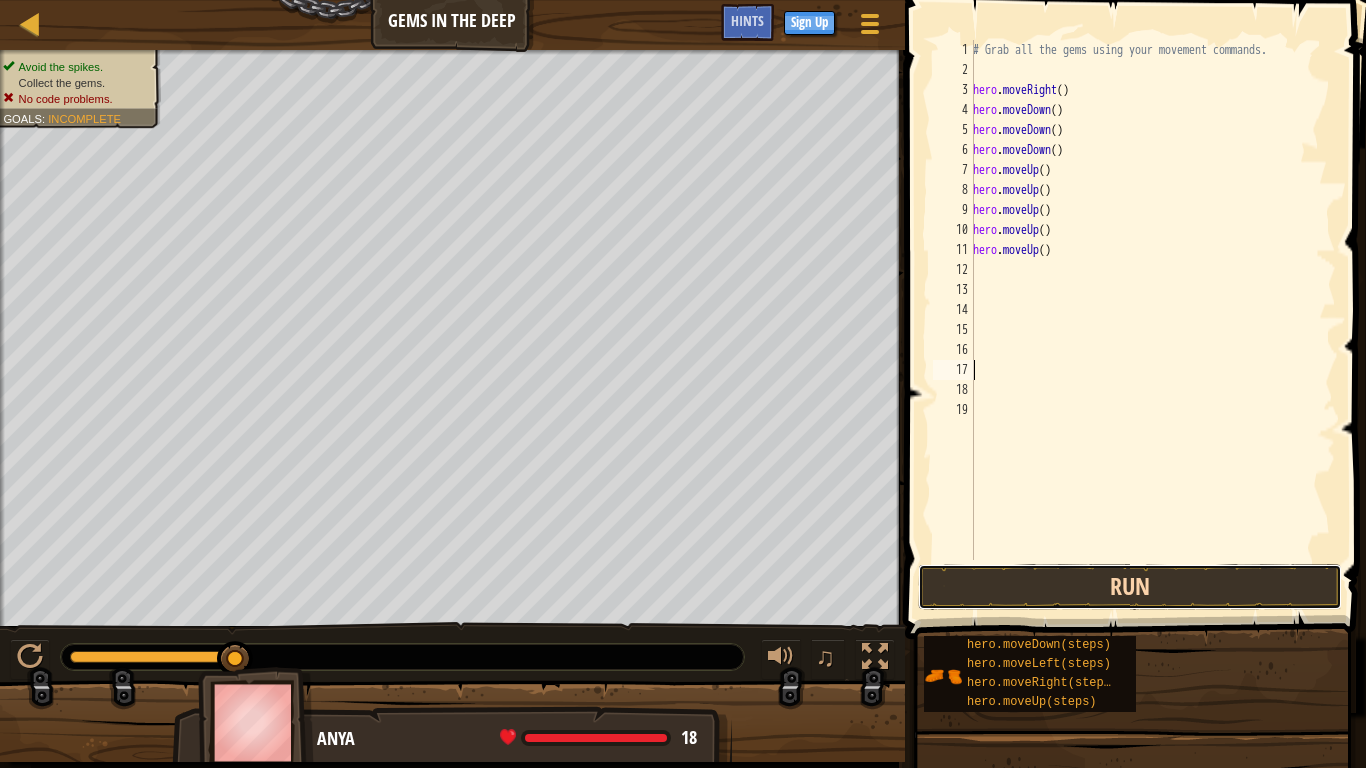 click on "Run" at bounding box center (1130, 587) 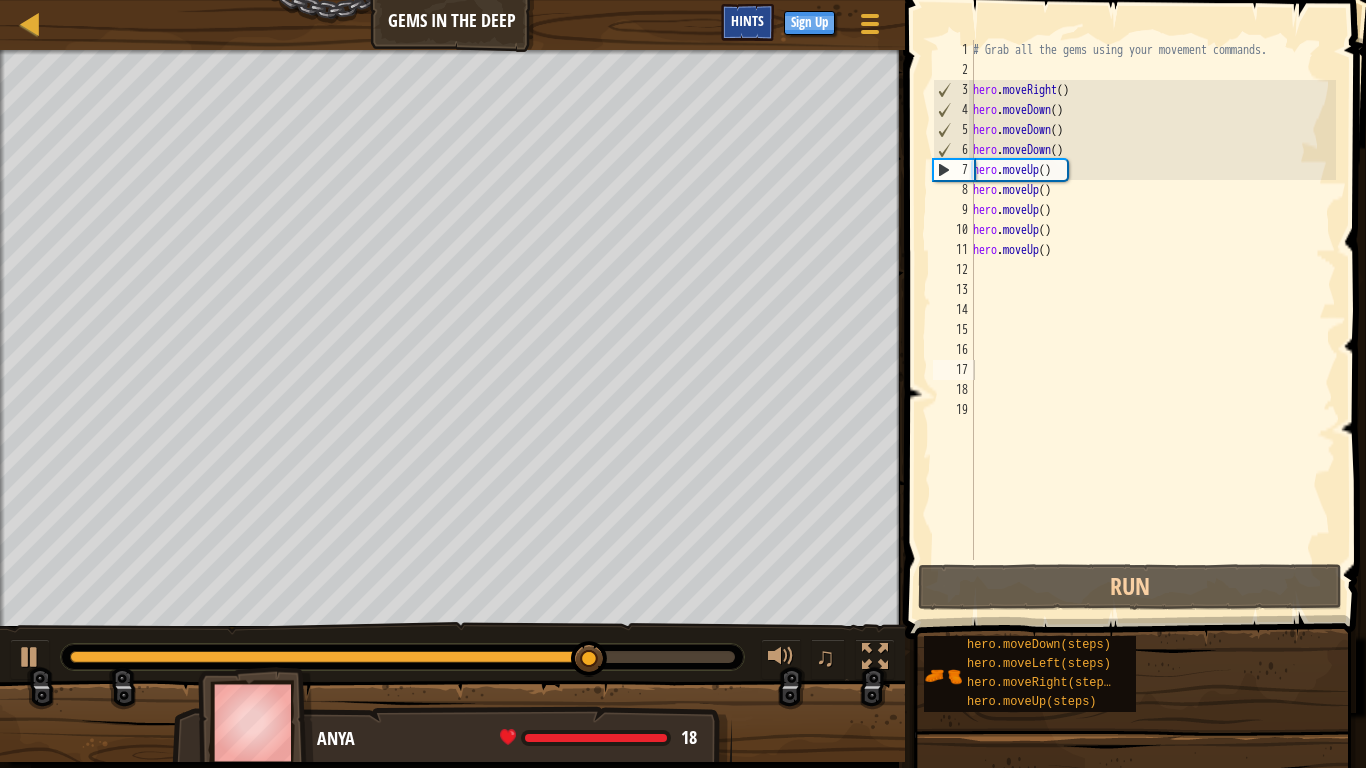 click on "Hints" at bounding box center (747, 20) 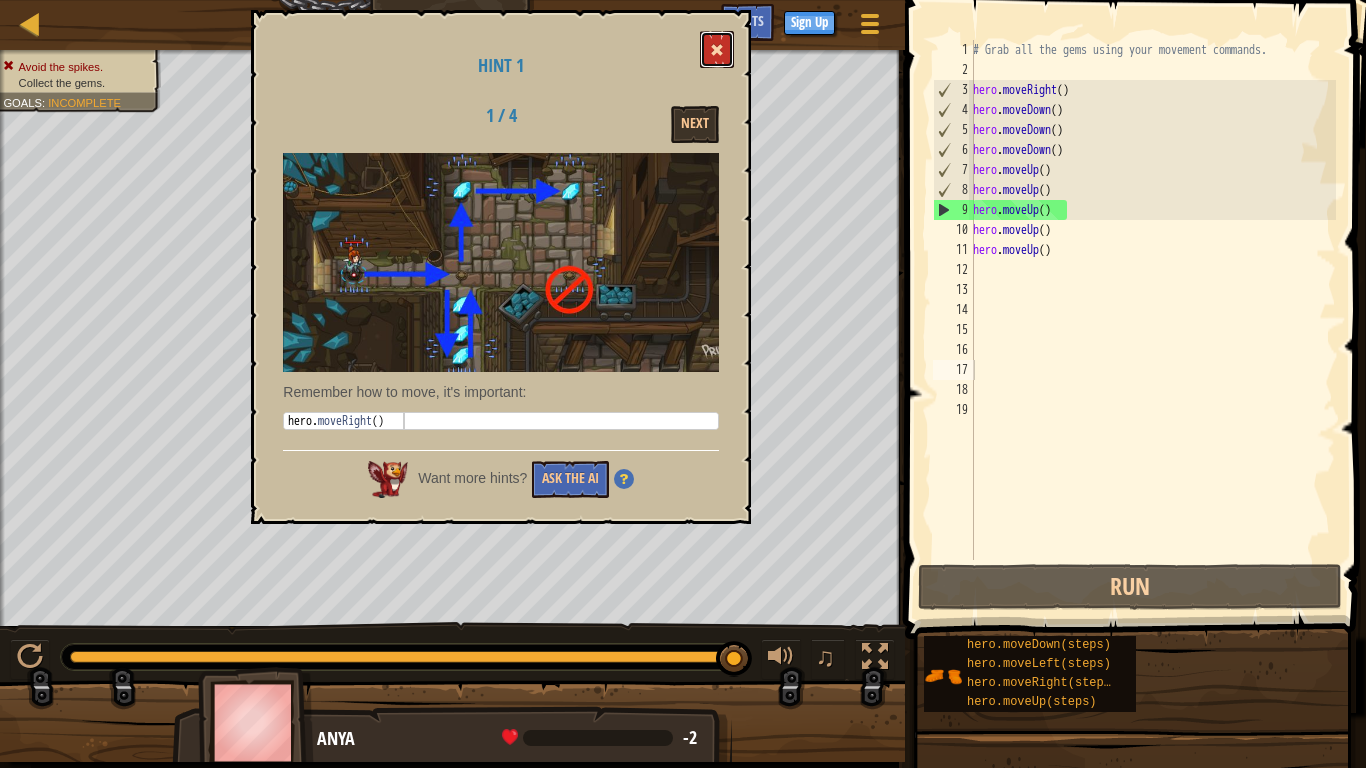 click at bounding box center [717, 50] 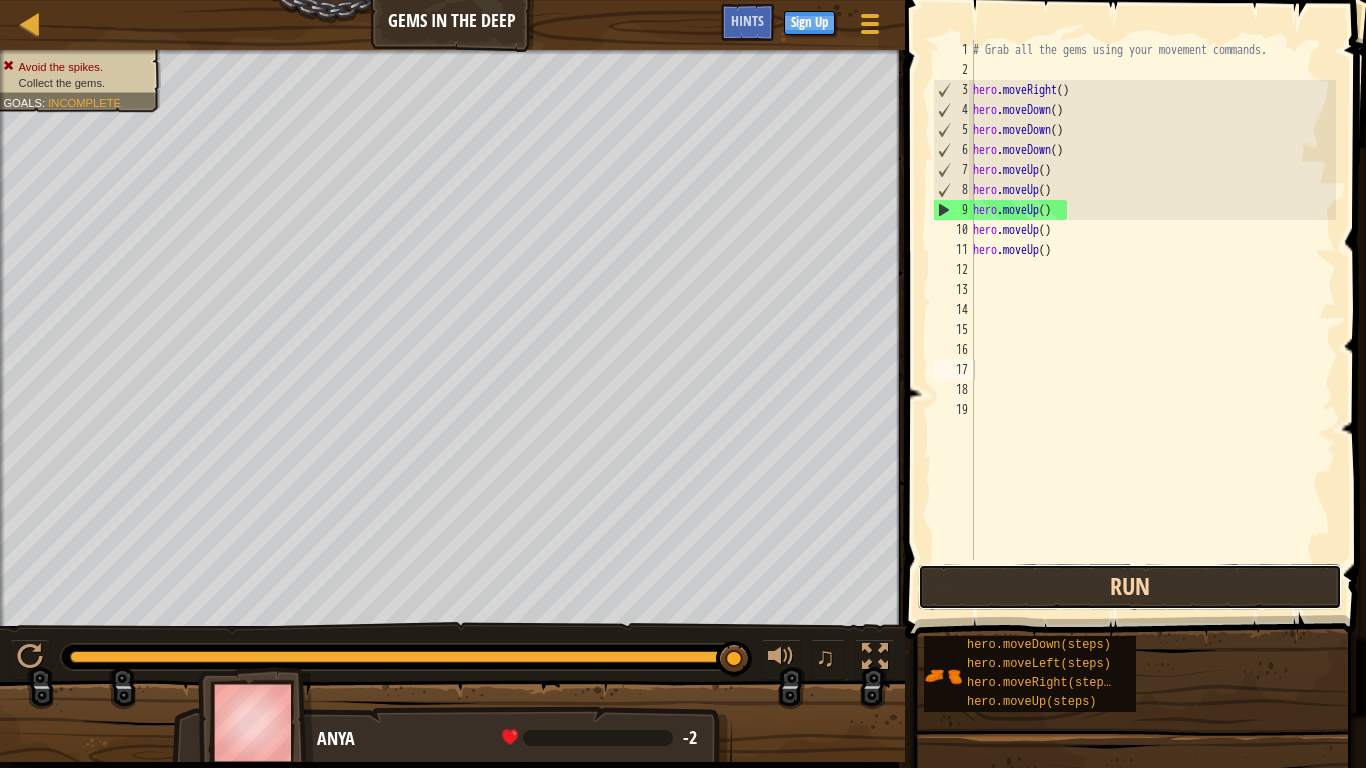 click on "Run" at bounding box center [1130, 587] 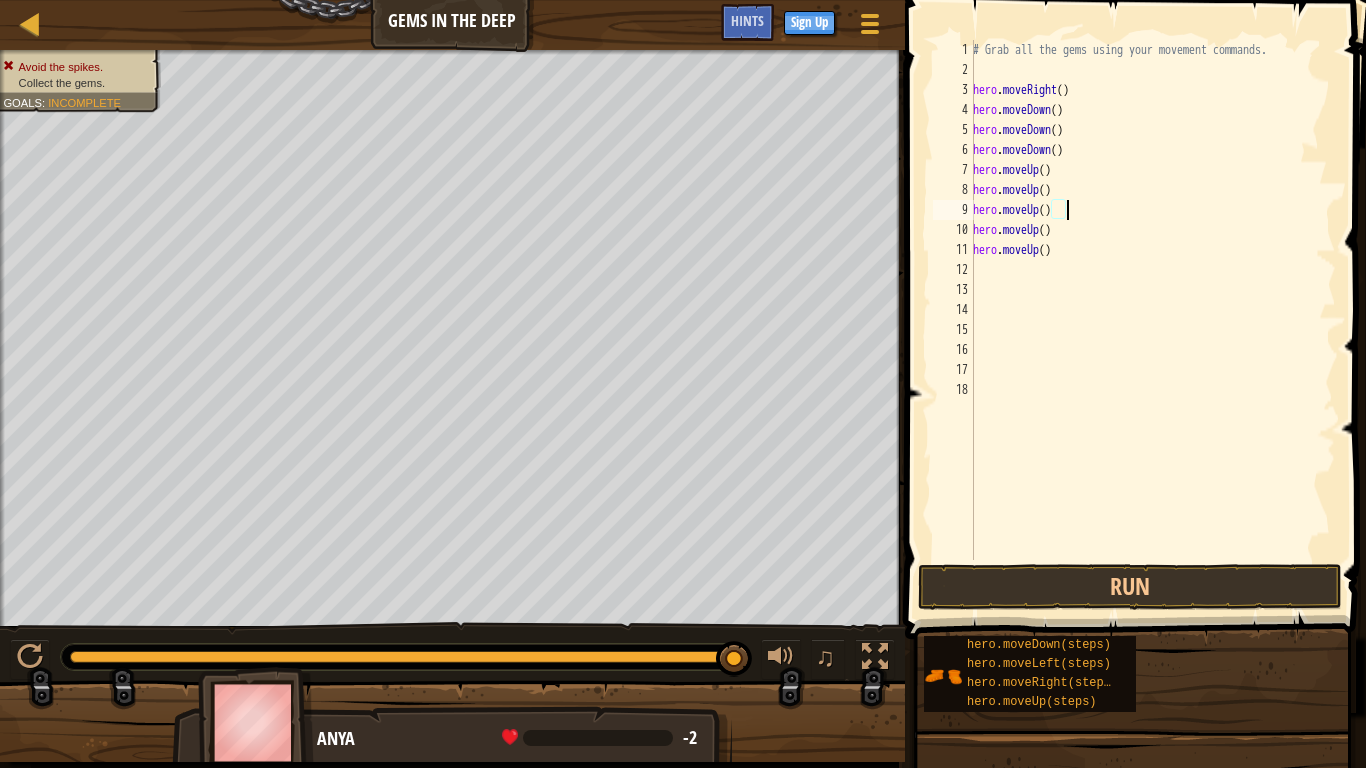 click on "# Grab all the gems using your movement commands. hero . moveRight ( ) hero . moveDown ( ) hero . moveDown ( ) hero . moveDown ( ) hero . moveUp ( ) hero . moveUp ( ) hero . moveUp ( ) hero . moveUp ( ) hero . moveUp ( )" at bounding box center [1152, 320] 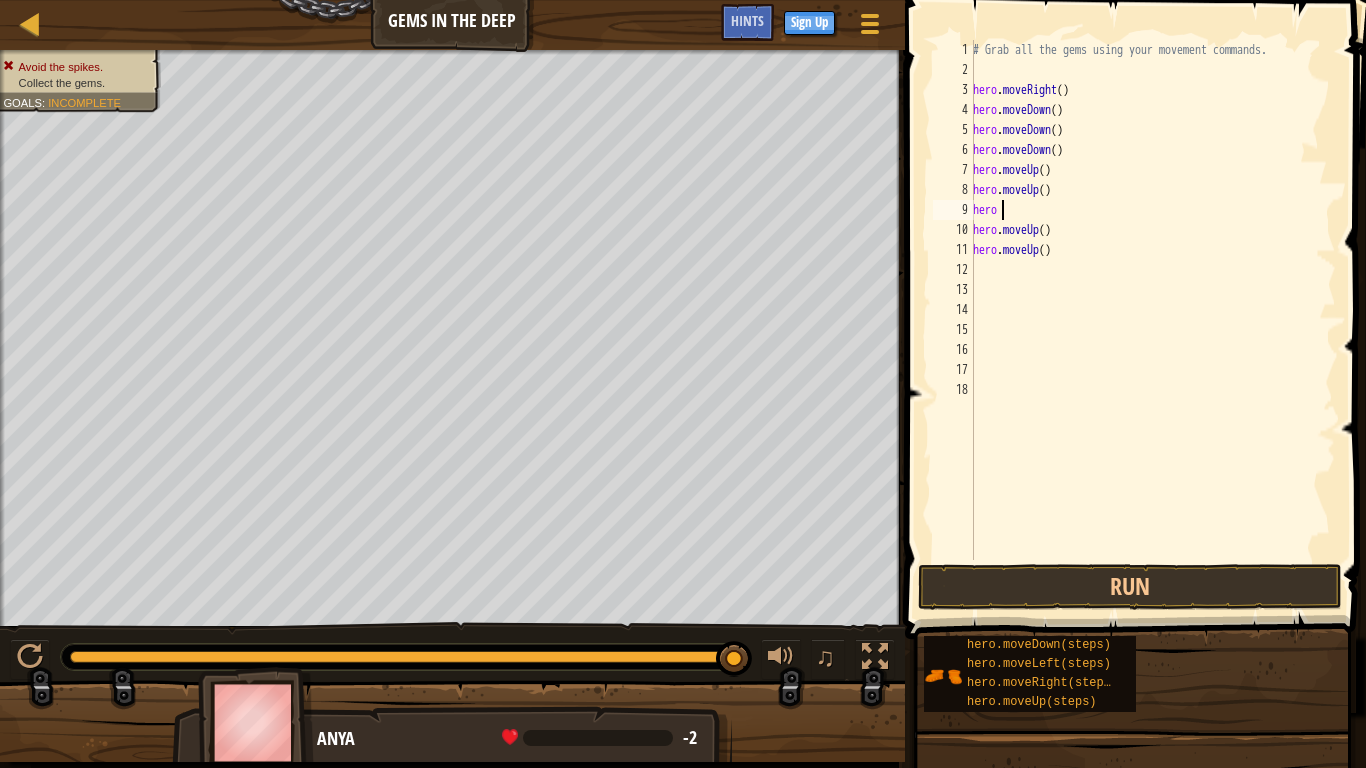 type on "h" 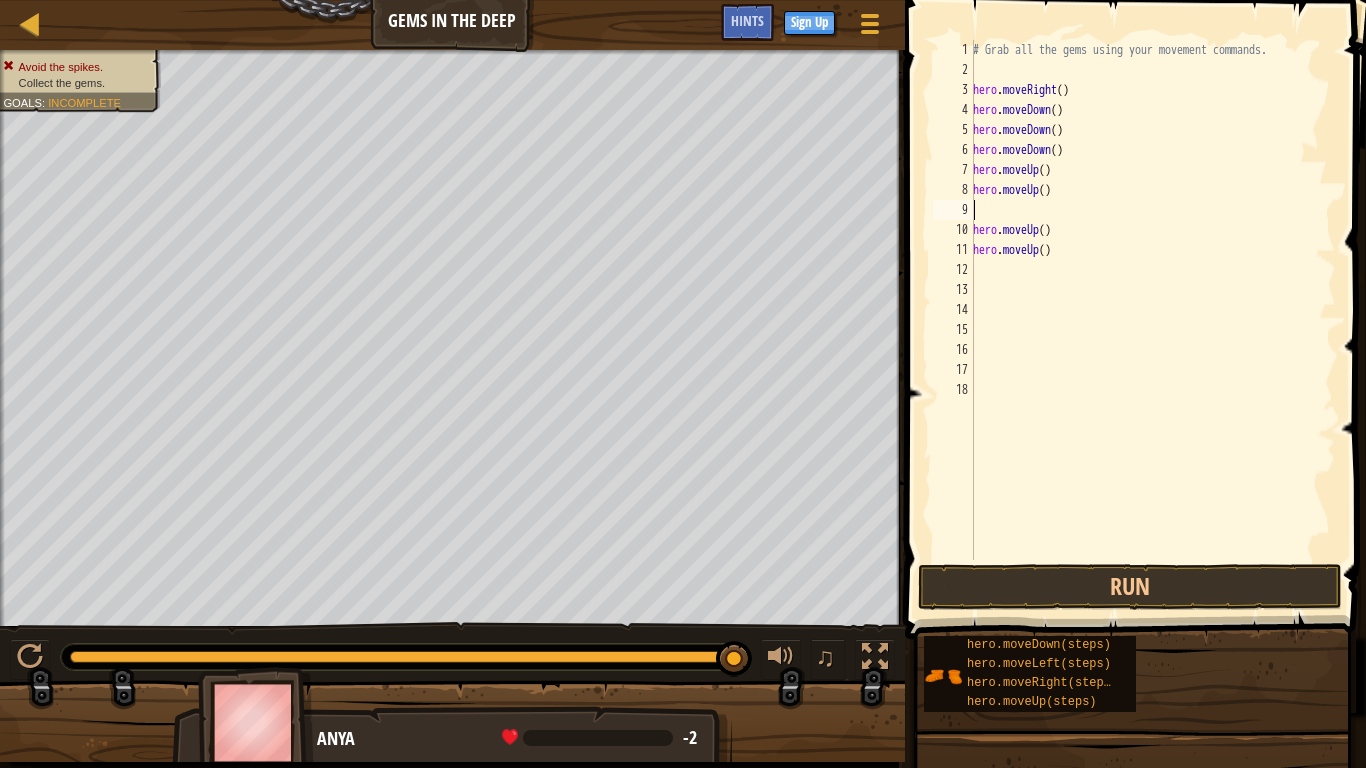 click on "# Grab all the gems using your movement commands. hero . moveRight ( ) hero . moveDown ( ) hero . moveDown ( ) hero . moveDown ( ) hero . moveUp ( ) hero . moveUp ( ) hero . moveUp ( ) hero . moveUp ( )" at bounding box center [1152, 320] 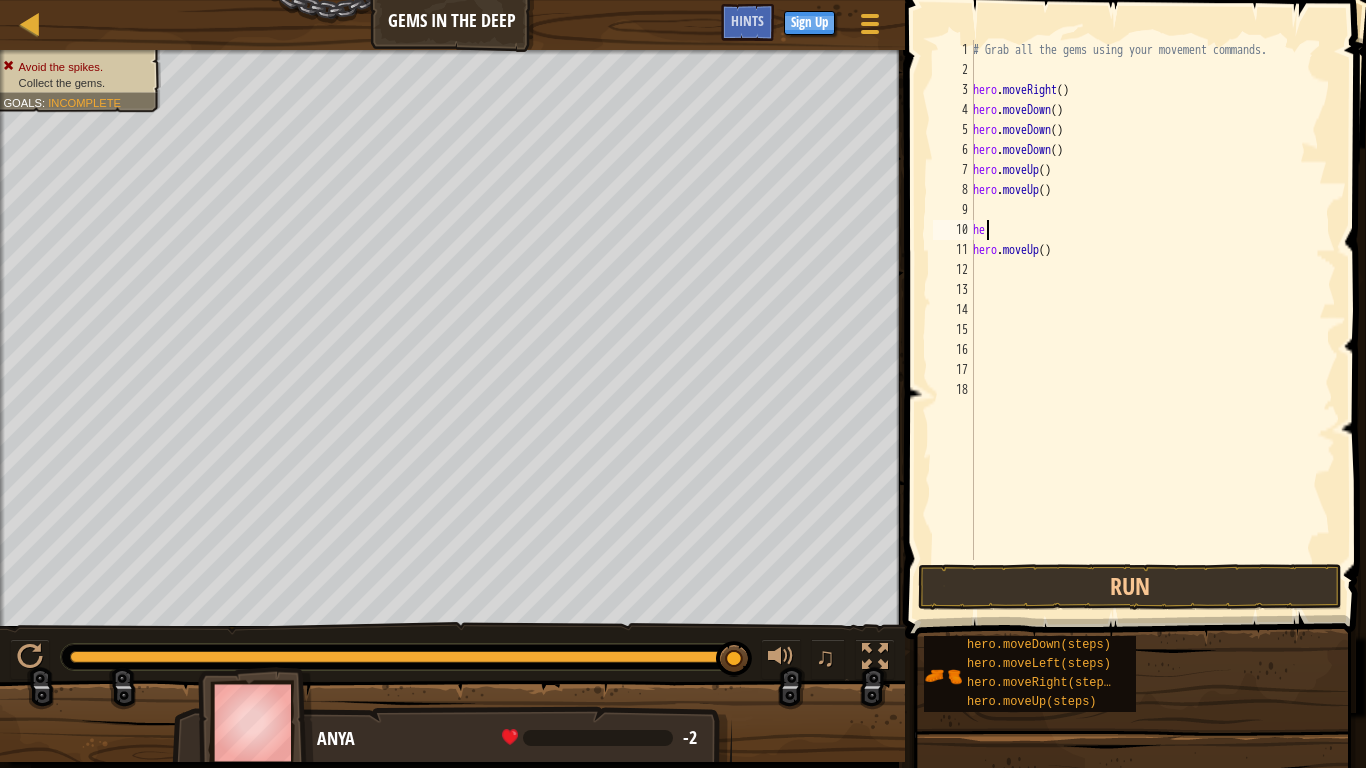 type on "h" 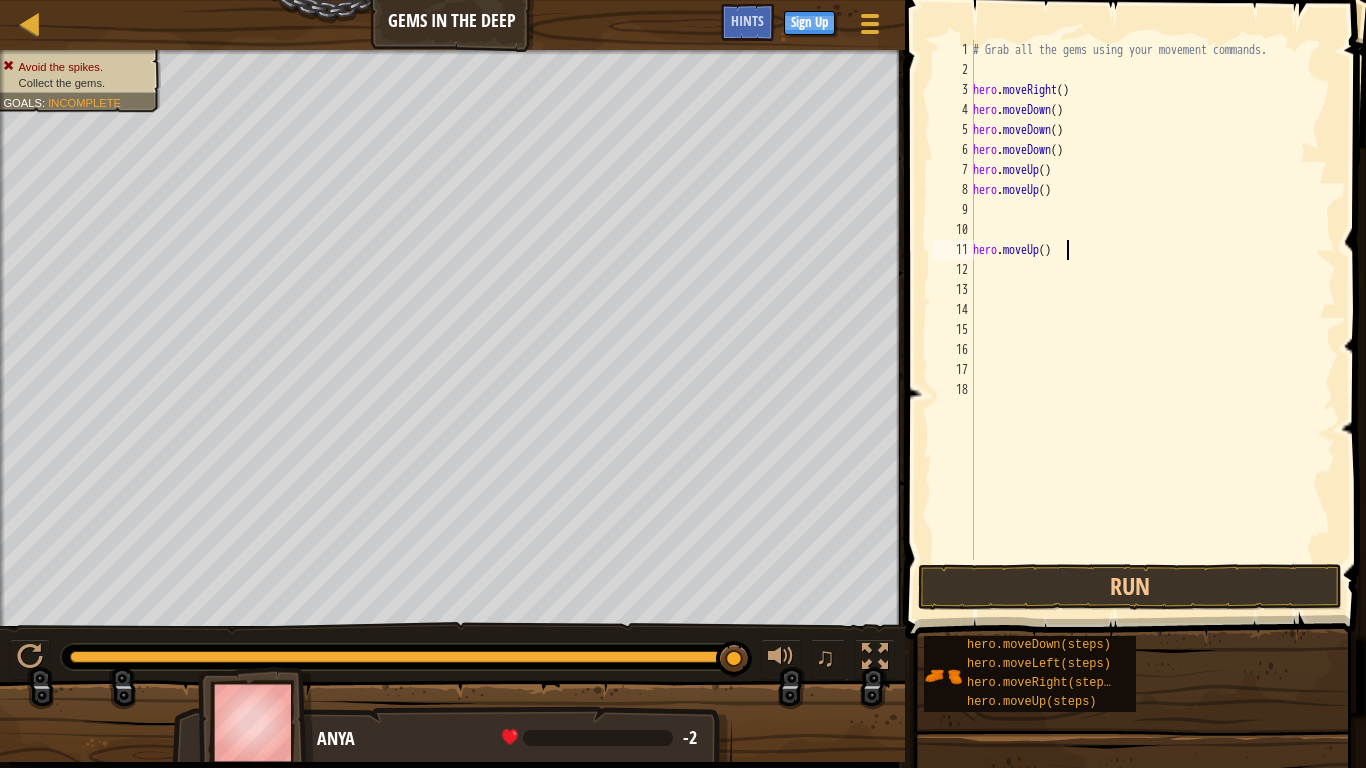 click on "# Grab all the gems using your movement commands. hero . moveRight ( ) hero . moveDown ( ) hero . moveDown ( ) hero . moveDown ( ) hero . moveUp ( ) hero . moveUp ( ) hero . moveUp ( )" at bounding box center [1152, 320] 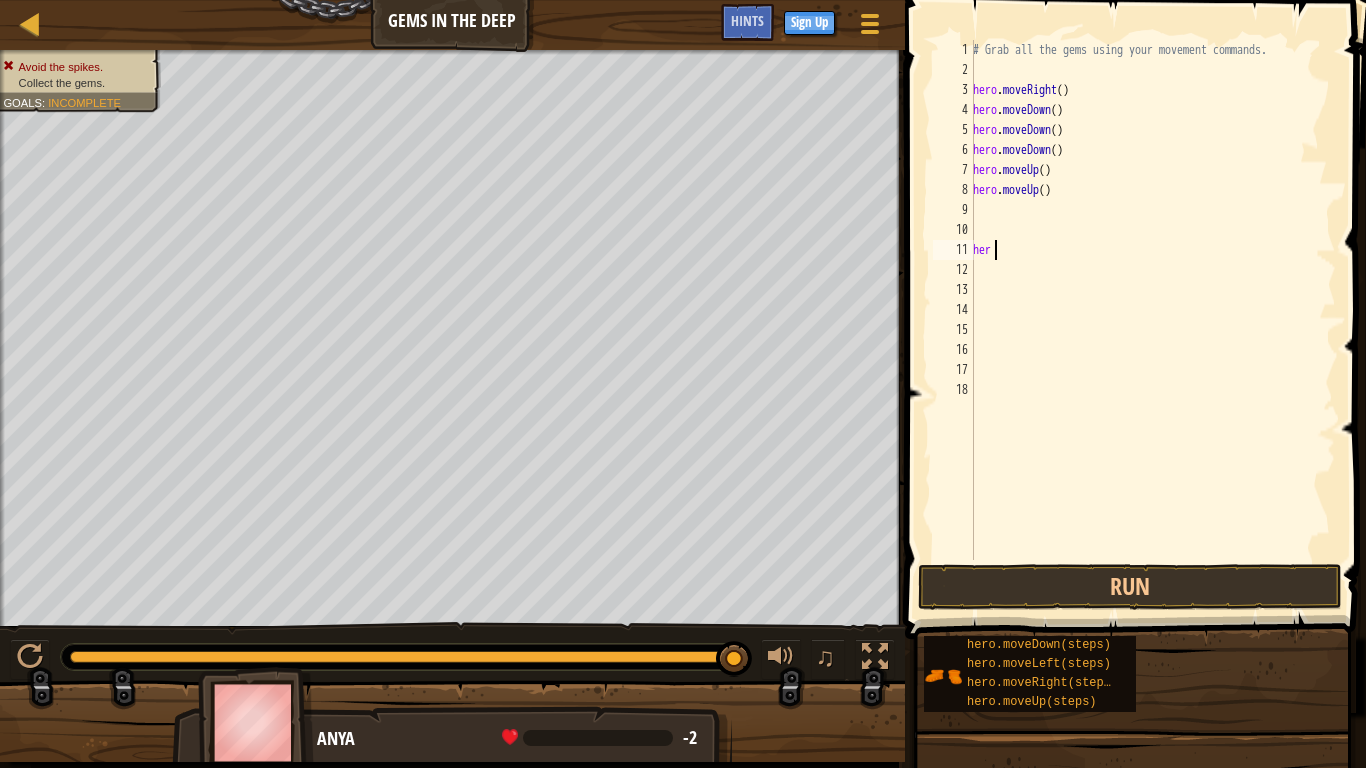 type on "h" 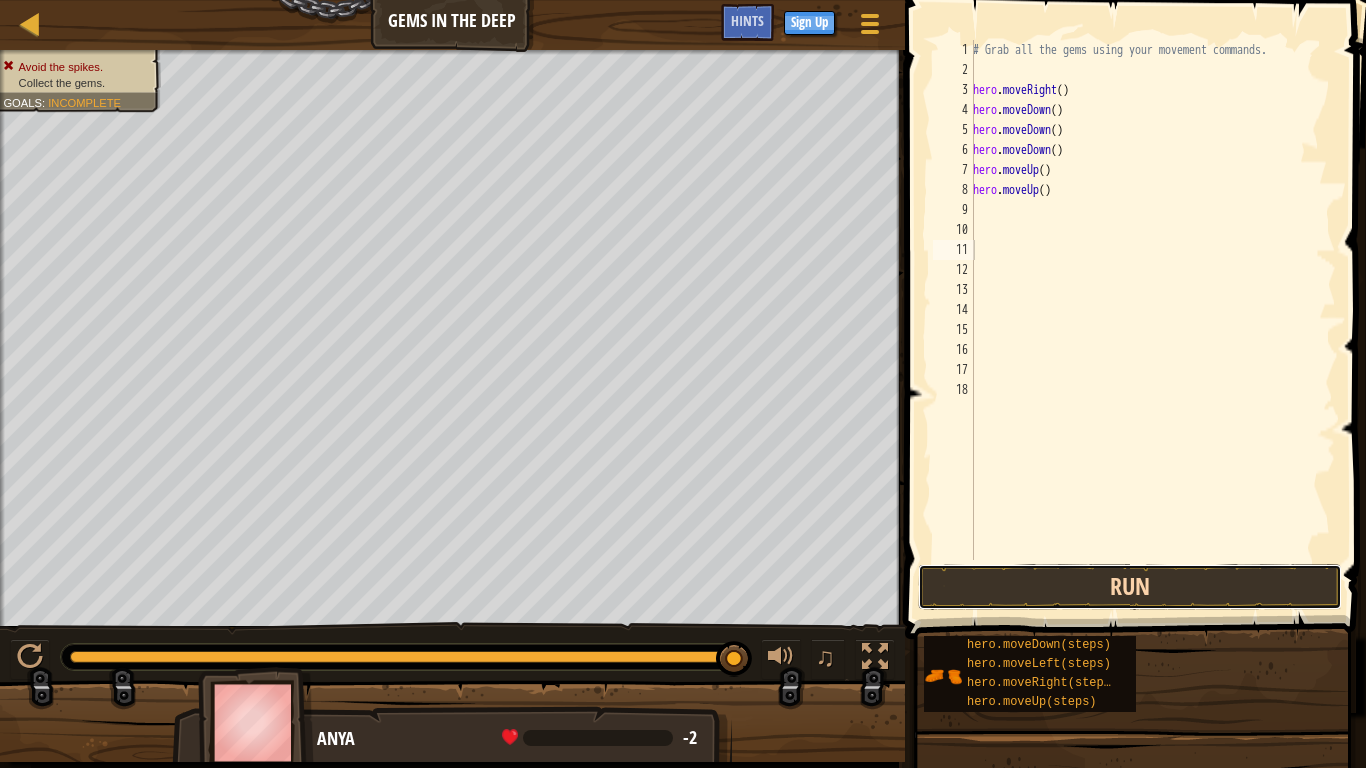 click on "Run" at bounding box center (1130, 587) 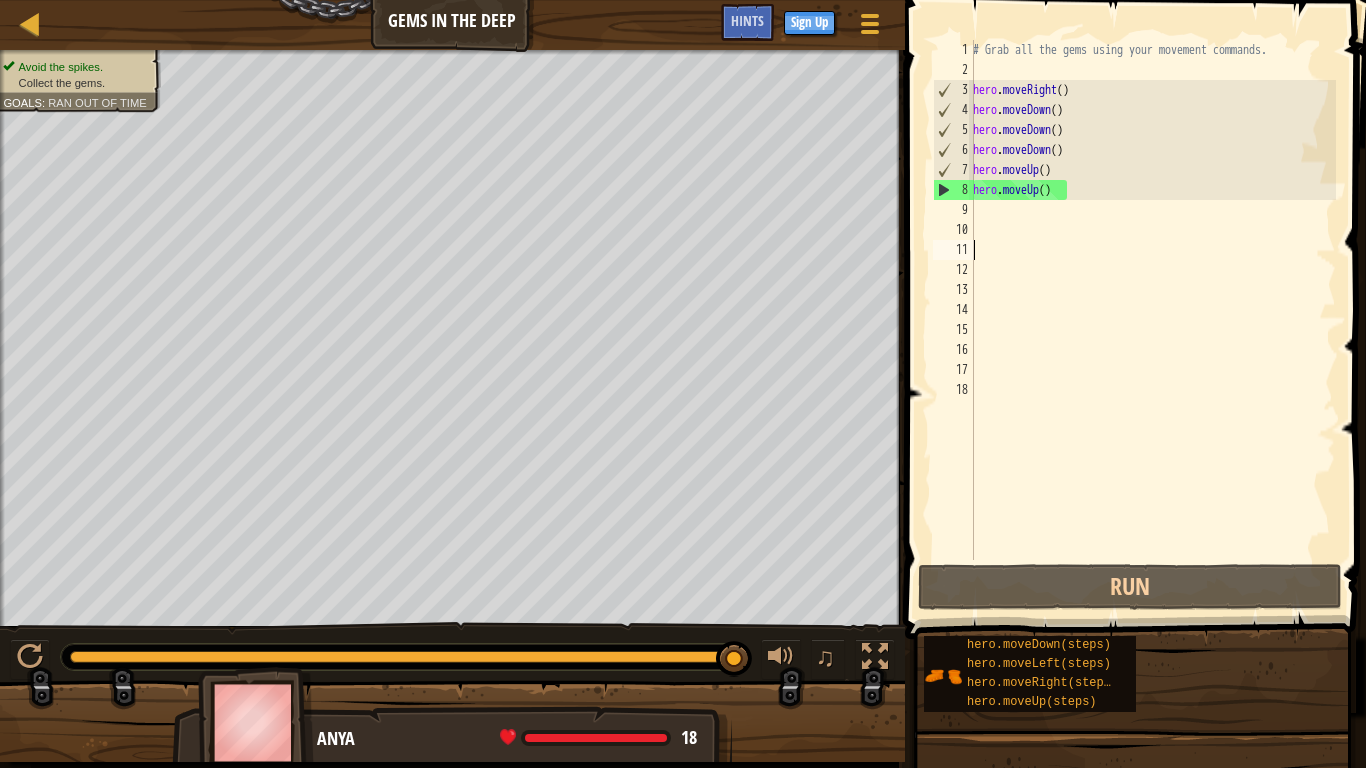 click on "# Grab all the gems using your movement commands. hero . moveRight ( ) hero . moveDown ( ) hero . moveDown ( ) hero . moveDown ( ) hero . moveUp ( ) hero . moveUp ( )" at bounding box center (1152, 320) 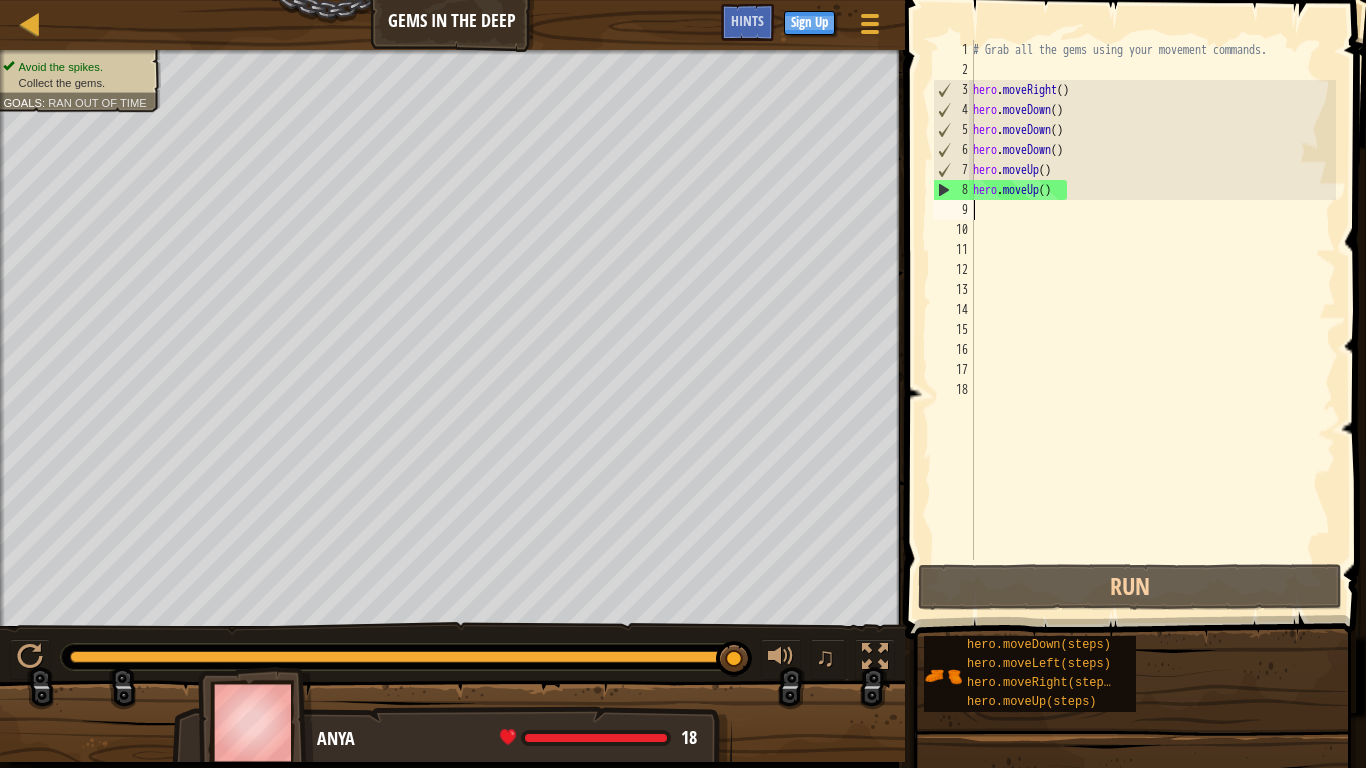 type on "m" 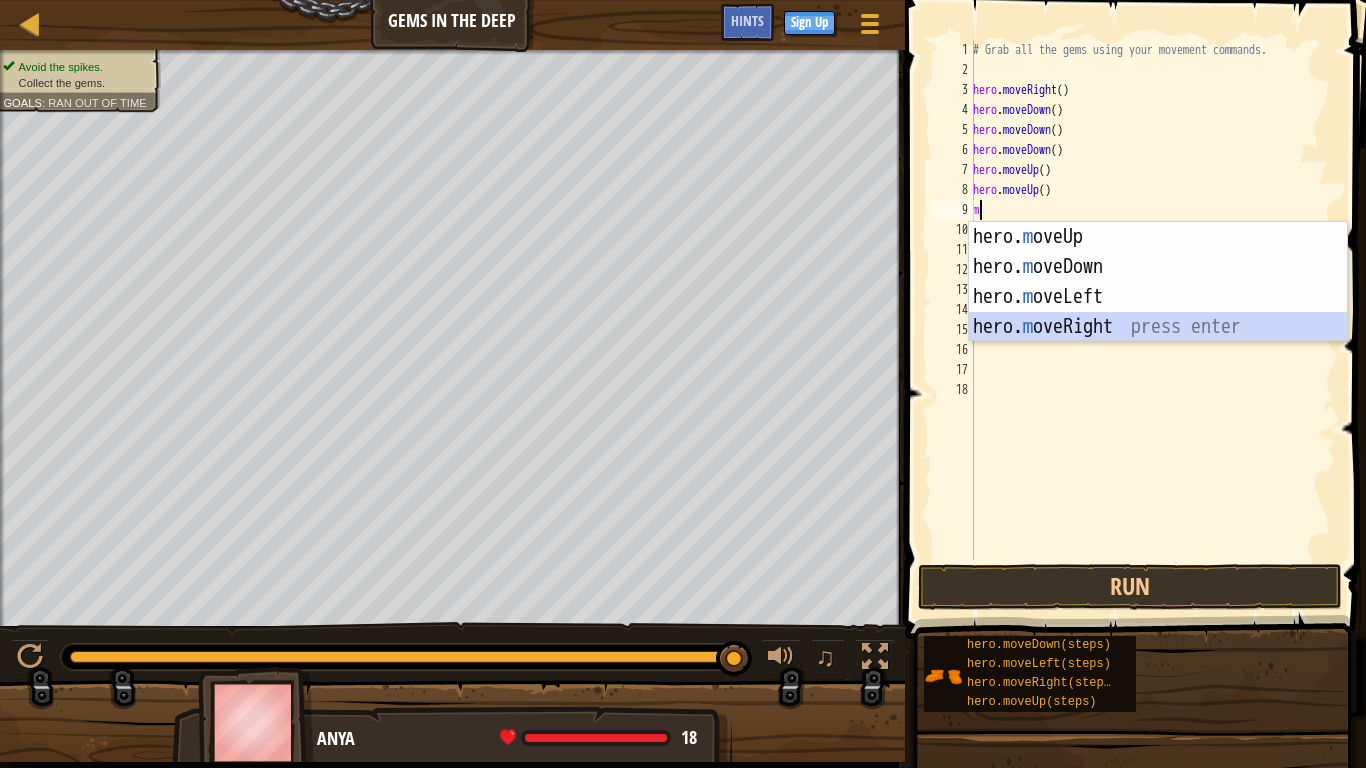 click on "hero. m oveUp press enter hero. m oveDown press enter hero. m oveLeft press enter hero. m oveRight press enter" at bounding box center [1158, 312] 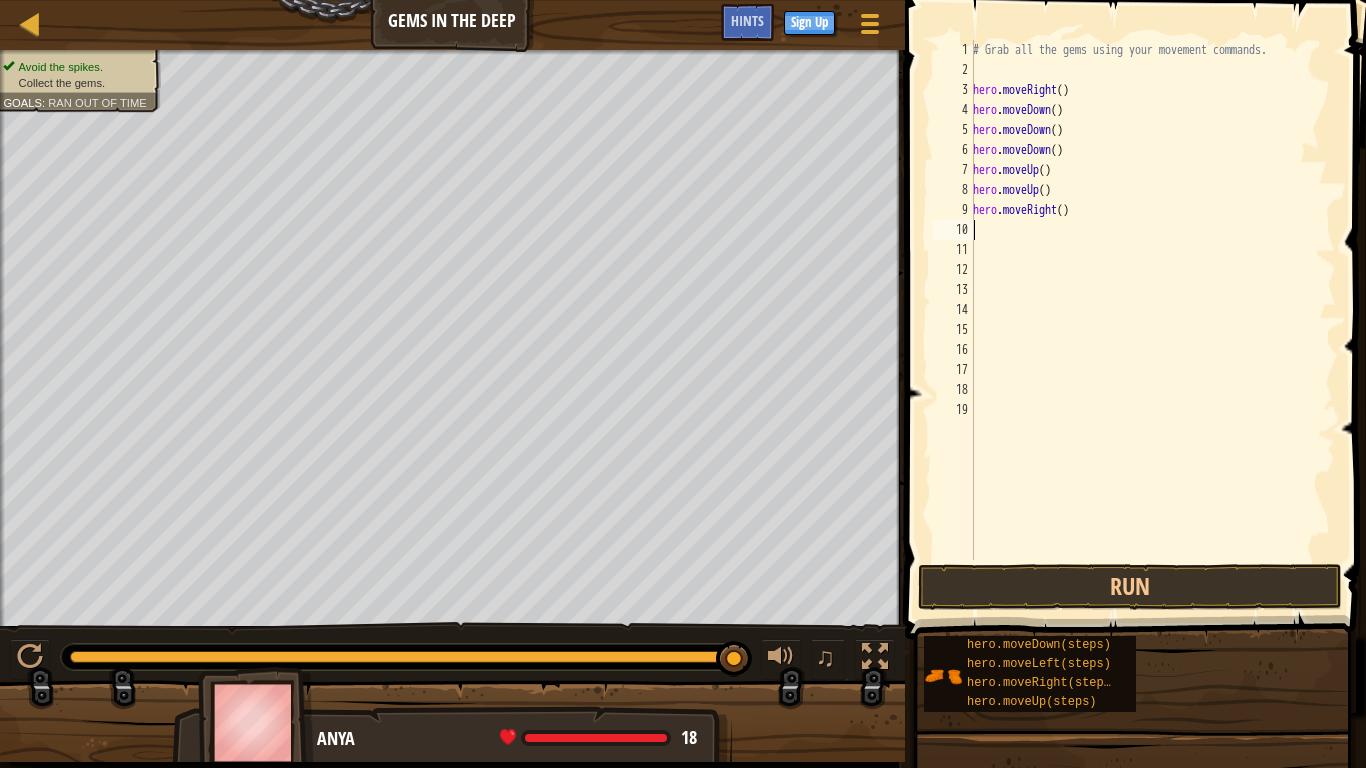 type on "m" 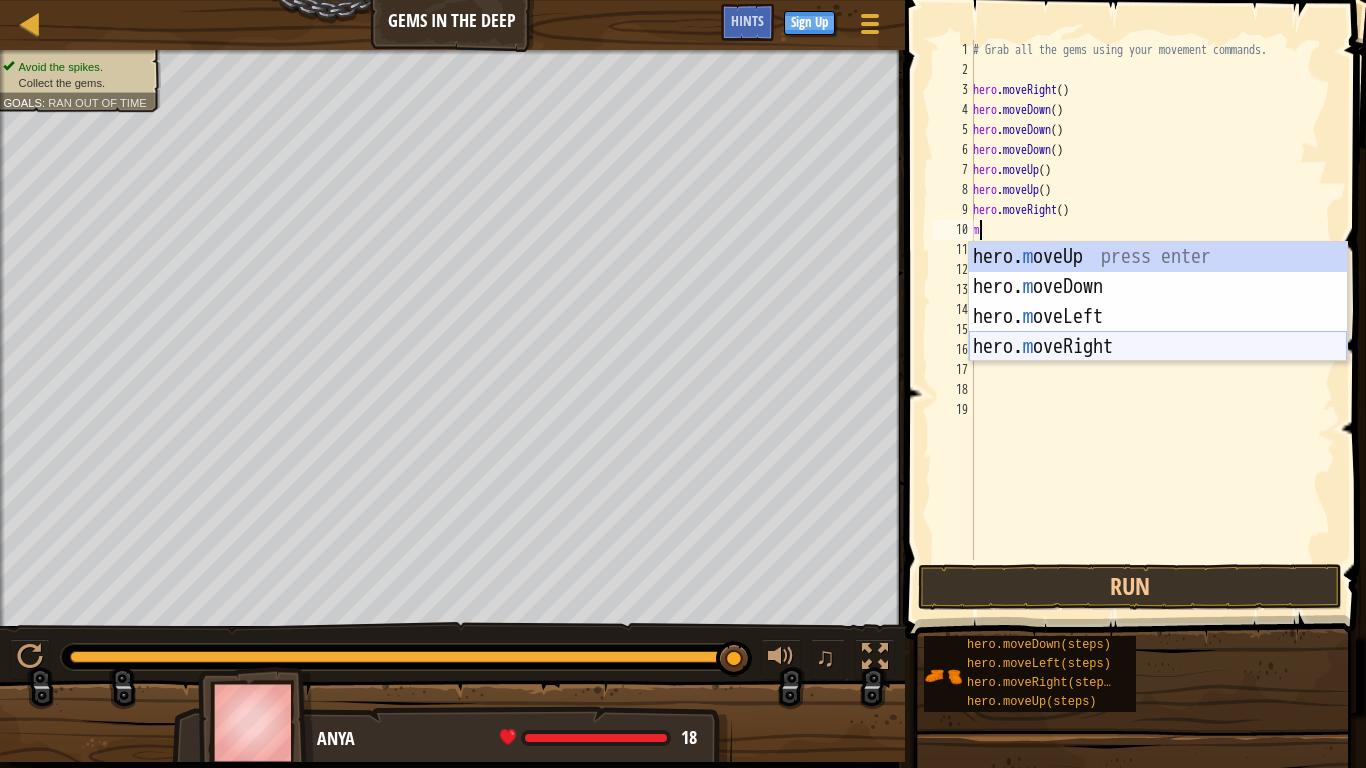 click on "hero. m oveUp press enter hero. m oveDown press enter hero. m oveLeft press enter hero. m oveRight press enter" at bounding box center (1158, 332) 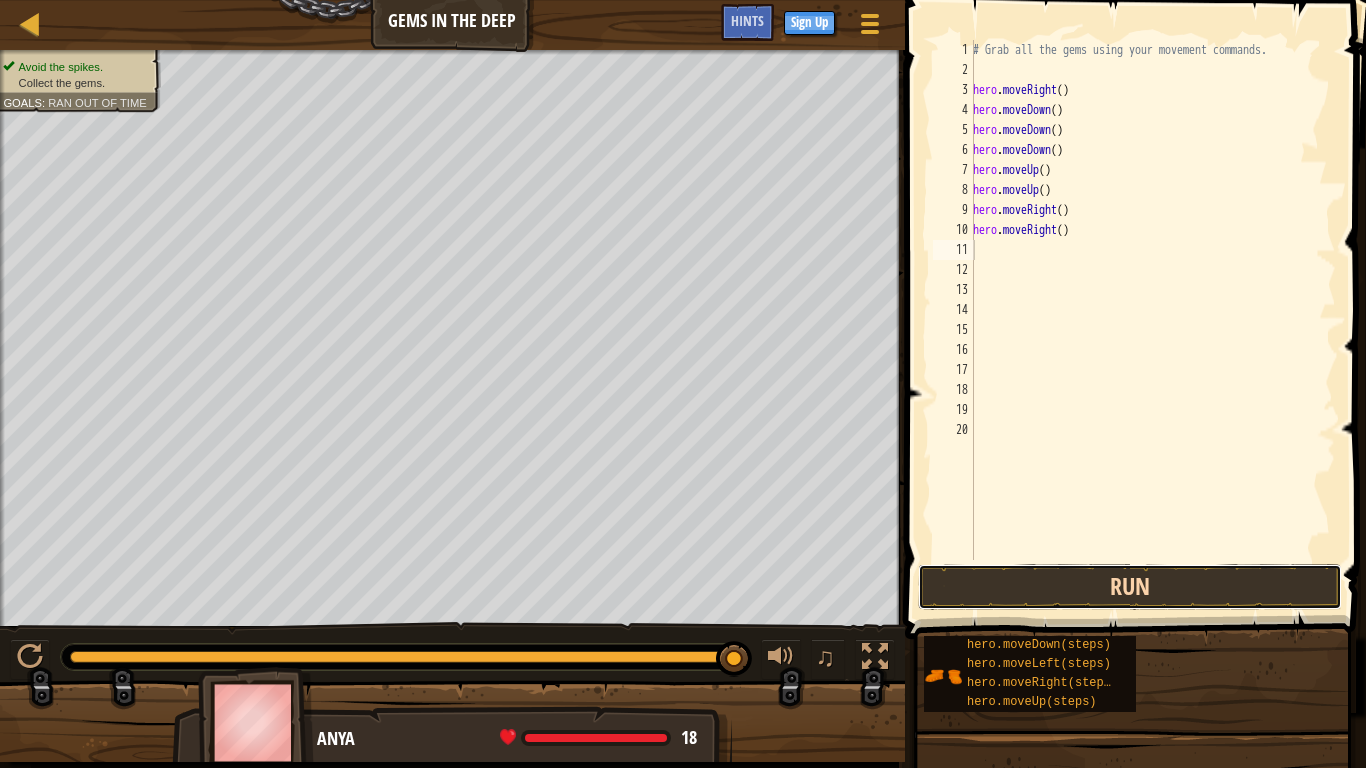 click on "Run" at bounding box center (1130, 587) 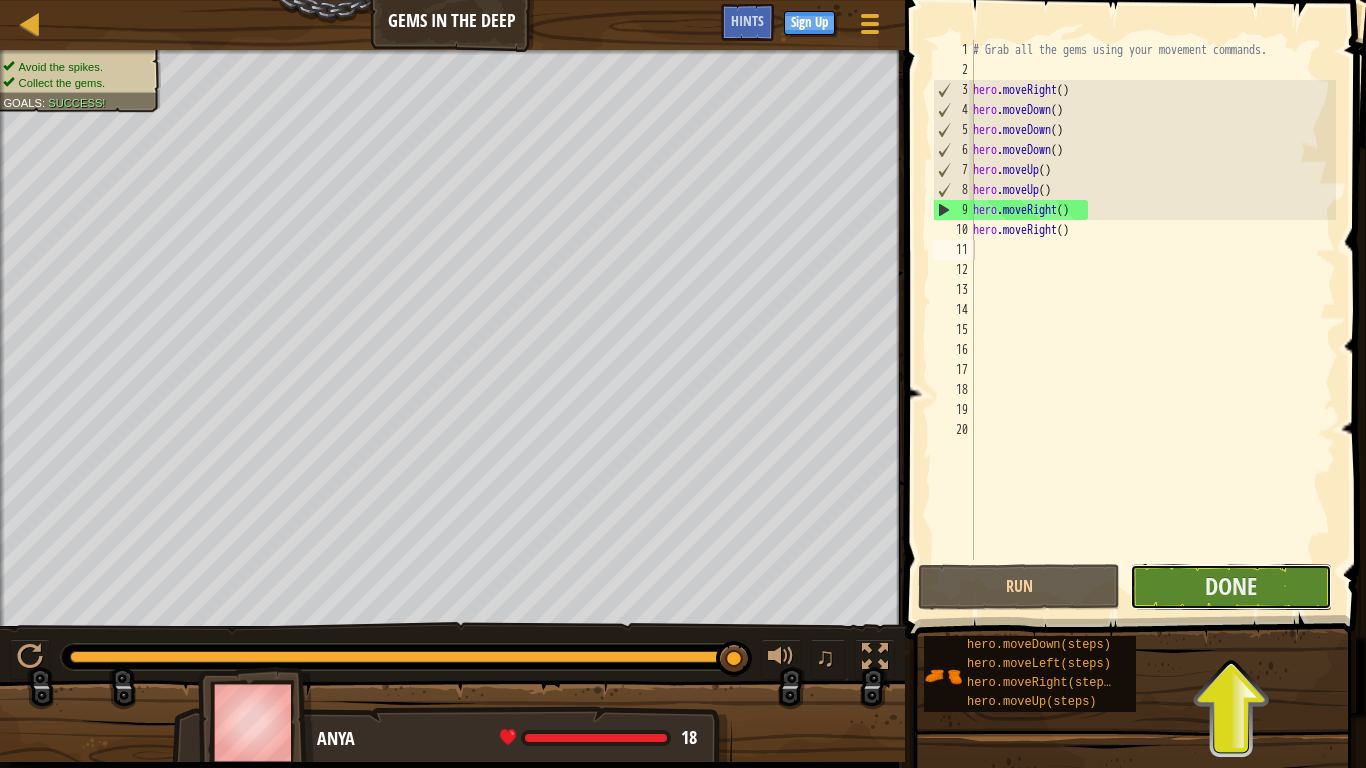 click on "Done" at bounding box center [1231, 587] 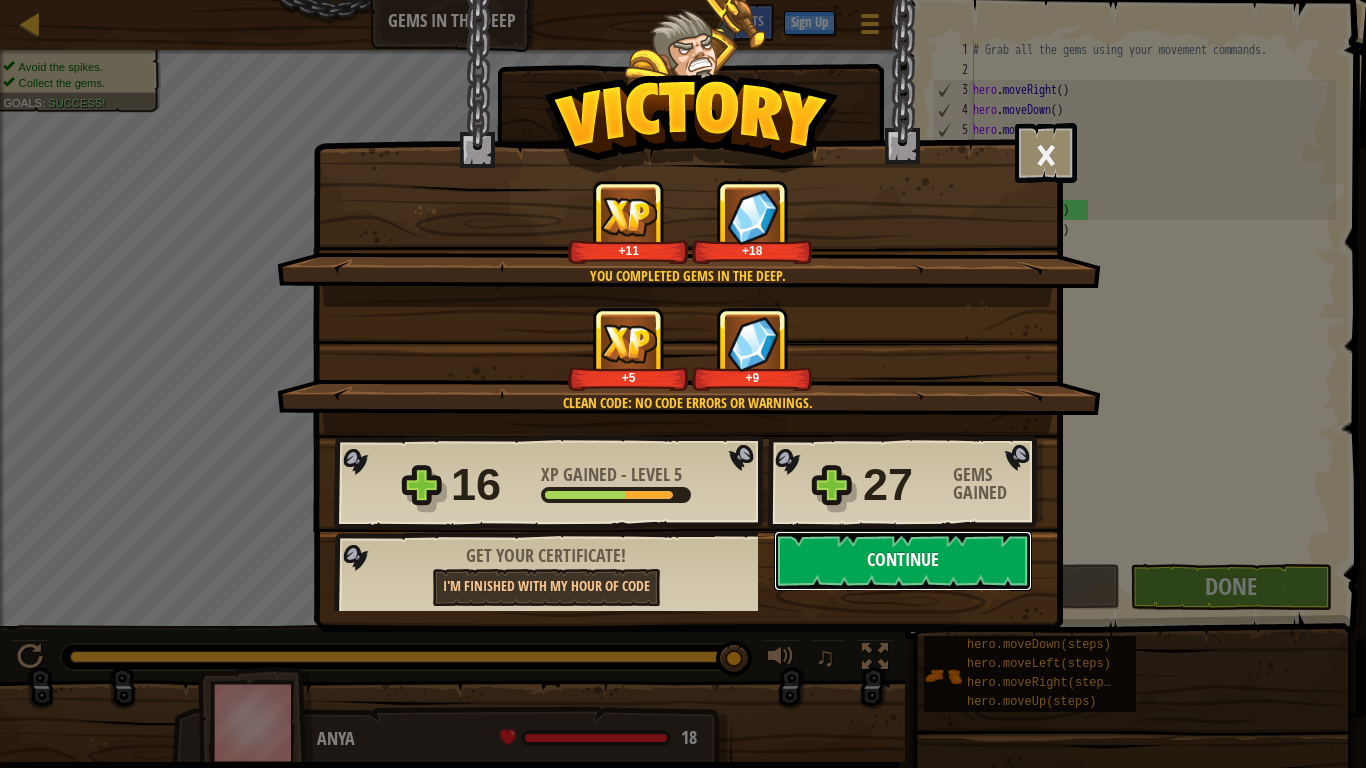 click on "Continue" at bounding box center [903, 561] 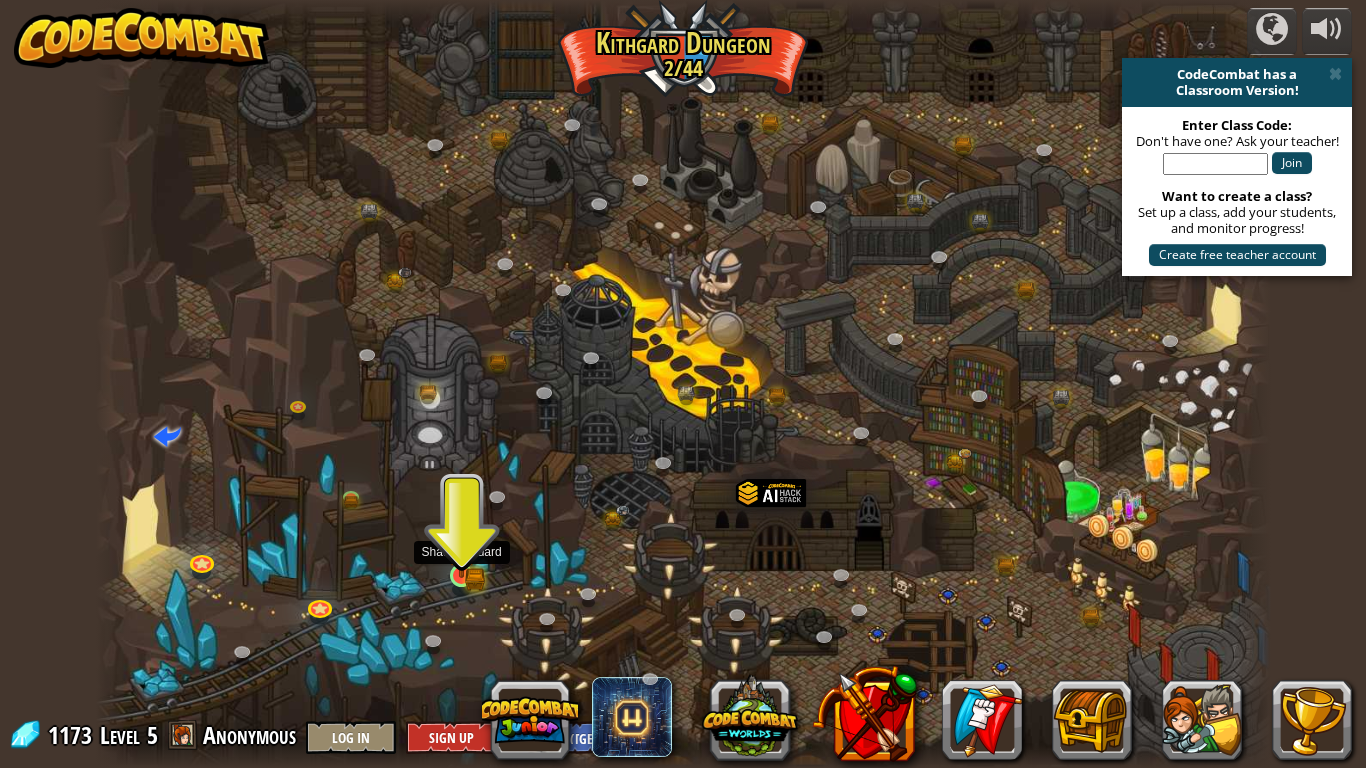 click at bounding box center [462, 544] 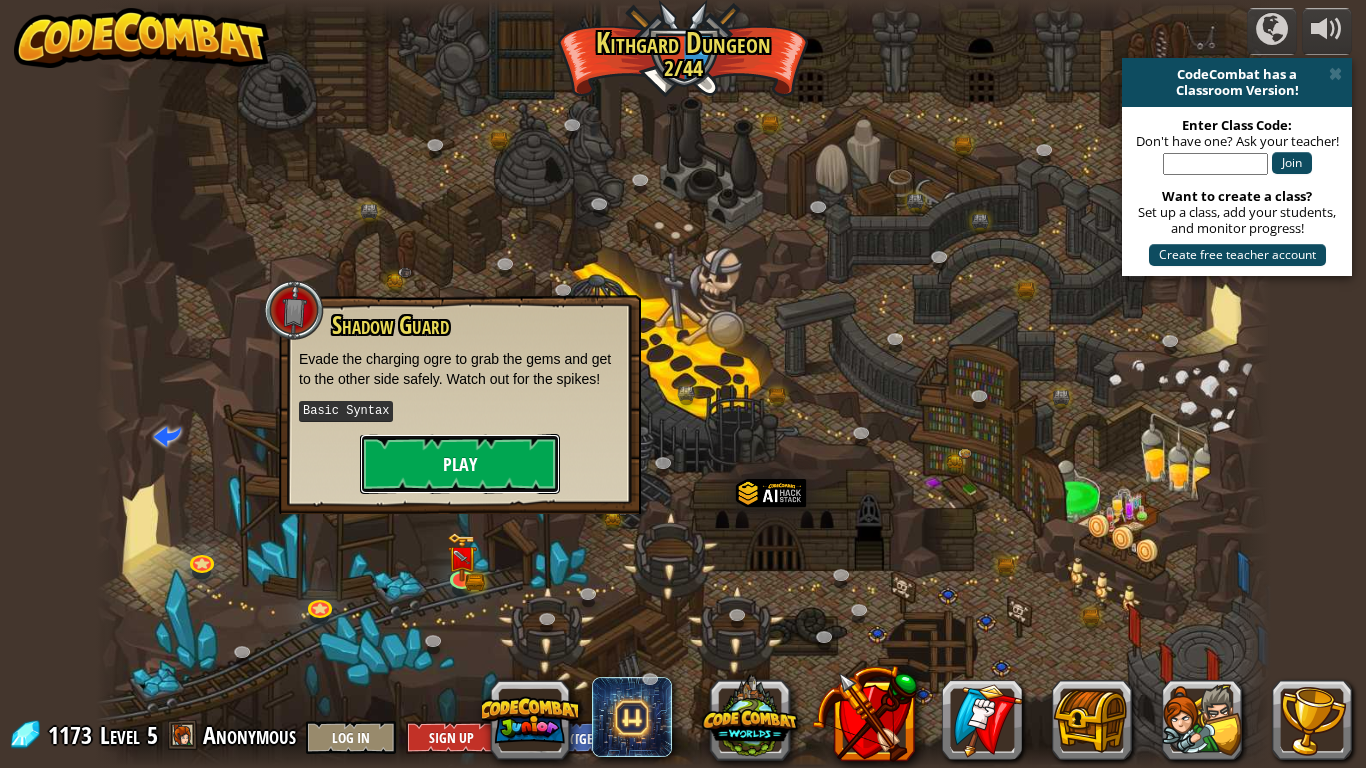 click on "Play" at bounding box center [460, 464] 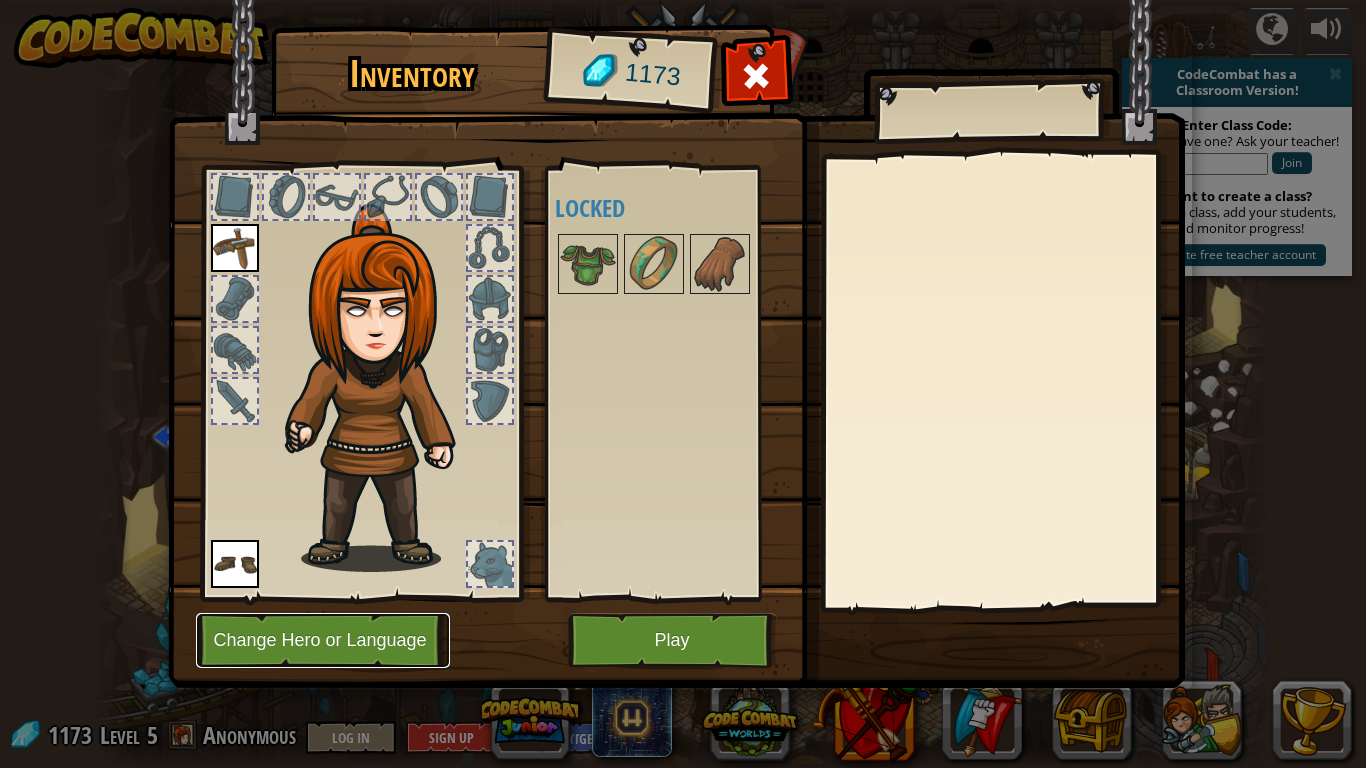 click on "Change Hero or Language" at bounding box center [323, 640] 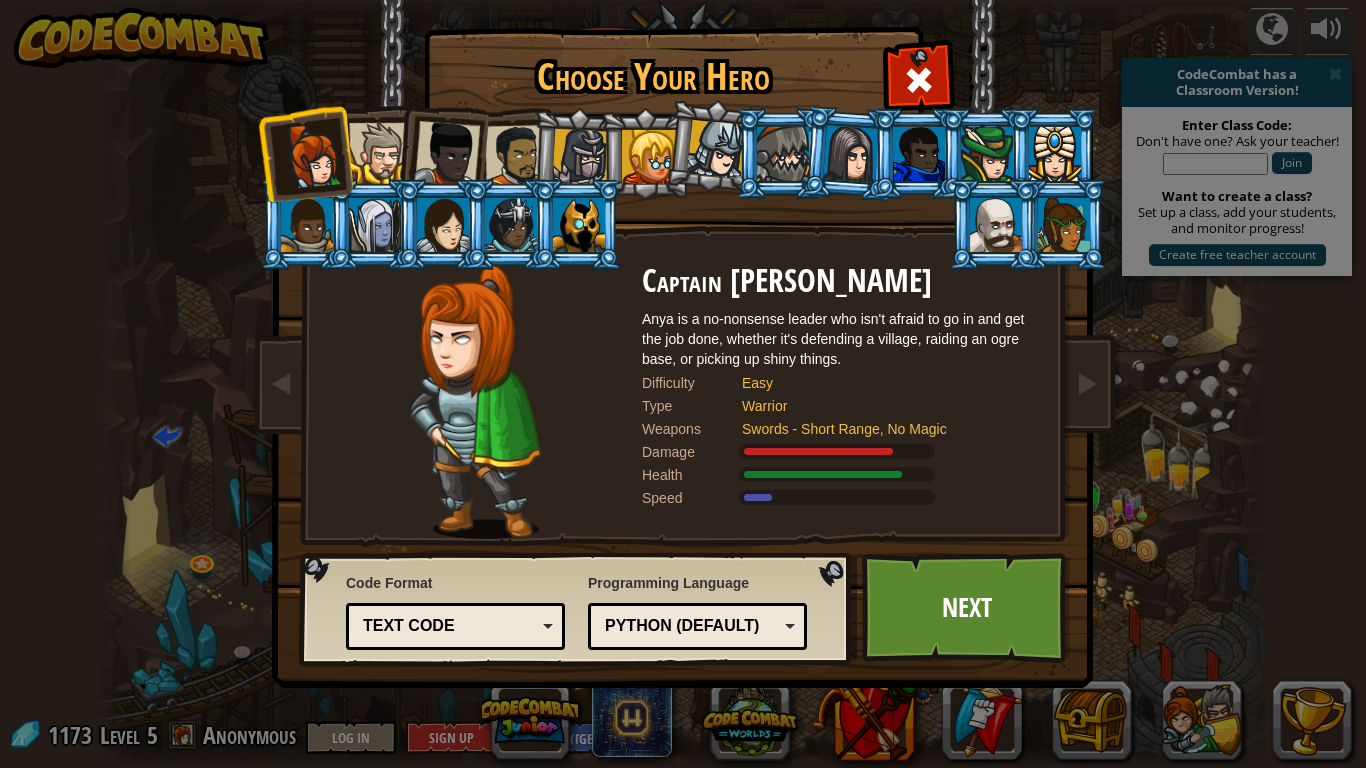 click at bounding box center [379, 153] 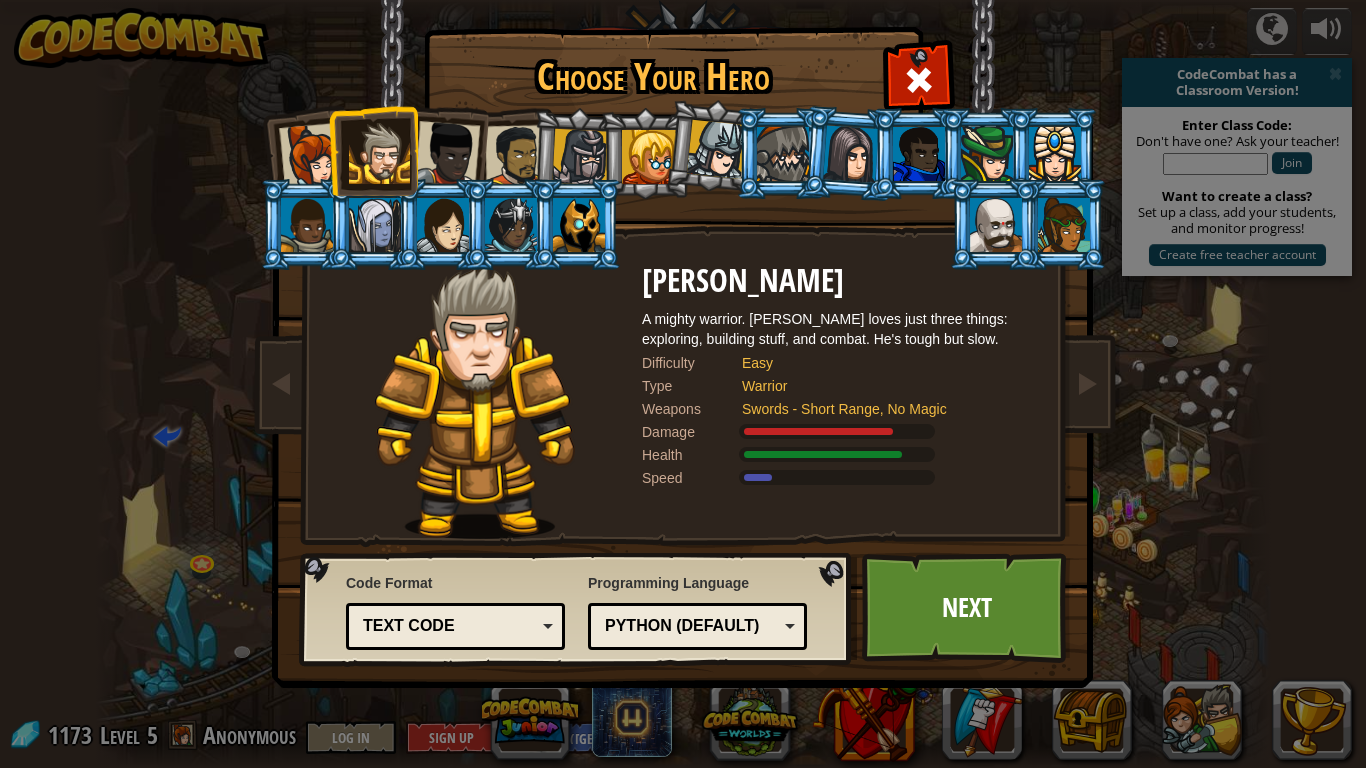 click at bounding box center (447, 154) 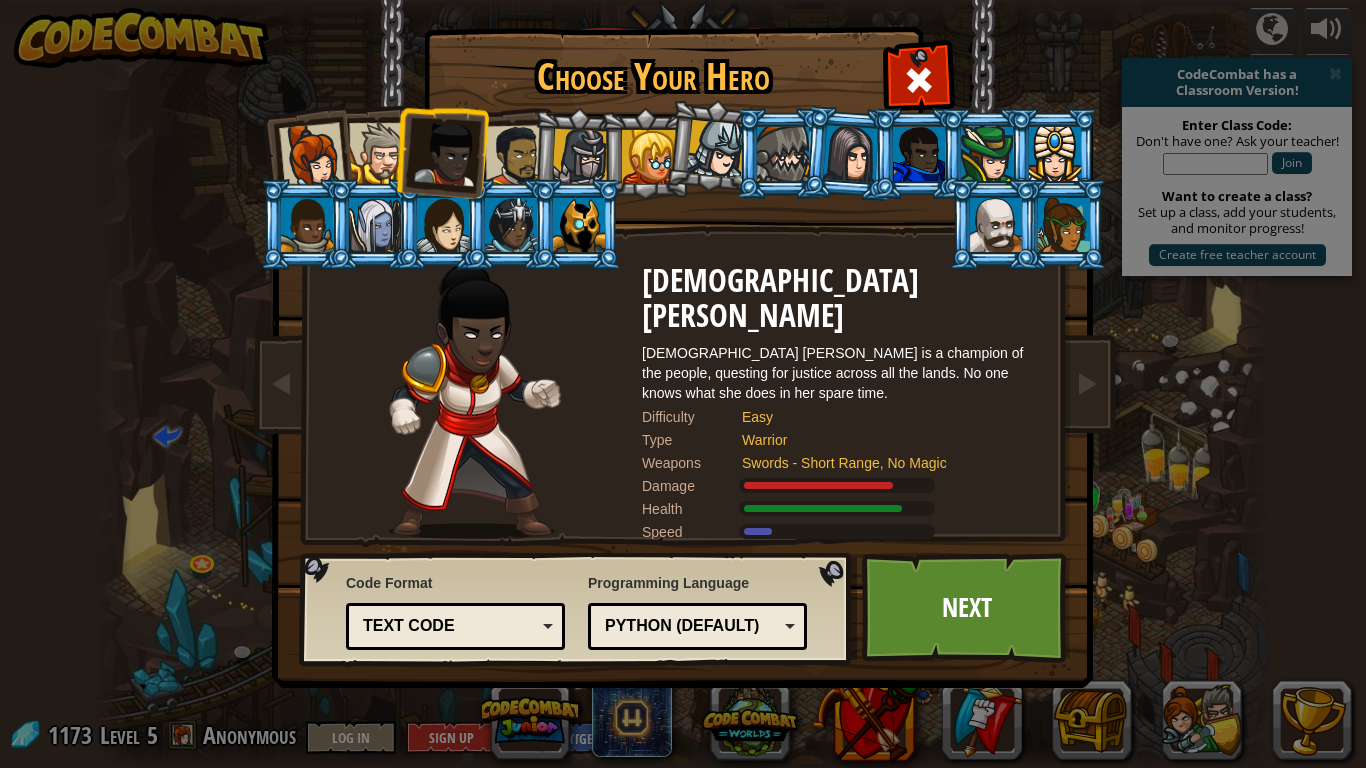 click at bounding box center (577, 154) 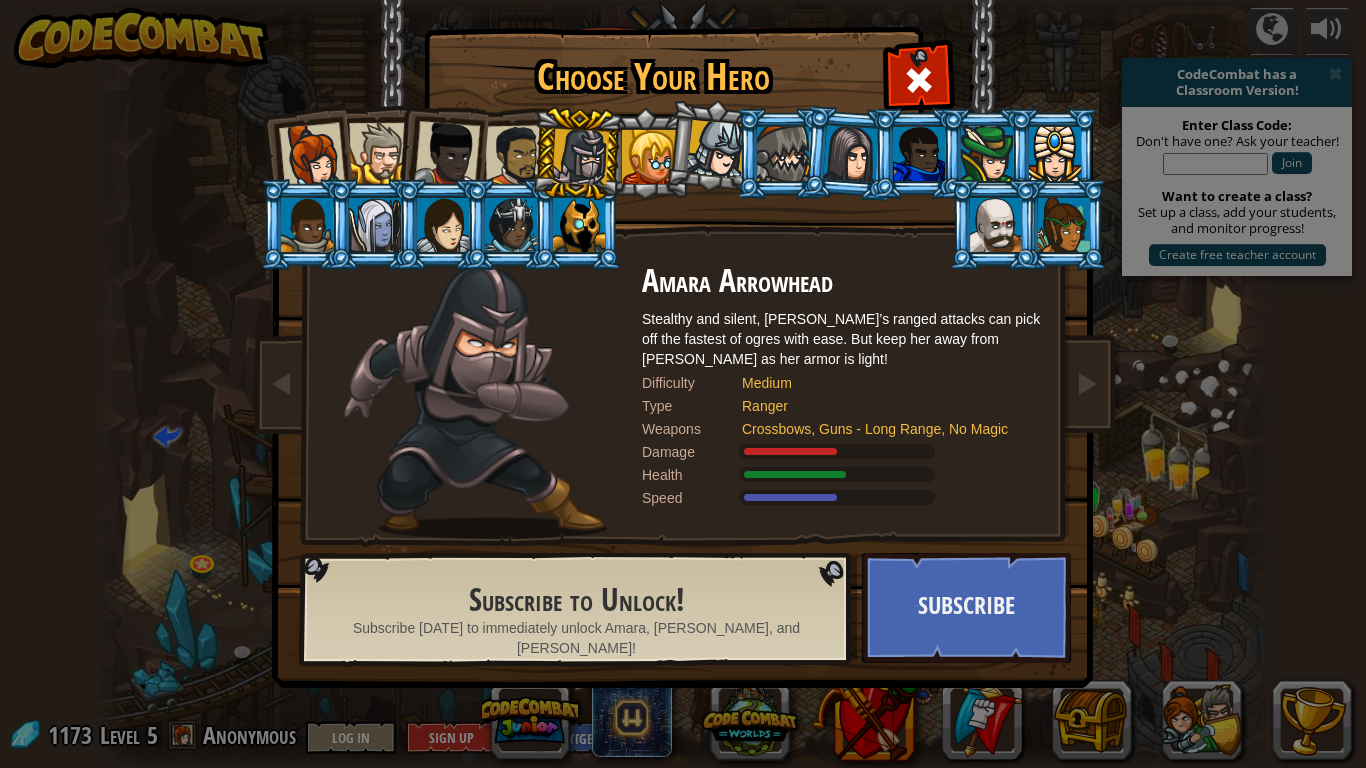 click at bounding box center [516, 156] 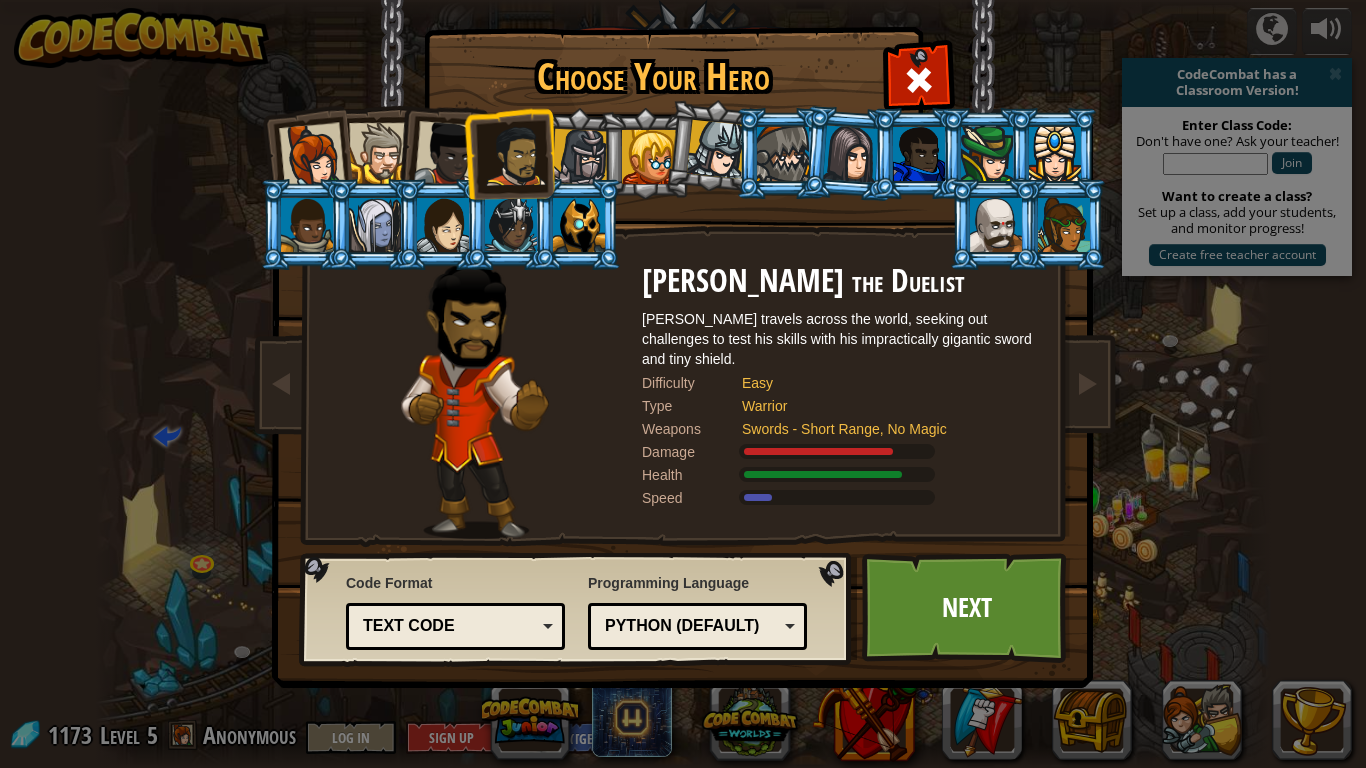 click at bounding box center (580, 157) 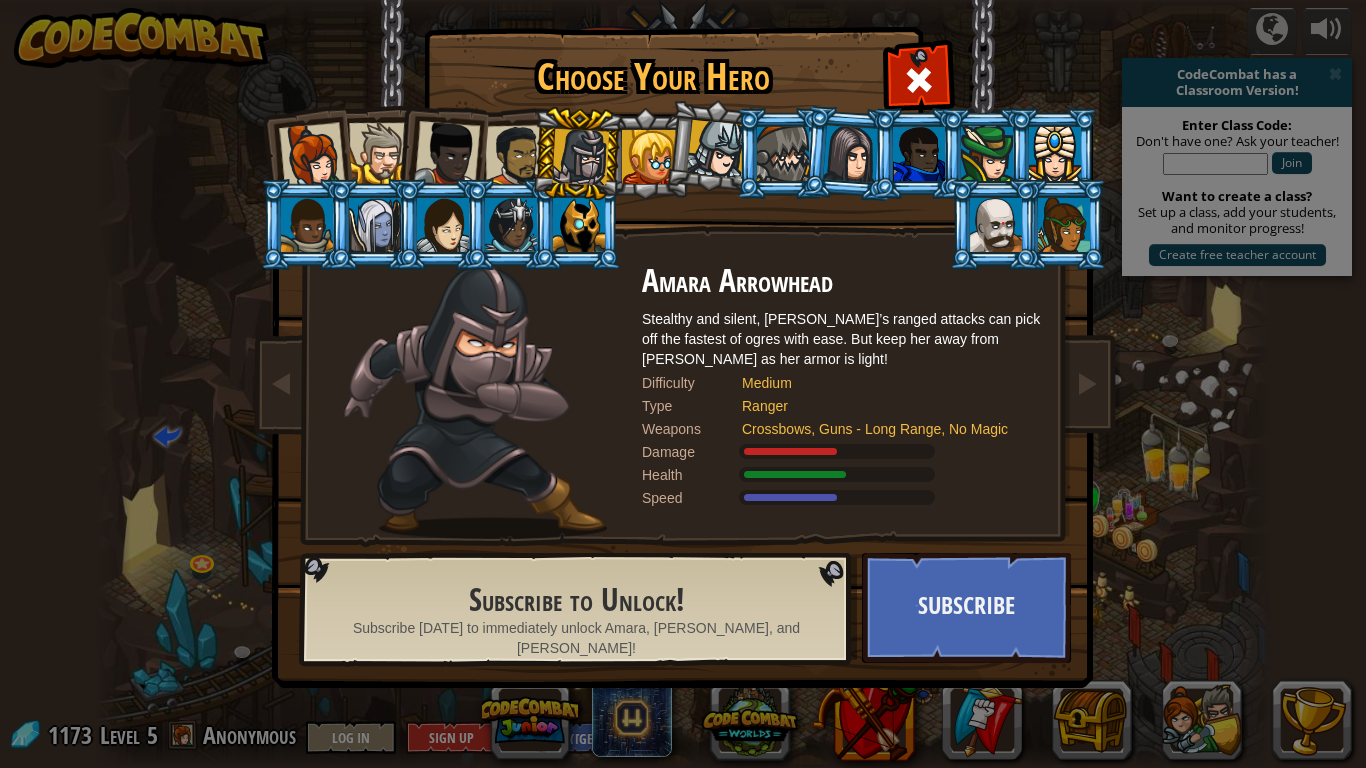 click at bounding box center [649, 157] 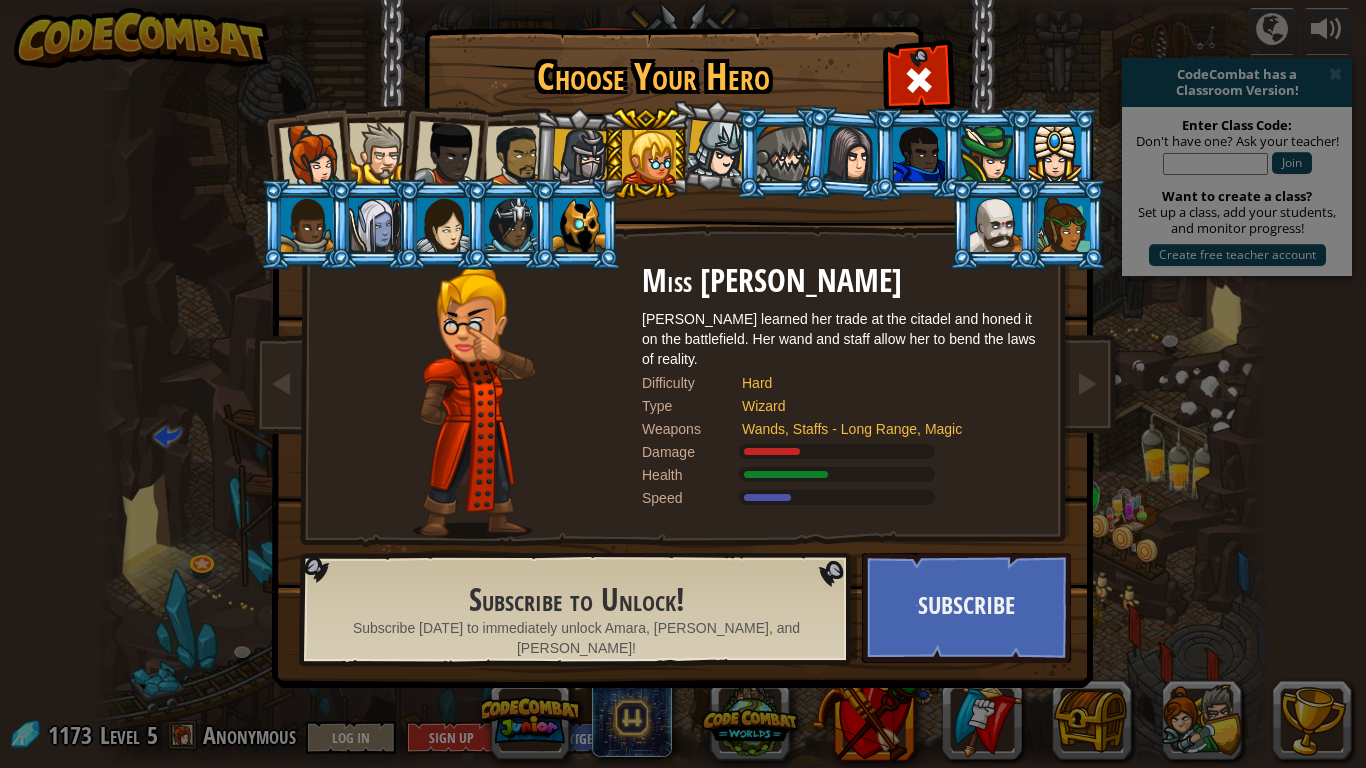 click at bounding box center [712, 146] 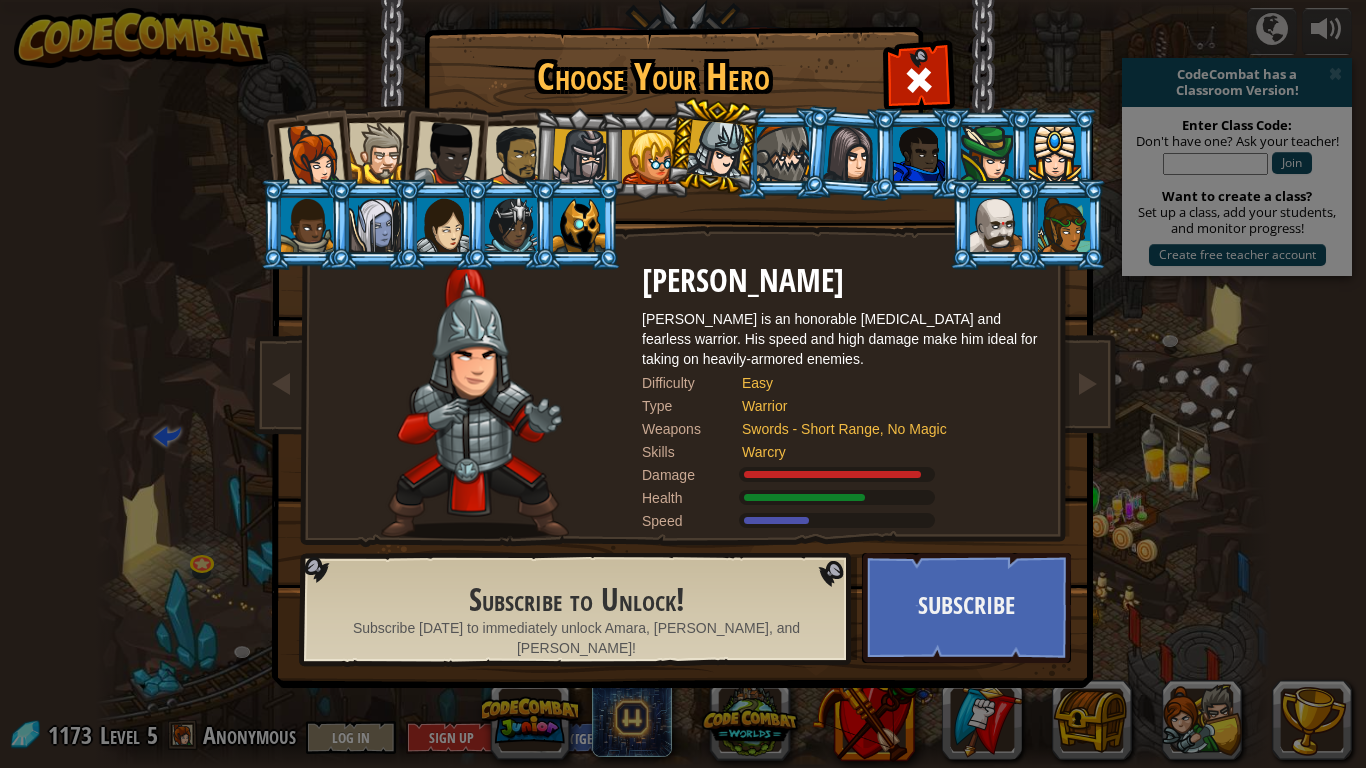 click at bounding box center (783, 154) 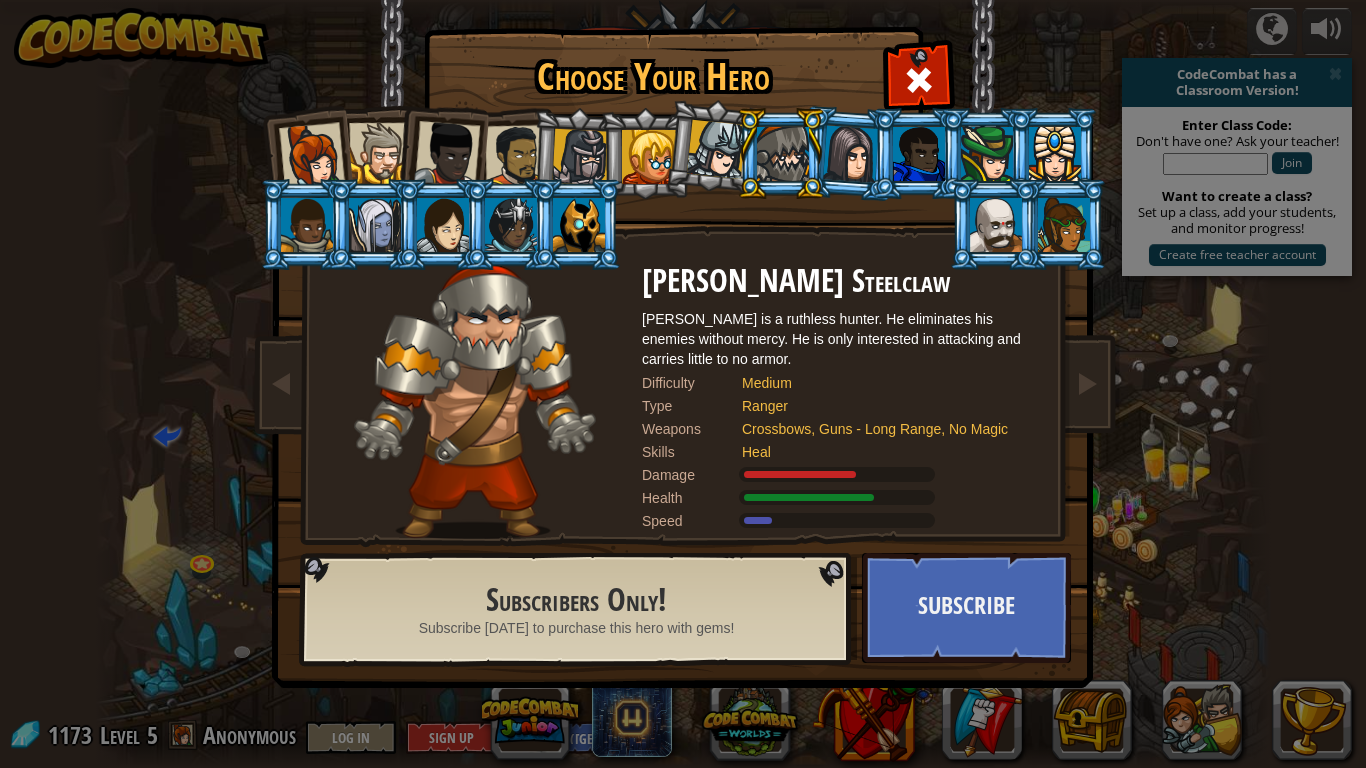 click at bounding box center (851, 153) 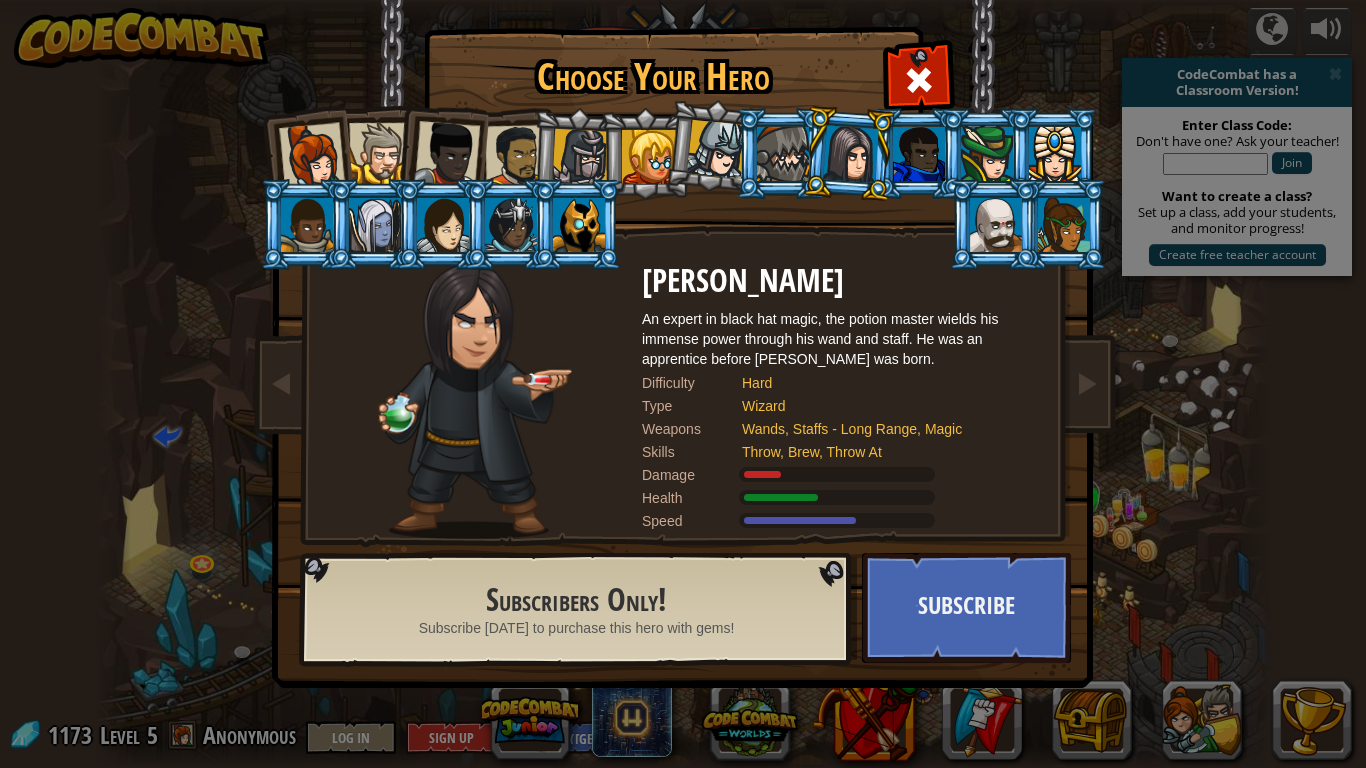 click at bounding box center [919, 154] 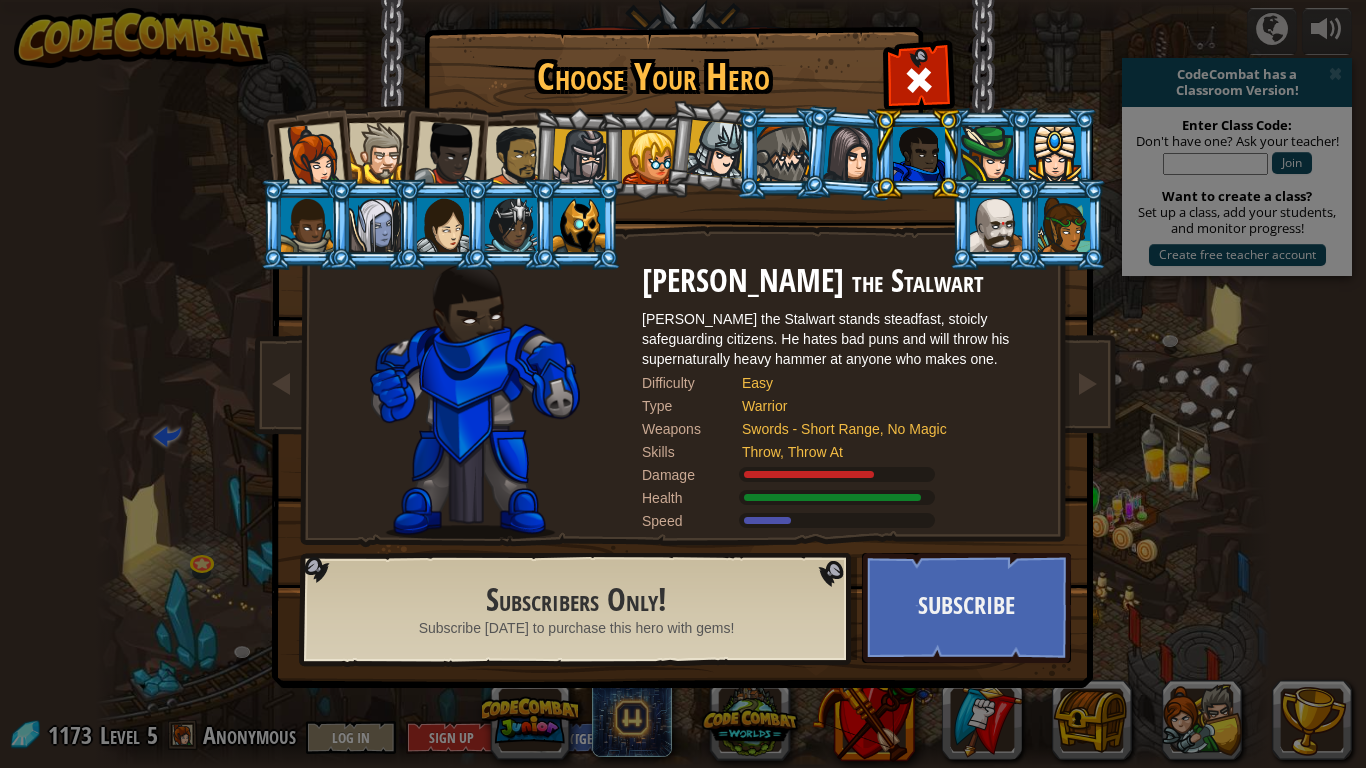 click at bounding box center (917, 153) 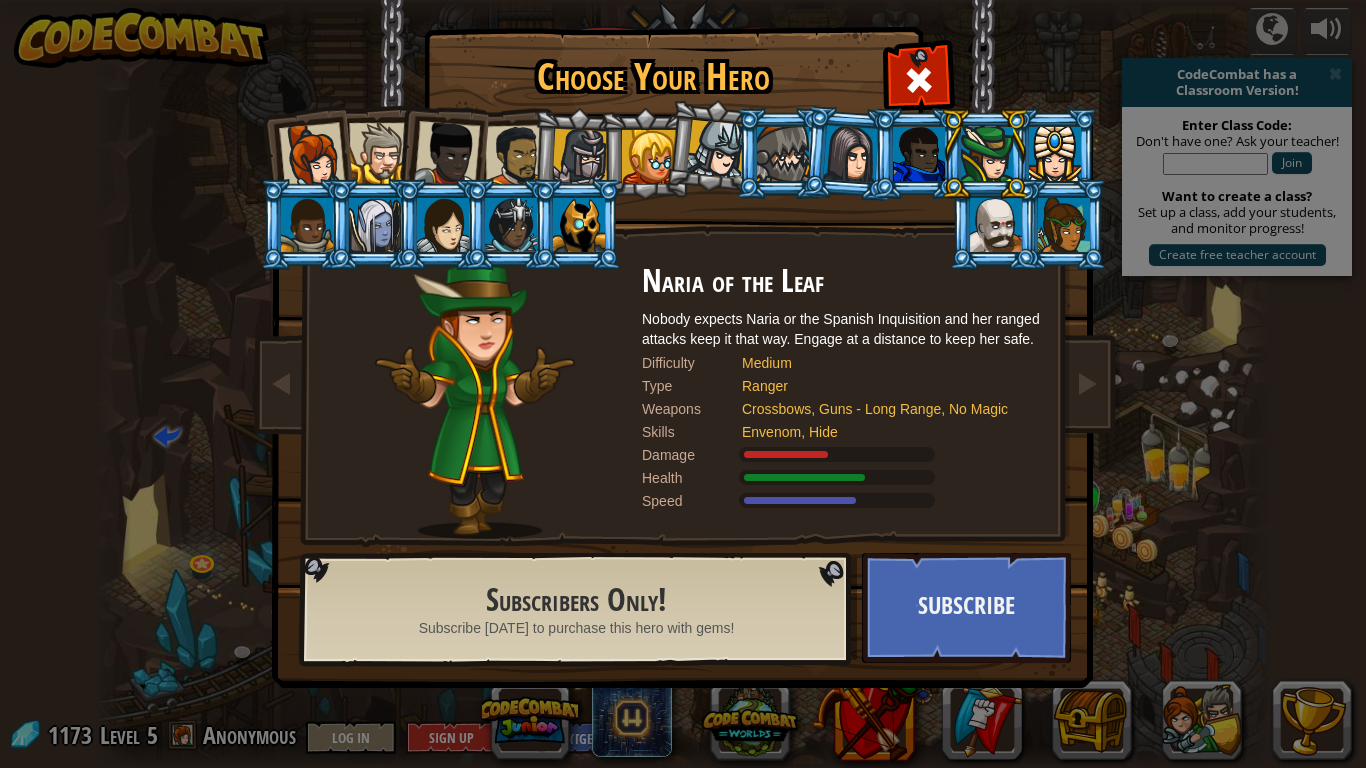 click at bounding box center [1055, 154] 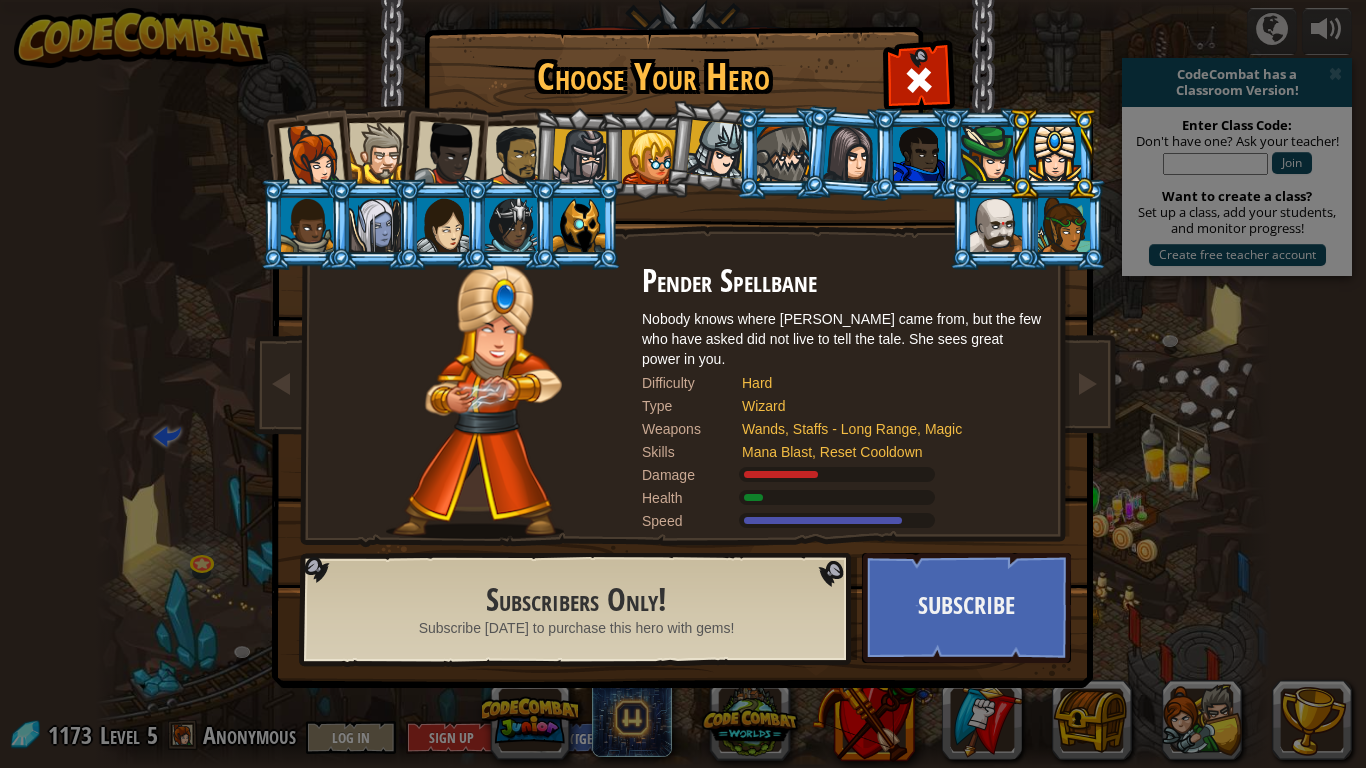 click at bounding box center [996, 225] 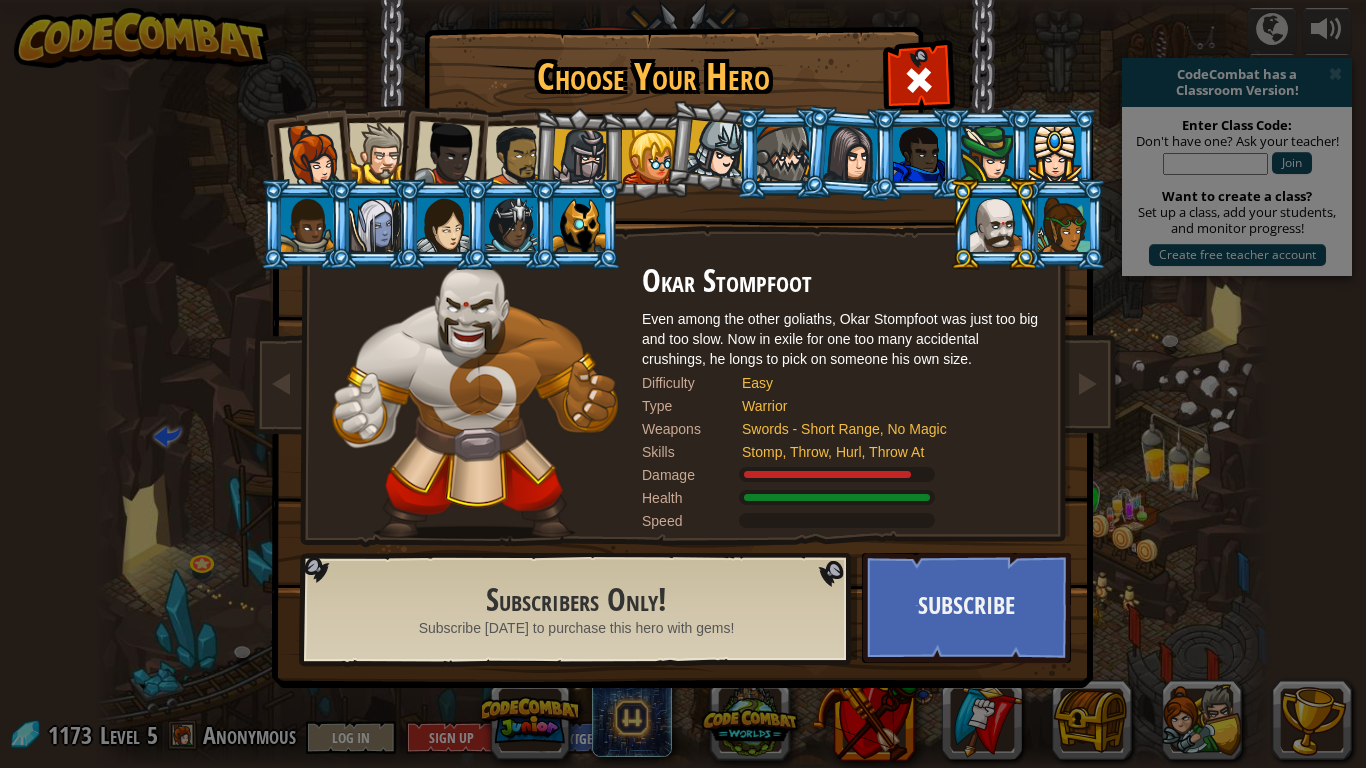 click at bounding box center (1064, 225) 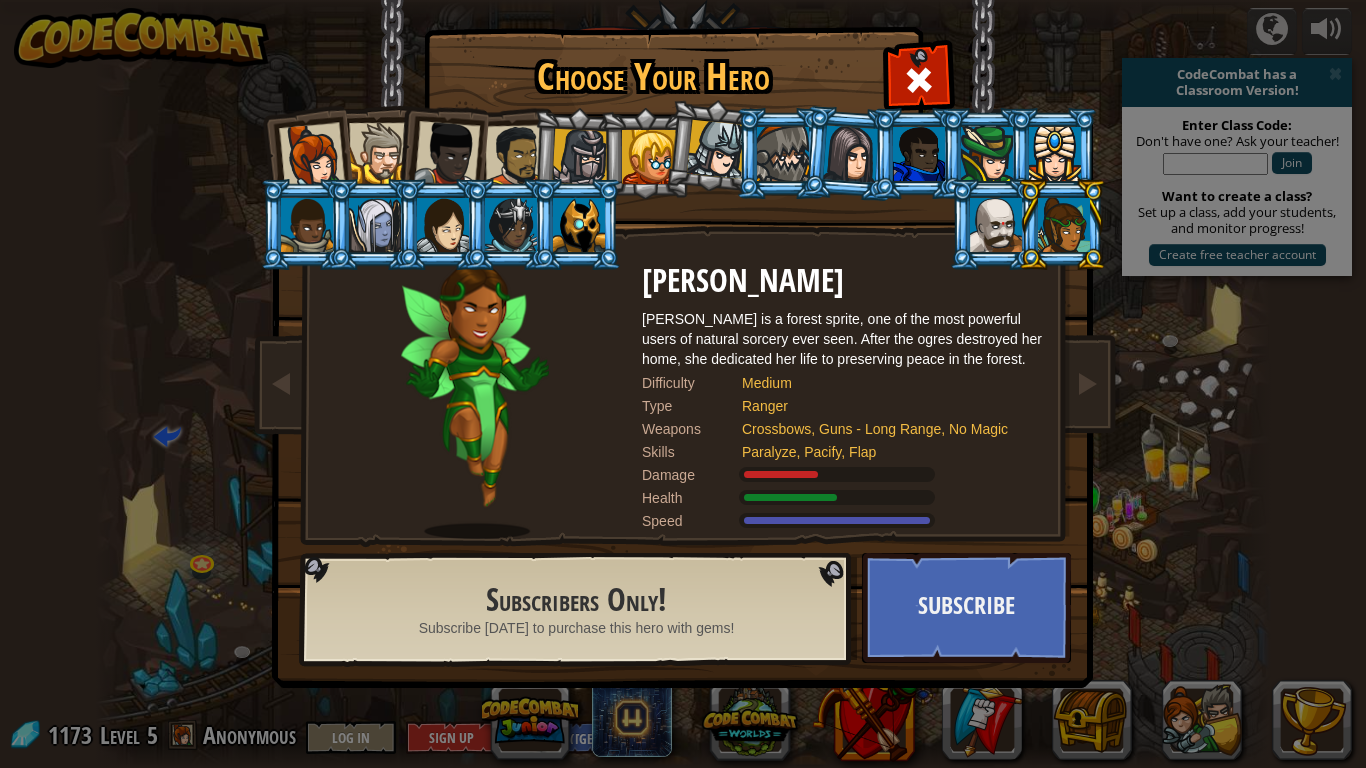 click at bounding box center [996, 225] 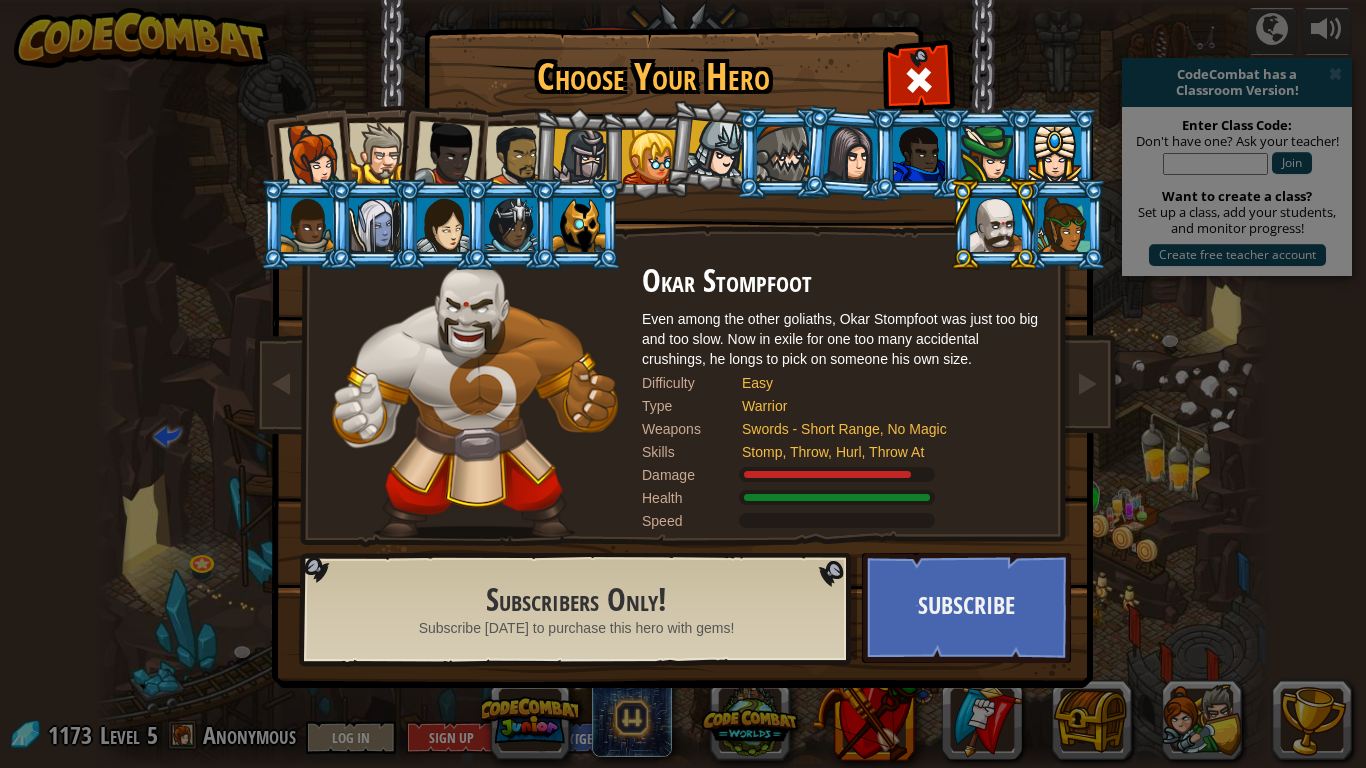 click at bounding box center (1064, 225) 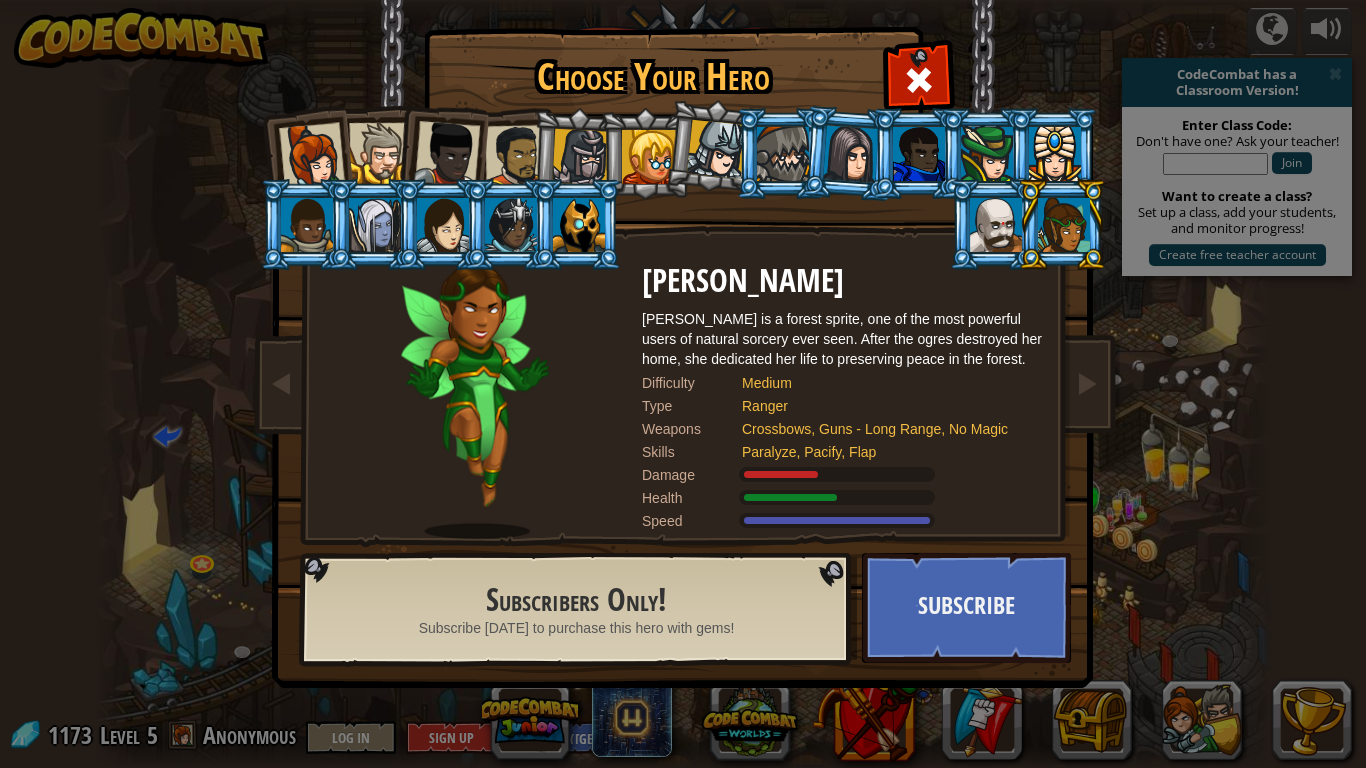 click at bounding box center [307, 225] 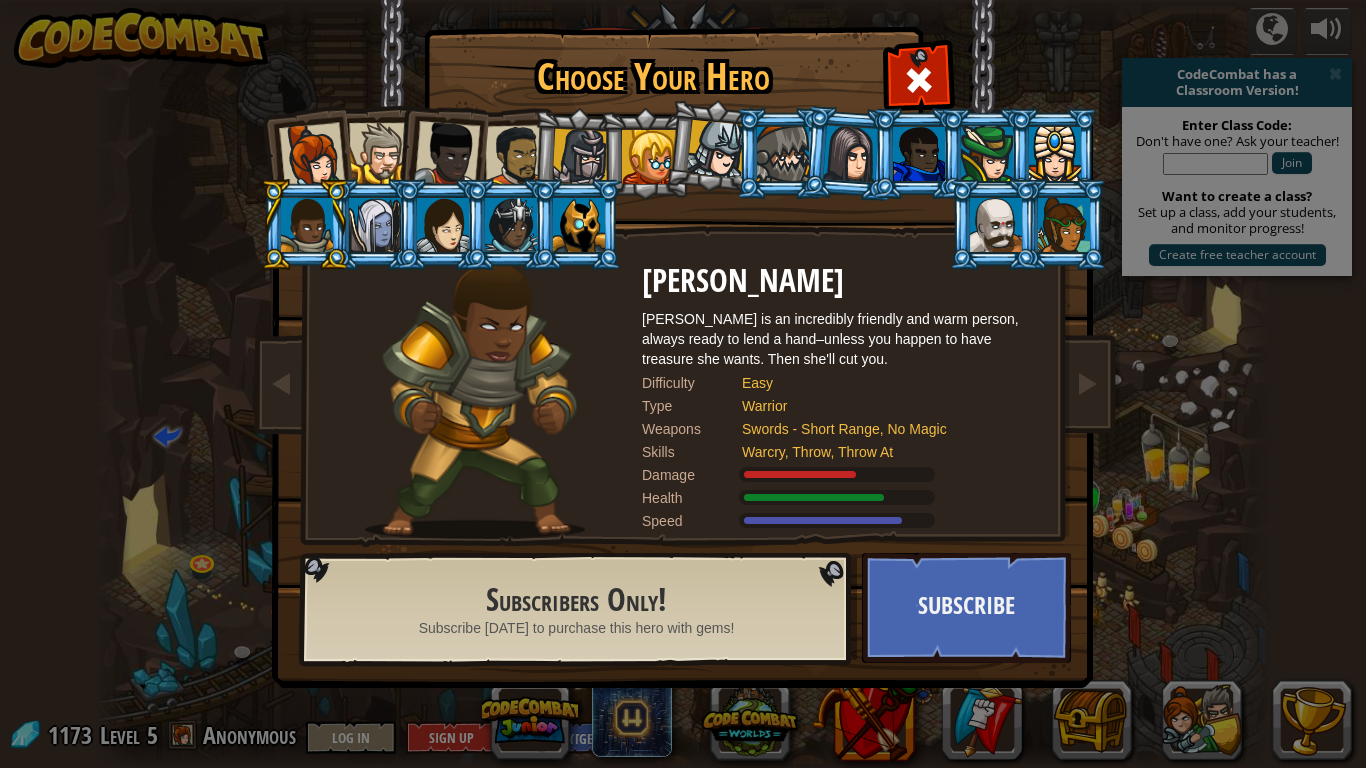 click at bounding box center [375, 225] 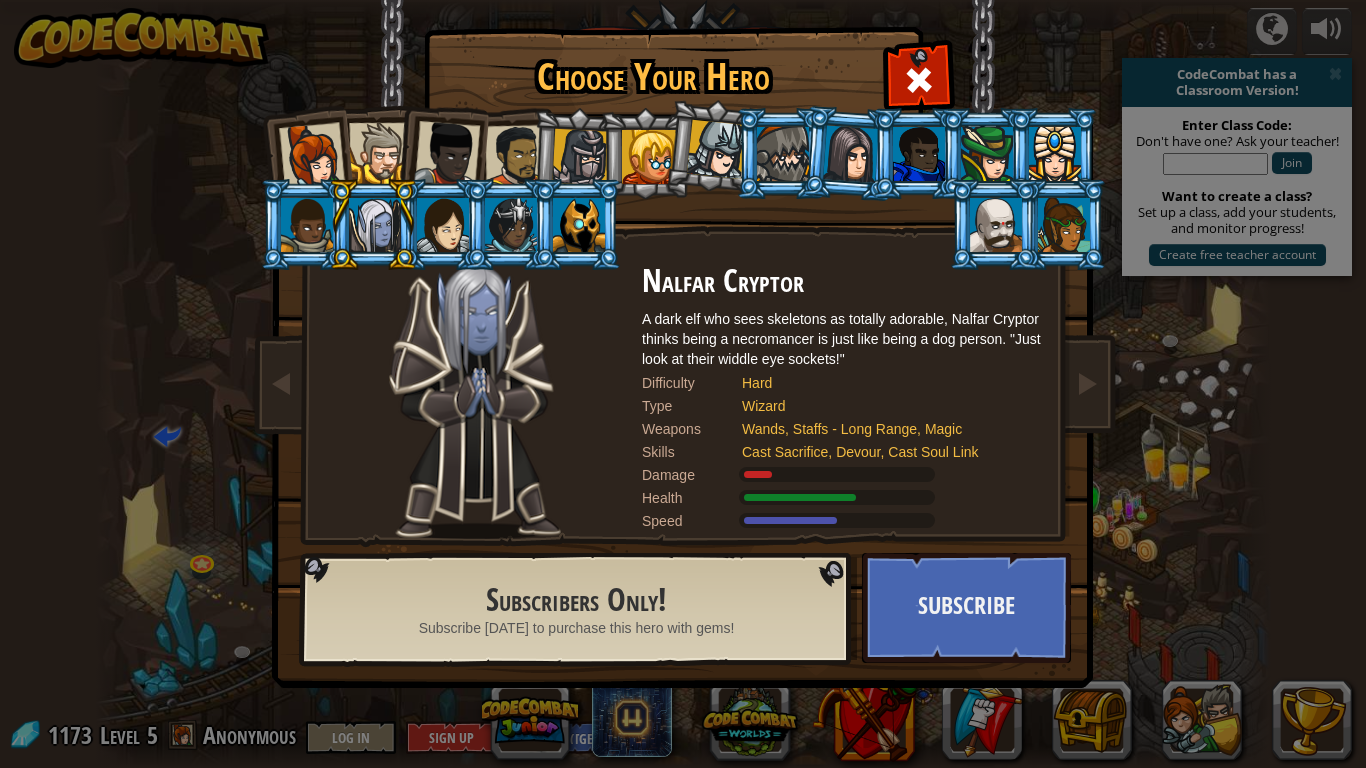 click at bounding box center [516, 156] 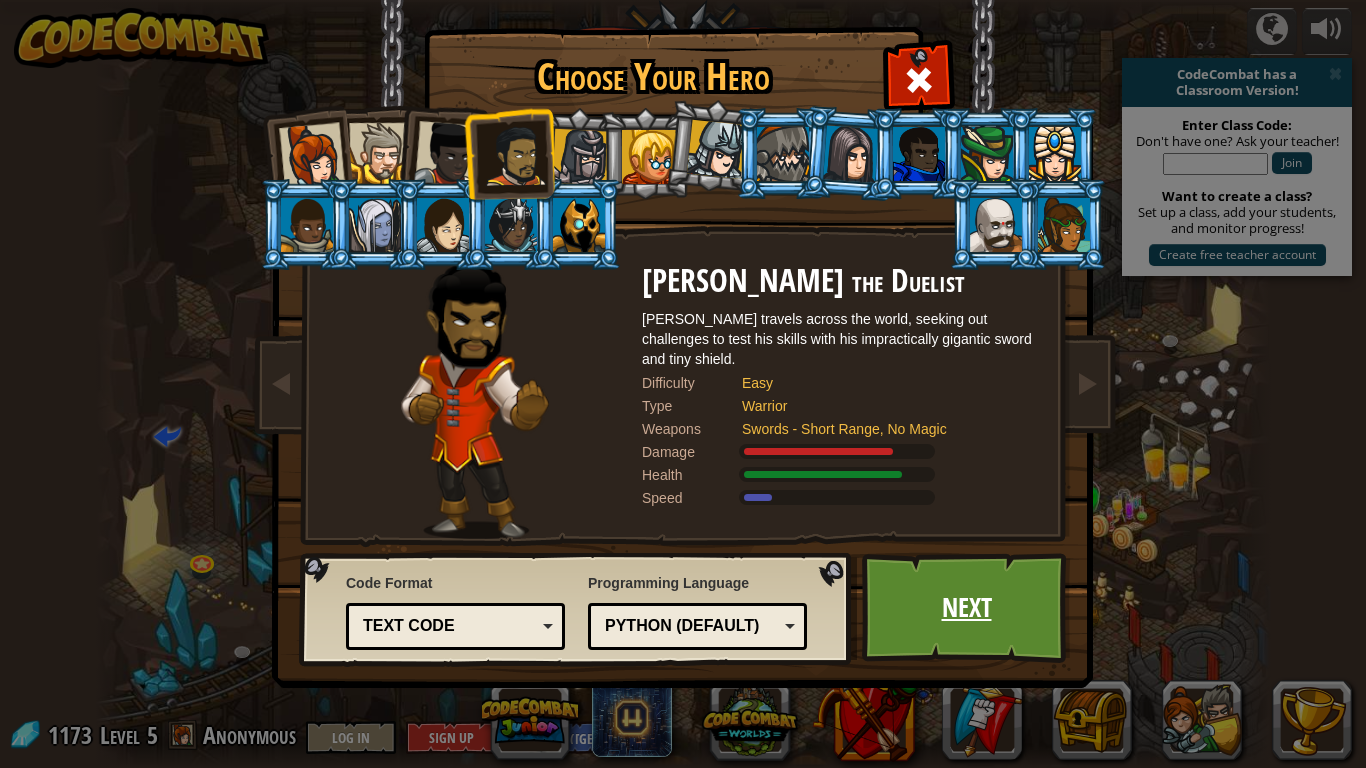 click on "Next" at bounding box center [966, 608] 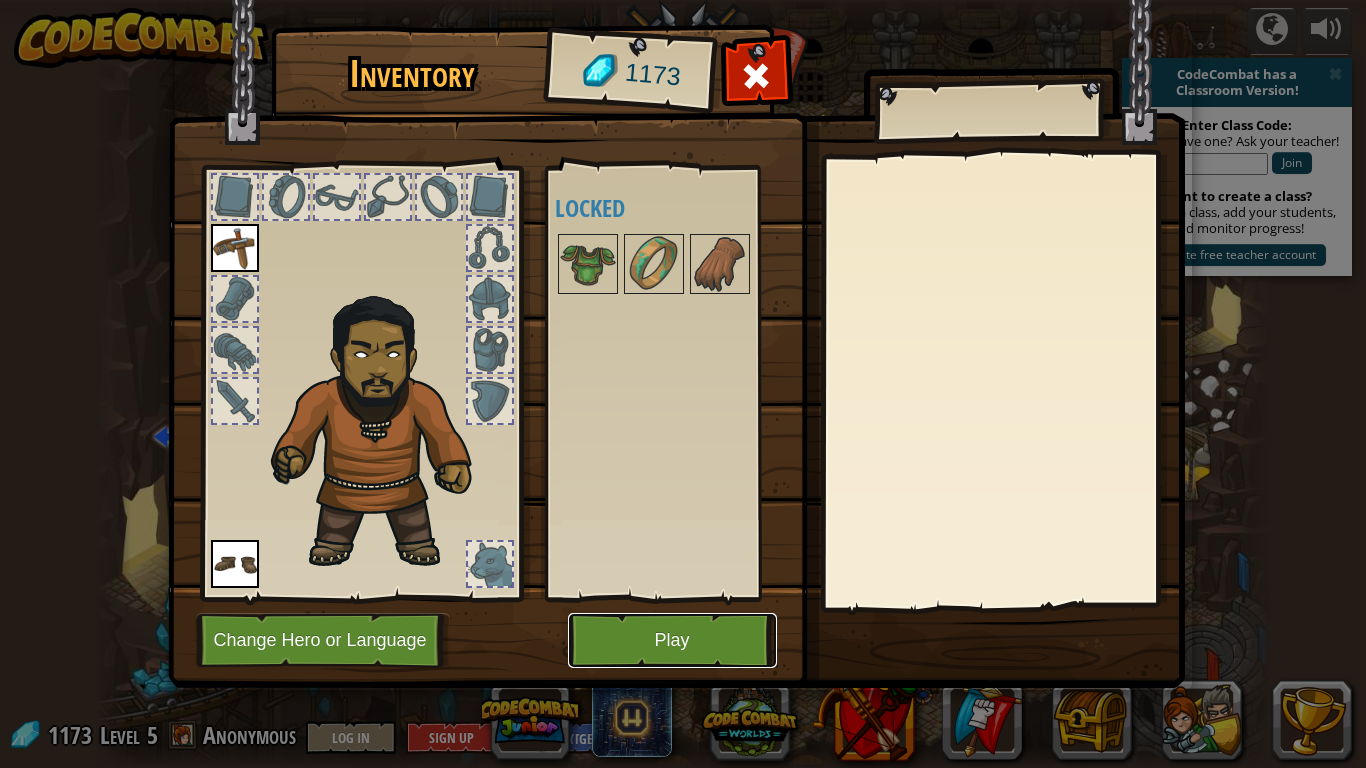 click on "Play" at bounding box center [672, 640] 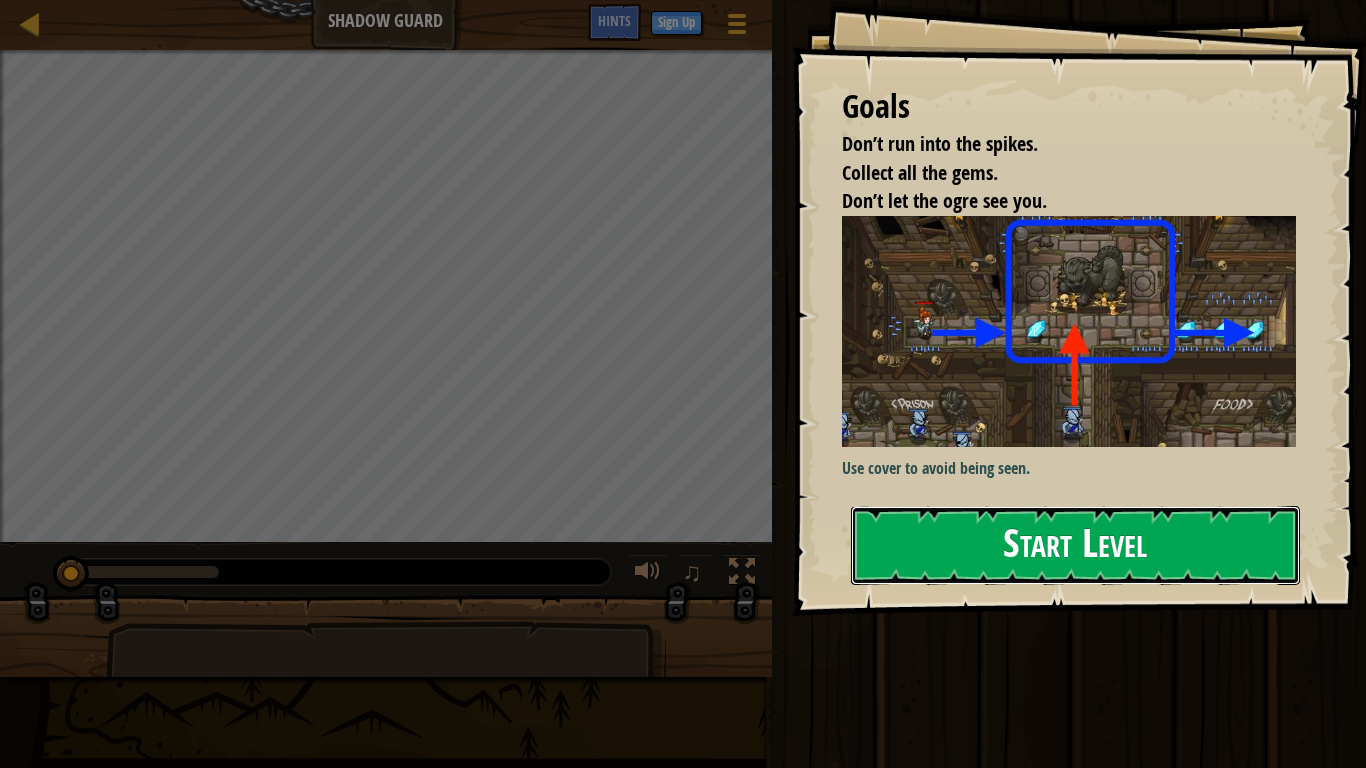 click on "Start Level" at bounding box center (1075, 545) 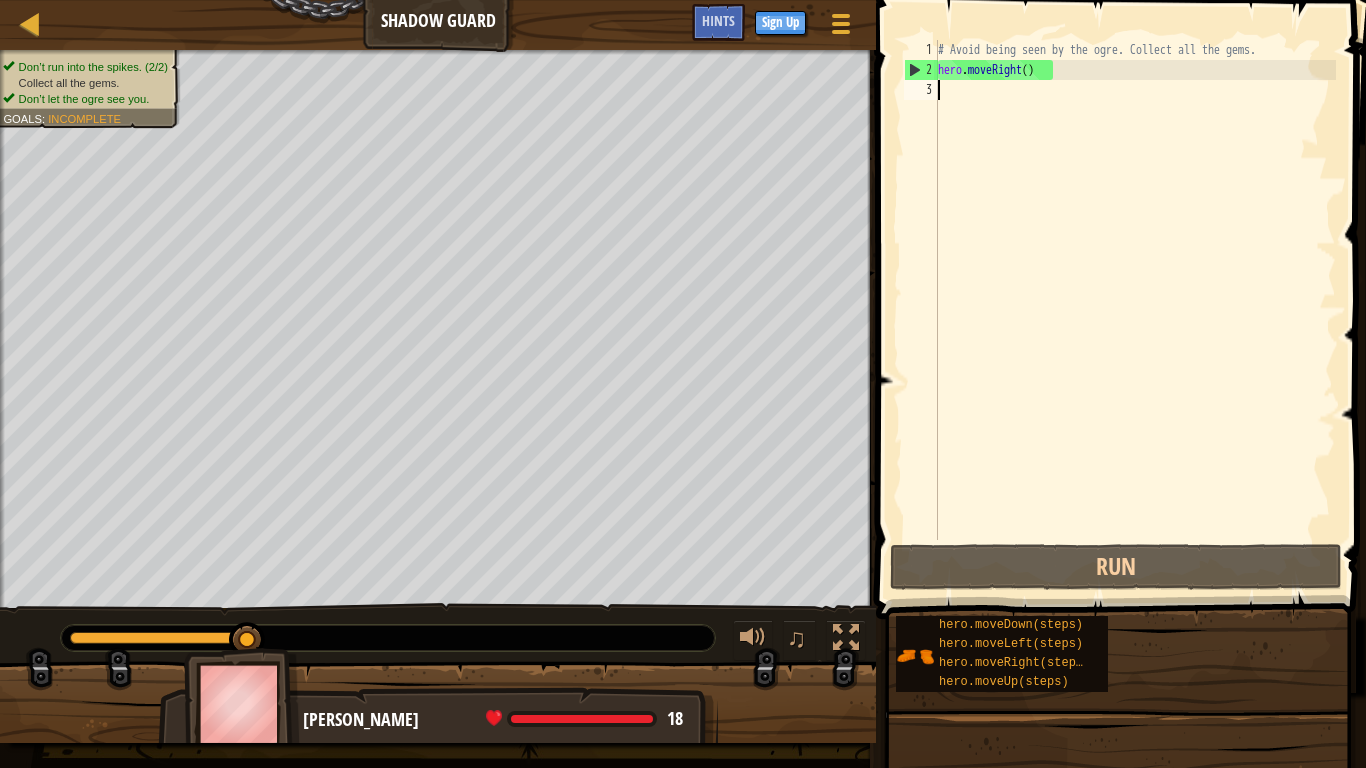 type on "m" 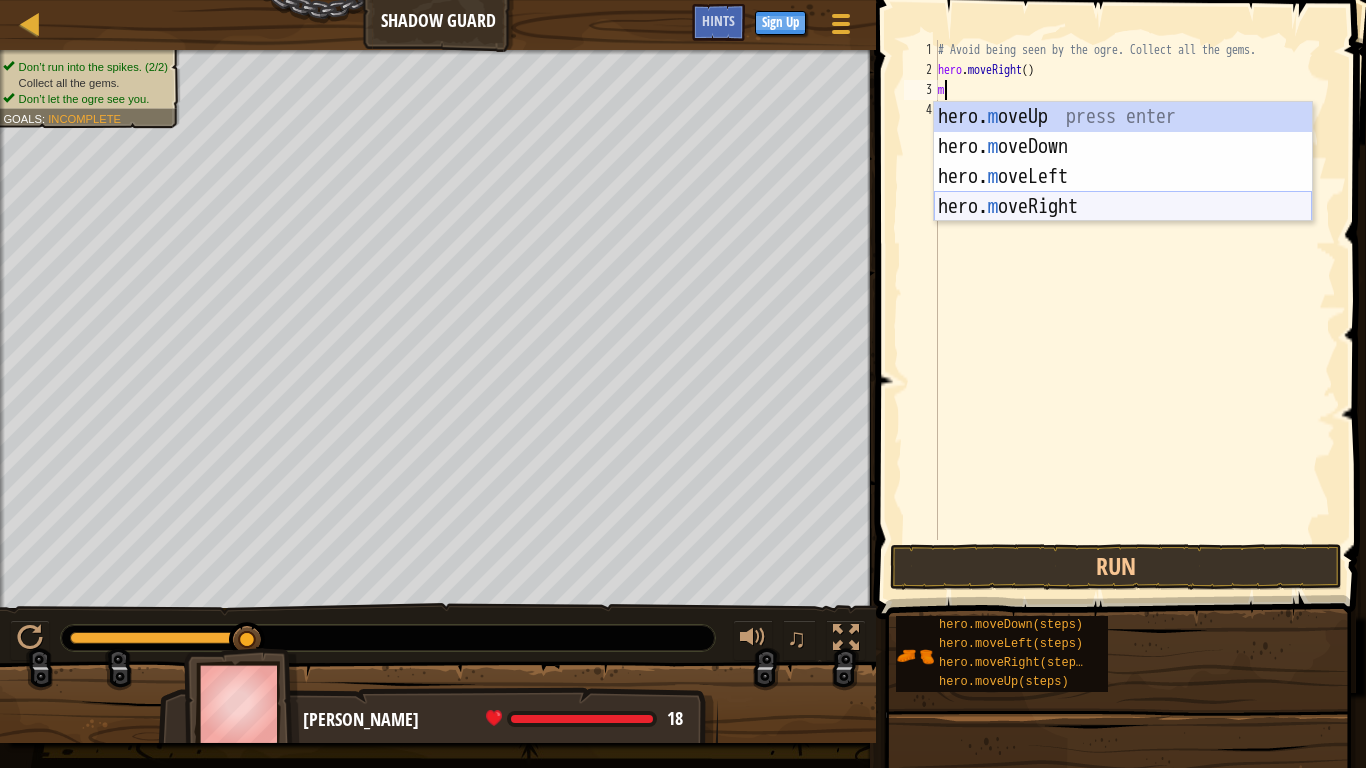 click on "hero. m oveUp press enter hero. m oveDown press enter hero. m oveLeft press enter hero. m oveRight press enter" at bounding box center (1123, 192) 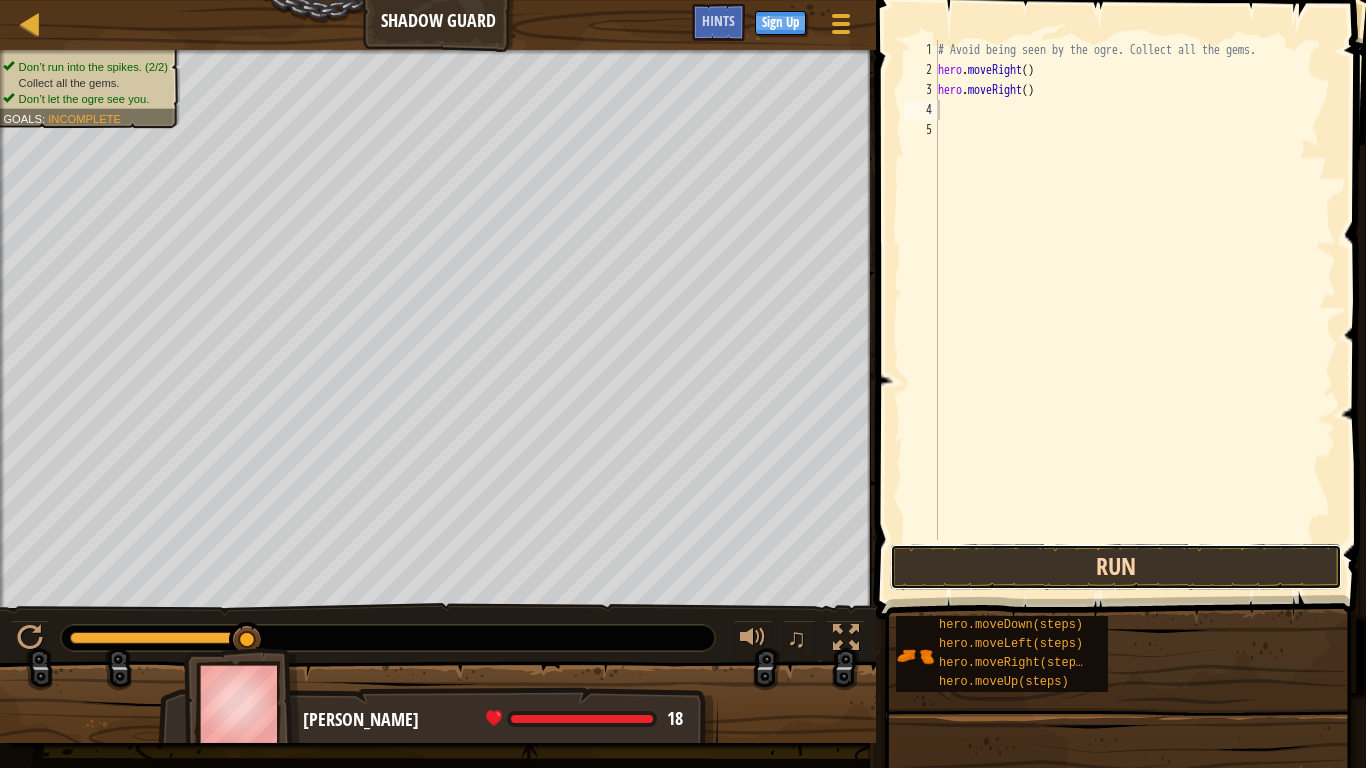 click on "Run" at bounding box center [1116, 567] 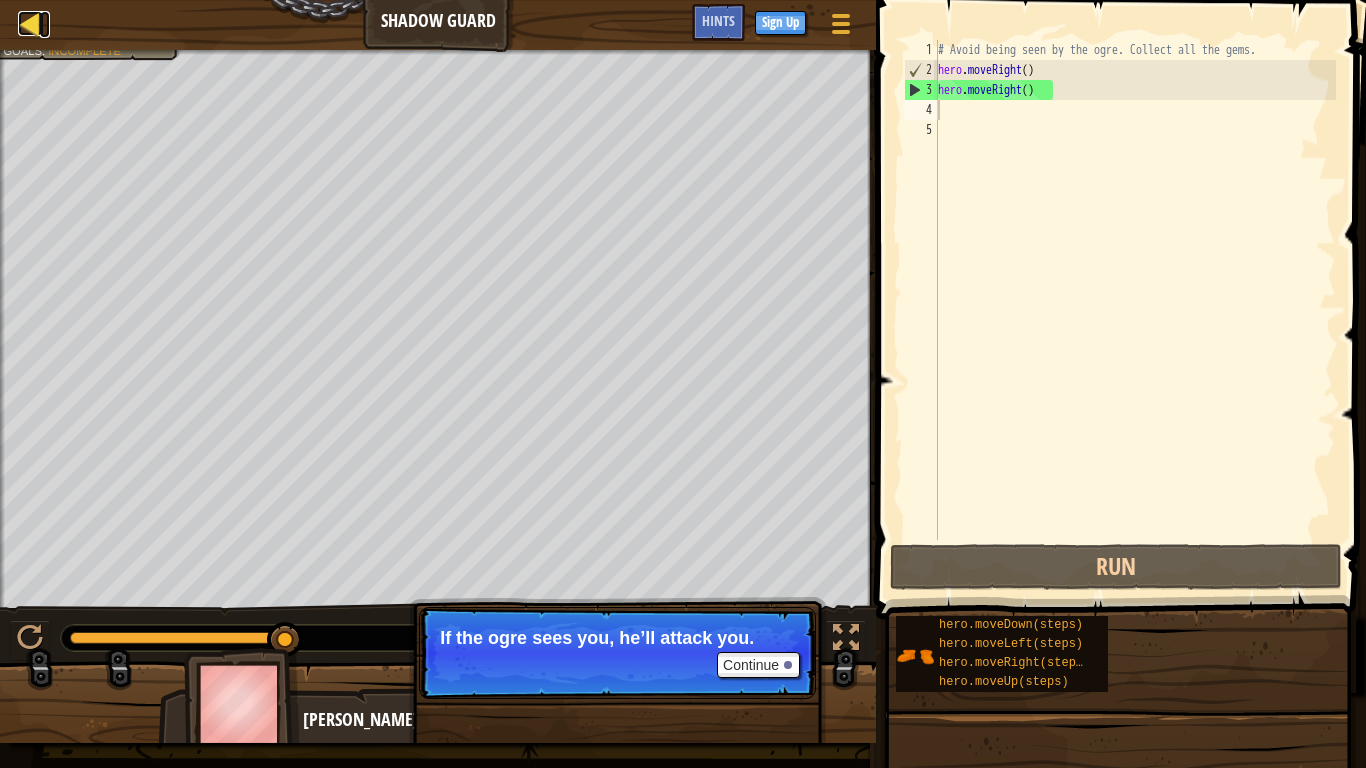 click at bounding box center [30, 23] 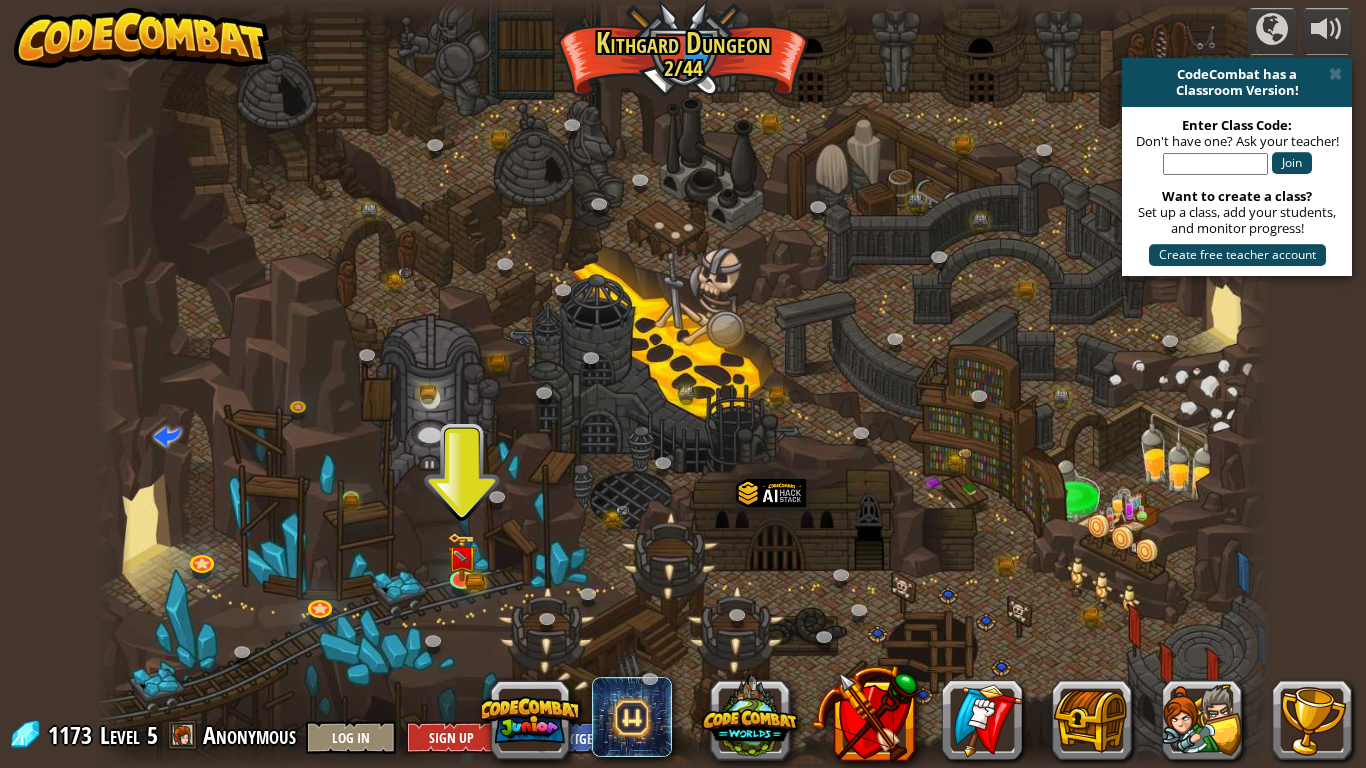 click at bounding box center (1252, 384) 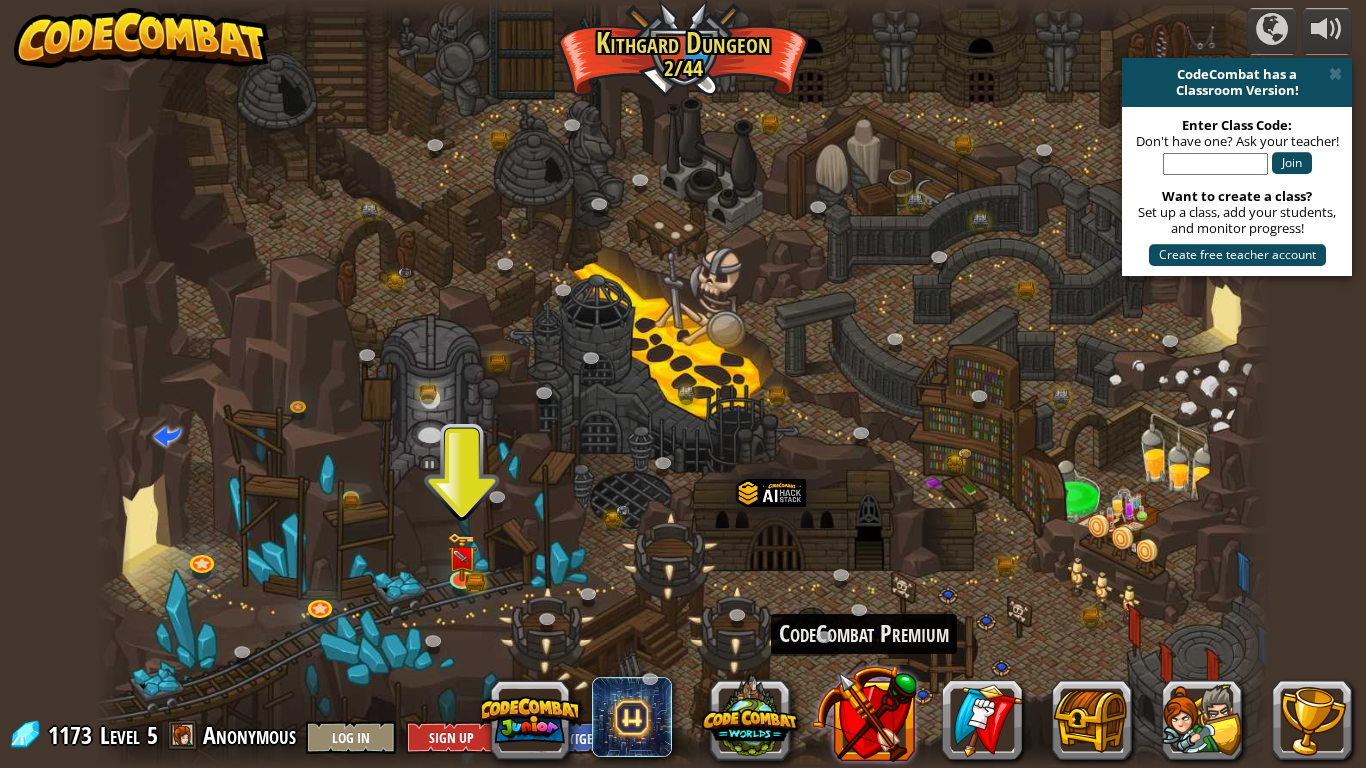 click at bounding box center [864, 713] 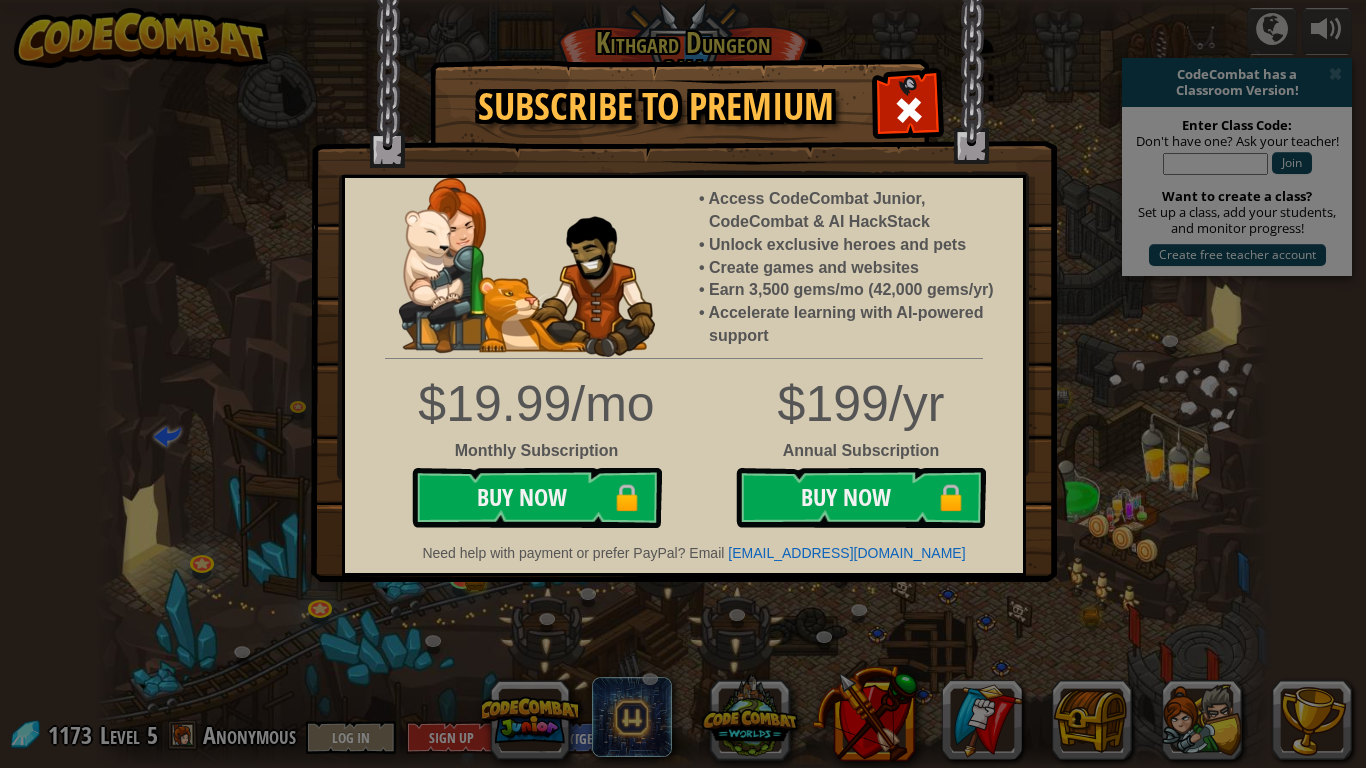 click at bounding box center [684, 291] 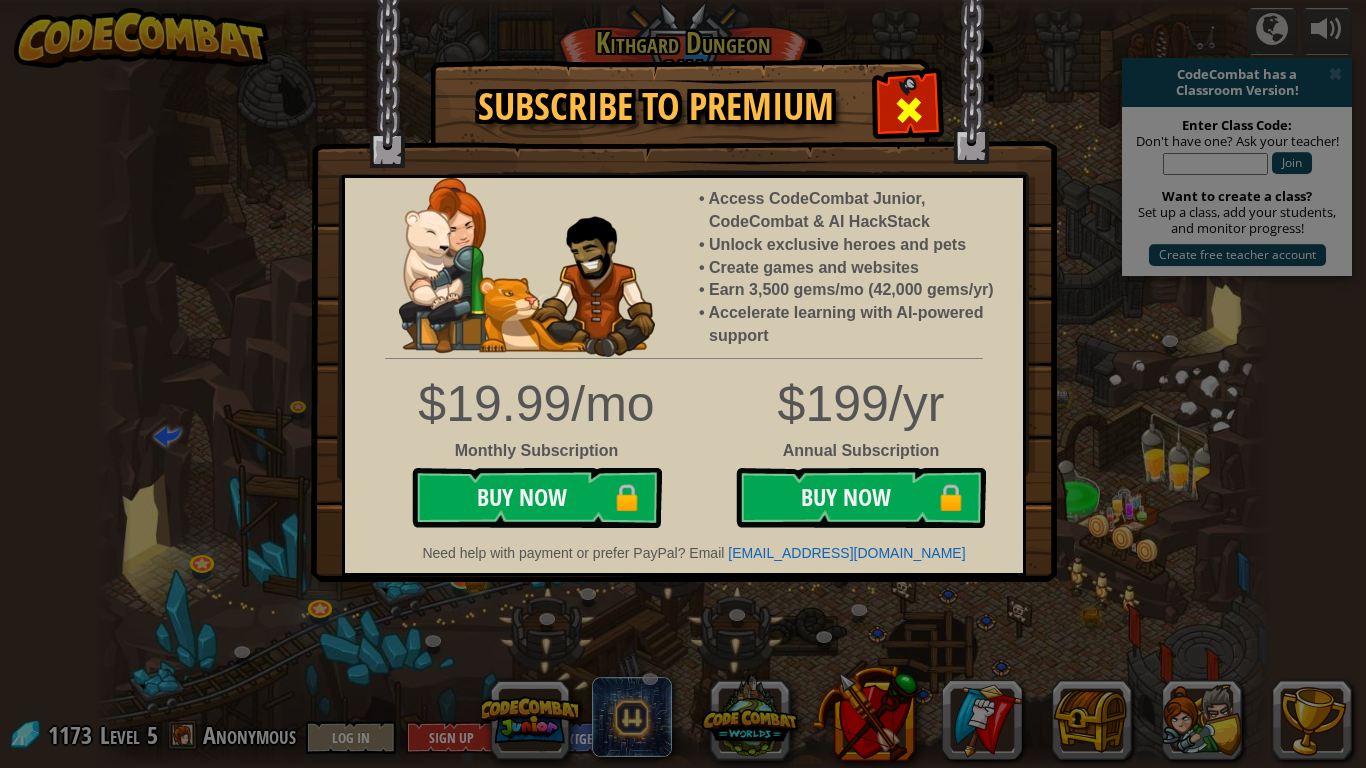 click at bounding box center (908, 107) 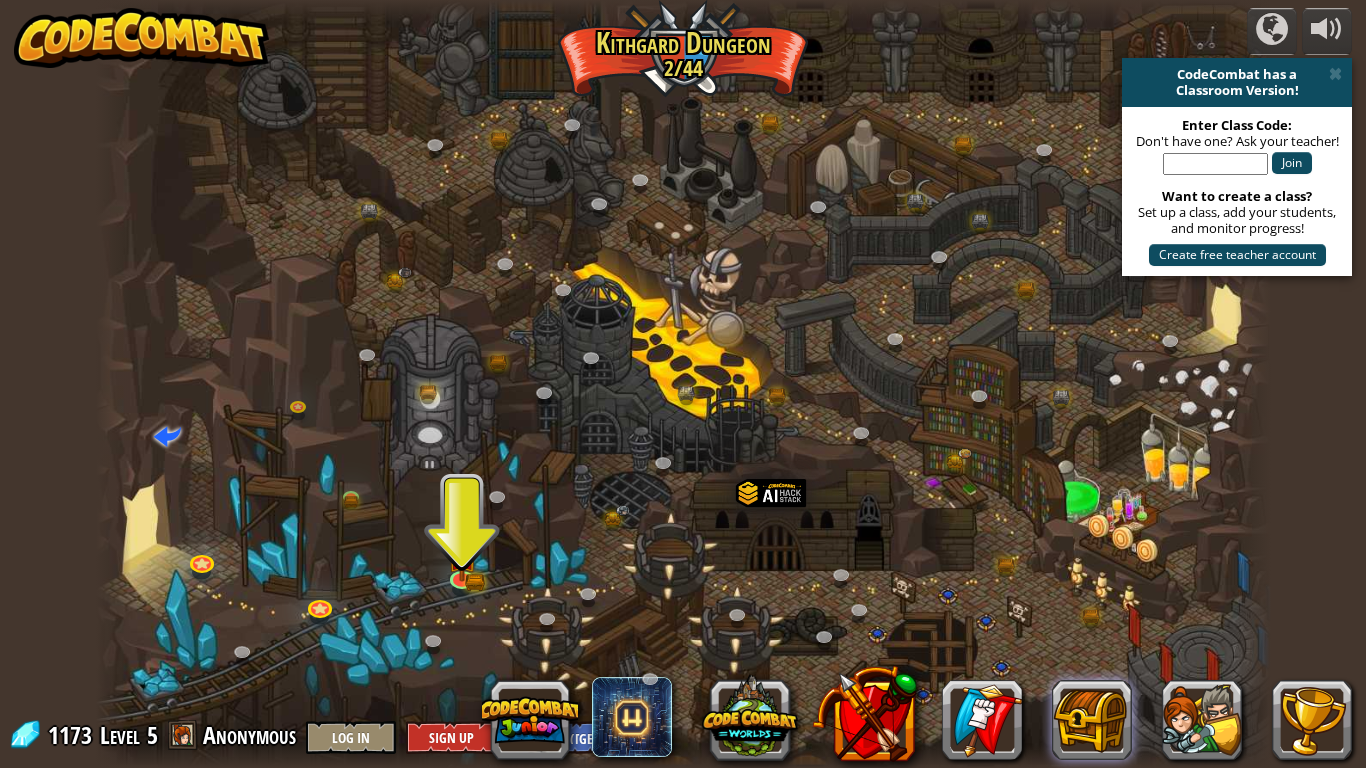 click on "powered by CodeCombat has a Classroom Version! Enter Class Code: Don't have one? Ask your teacher! Join Want to create a class? Set up a class, add your students, and monitor progress! Create free teacher account Twisted Canyon (Locked) Challenge: collect the most gold using all the programming skills you've learned so far!
Basic Syntax While Loops Strings Variables Reading the Docs Known Enemy (Locked) Using your first variable to achieve victory.
Arguments Basic Syntax Strings Variables Hack and Dash (Locked) Escape the Dungeon Sprite with the help of a speed potion.
Arguments Basic Syntax Strings While Loops Dread Door (Locked) Behind a dread door lies a chest full of riches.
Arguments Basic Syntax Strings While Loops Master of Names (Locked) Use your new coding powers to target nameless enemies.
Arguments Basic Syntax Variables Pong Pong (Locked) Challenge: write the shortest solution using all the programming skills you've learned so far!
Basic Syntax Reading the Docs
Basic Syntax Variables" at bounding box center [683, 10] 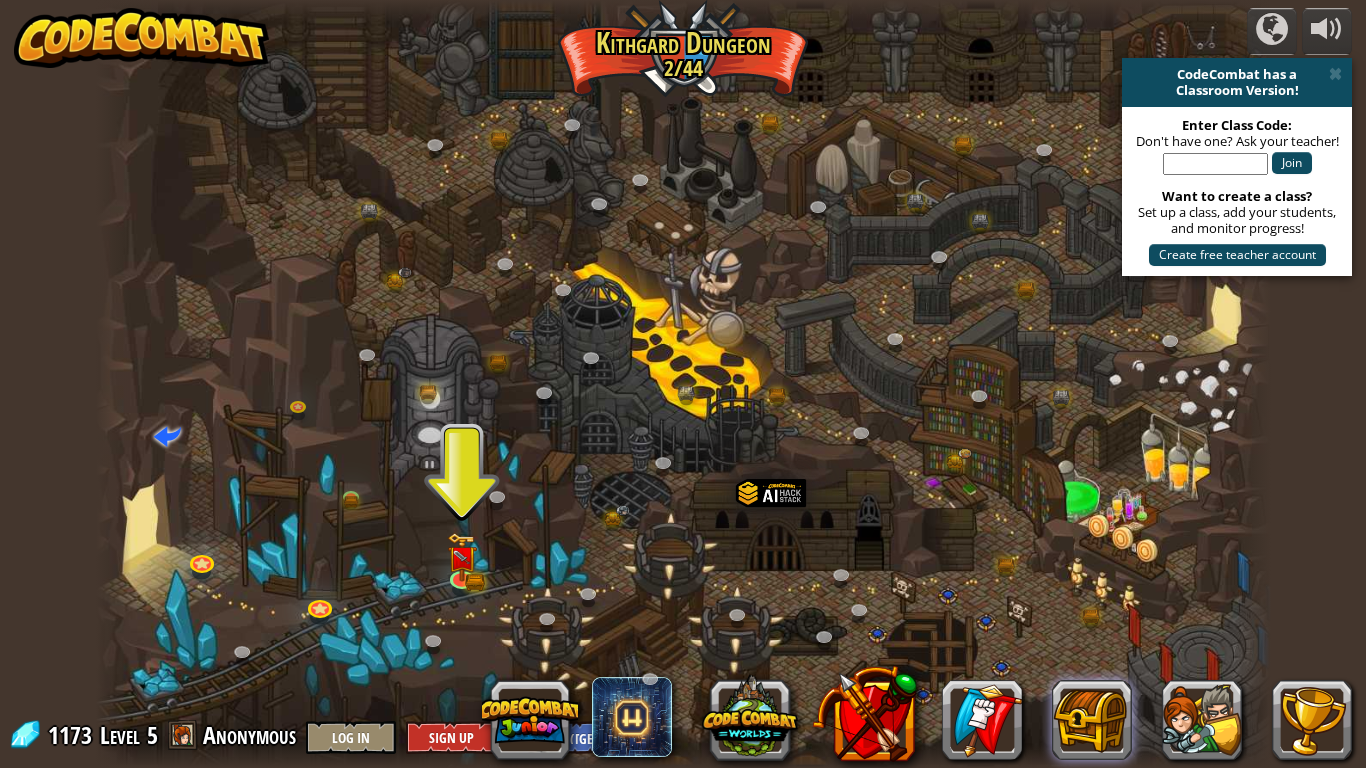 click on "powered by CodeCombat has a Classroom Version! Enter Class Code: Don't have one? Ask your teacher! Join Want to create a class? Set up a class, add your students, and monitor progress! Create free teacher account Twisted Canyon (Locked) Challenge: collect the most gold using all the programming skills you've learned so far!
Basic Syntax While Loops Strings Variables Reading the Docs Known Enemy (Locked) Using your first variable to achieve victory.
Arguments Basic Syntax Strings Variables Hack and Dash (Locked) Escape the Dungeon Sprite with the help of a speed potion.
Arguments Basic Syntax Strings While Loops Dread Door (Locked) Behind a dread door lies a chest full of riches.
Arguments Basic Syntax Strings While Loops Master of Names (Locked) Use your new coding powers to target nameless enemies.
Arguments Basic Syntax Variables Pong Pong (Locked) Challenge: write the shortest solution using all the programming skills you've learned so far!
Basic Syntax Reading the Docs
Basic Syntax Variables" at bounding box center (683, 10) 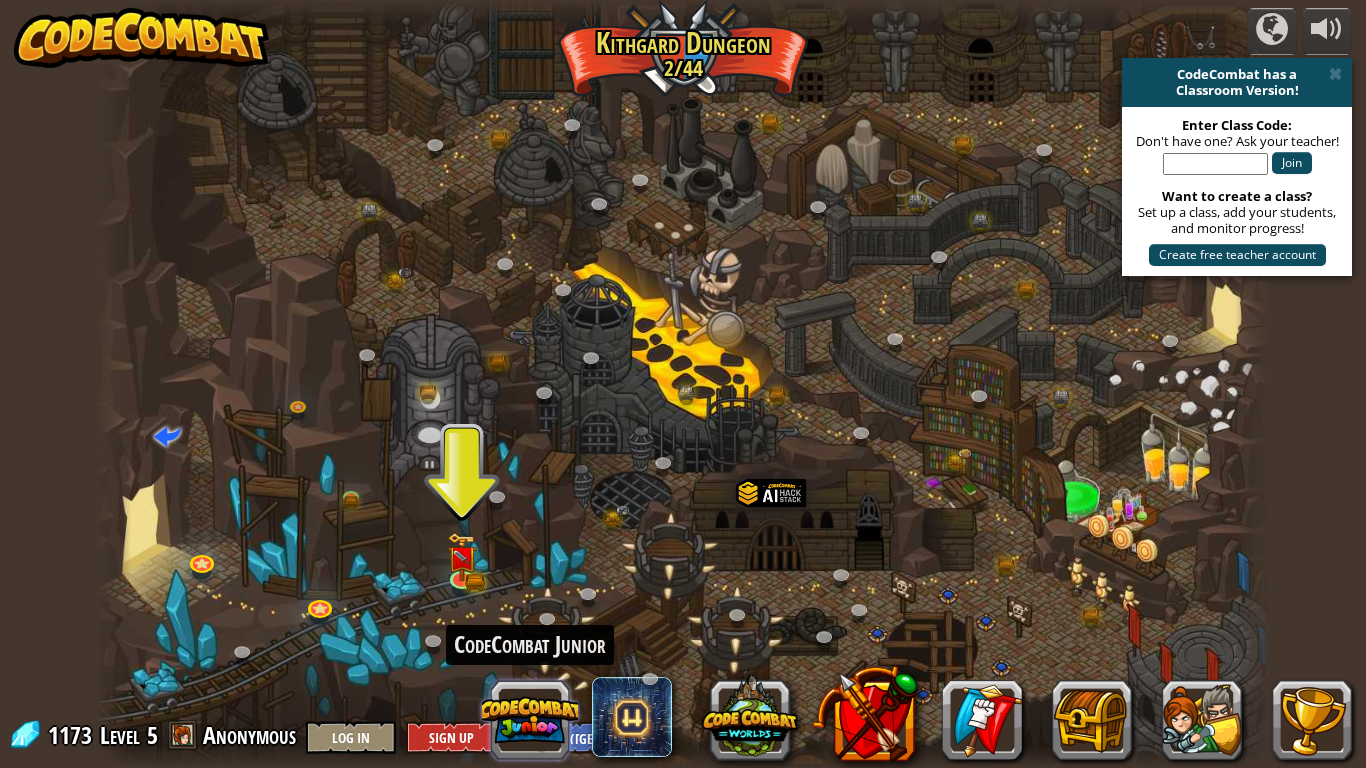 click at bounding box center (530, 720) 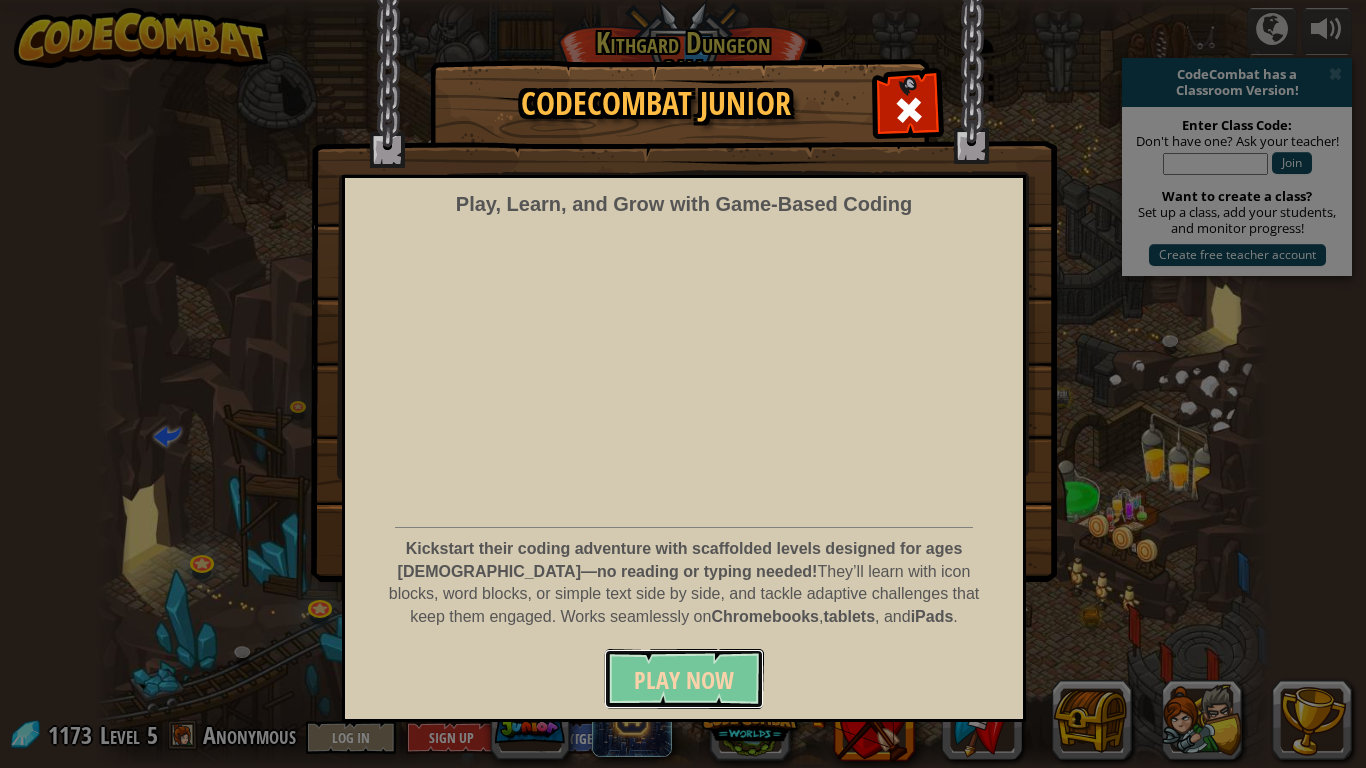 click on "Play Now" at bounding box center (684, 679) 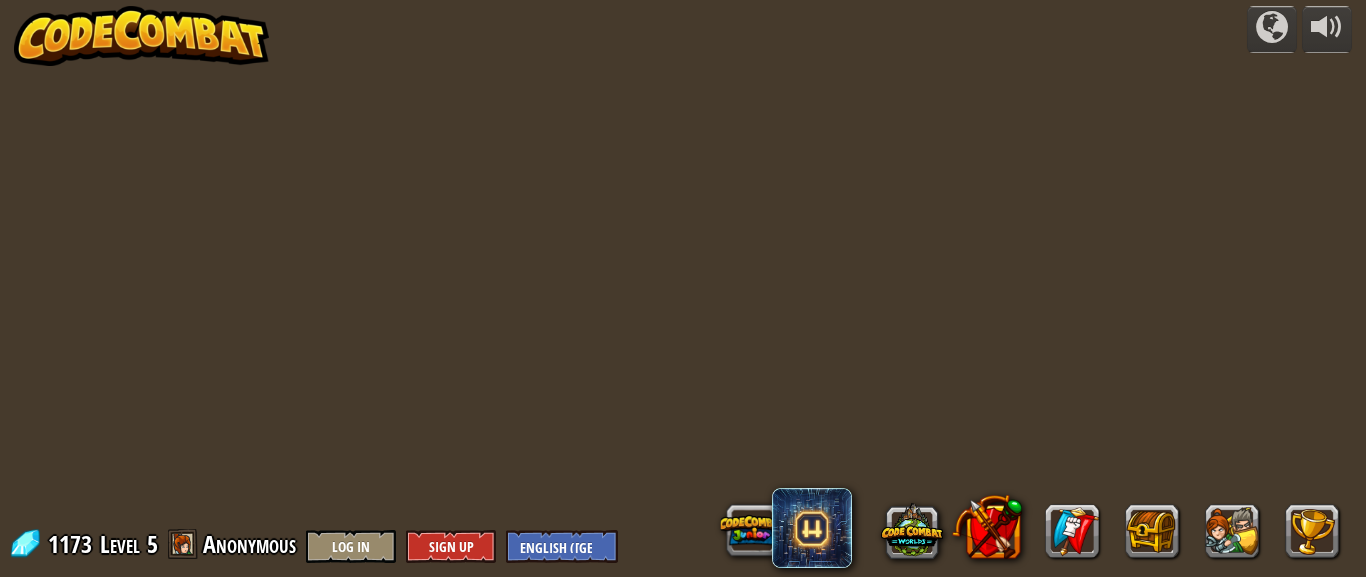 scroll, scrollTop: 0, scrollLeft: 0, axis: both 